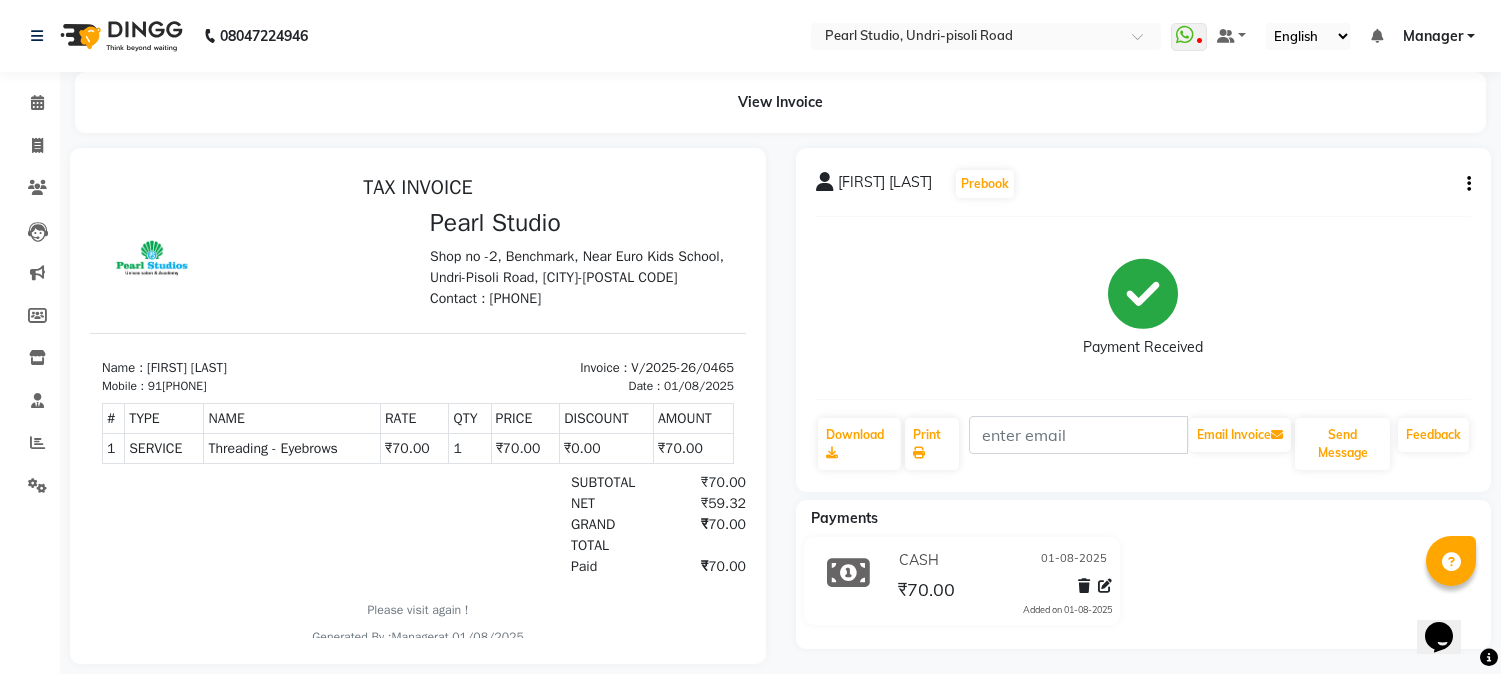scroll, scrollTop: 0, scrollLeft: 0, axis: both 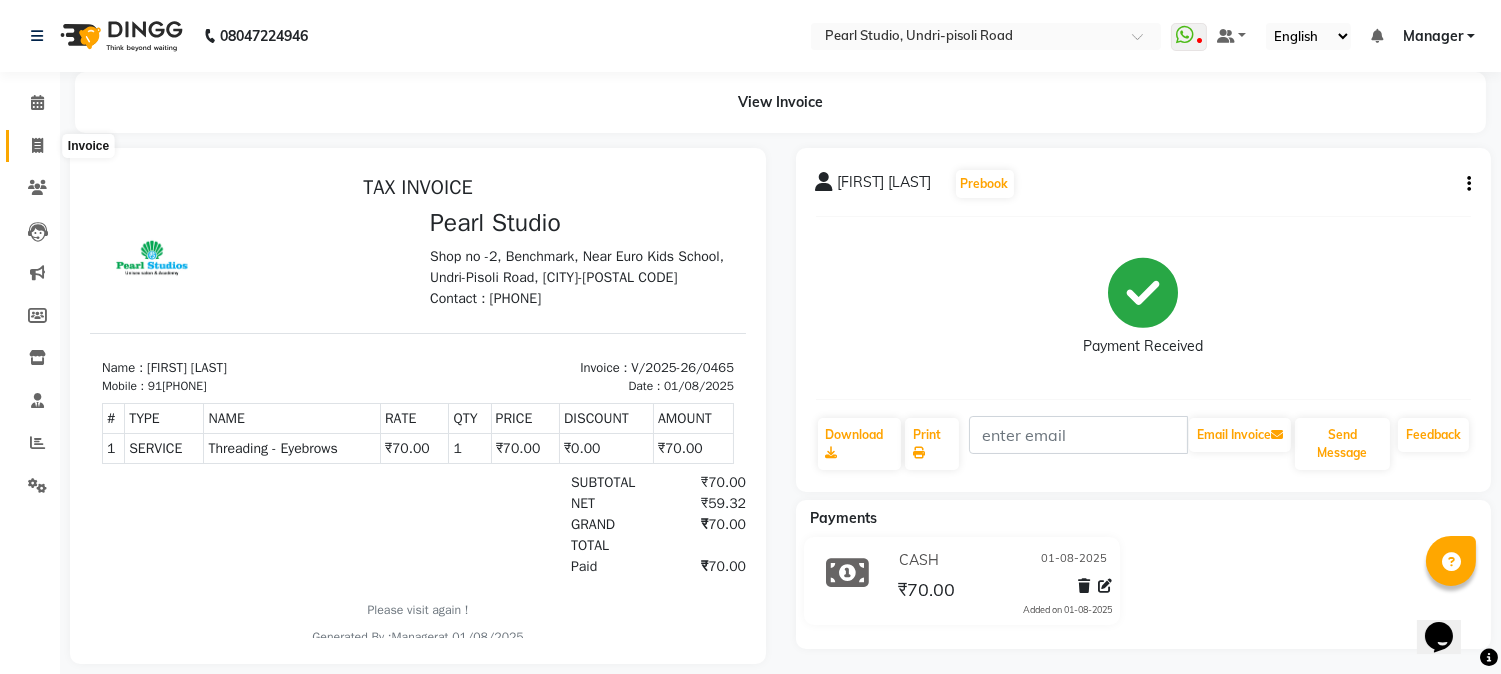 click 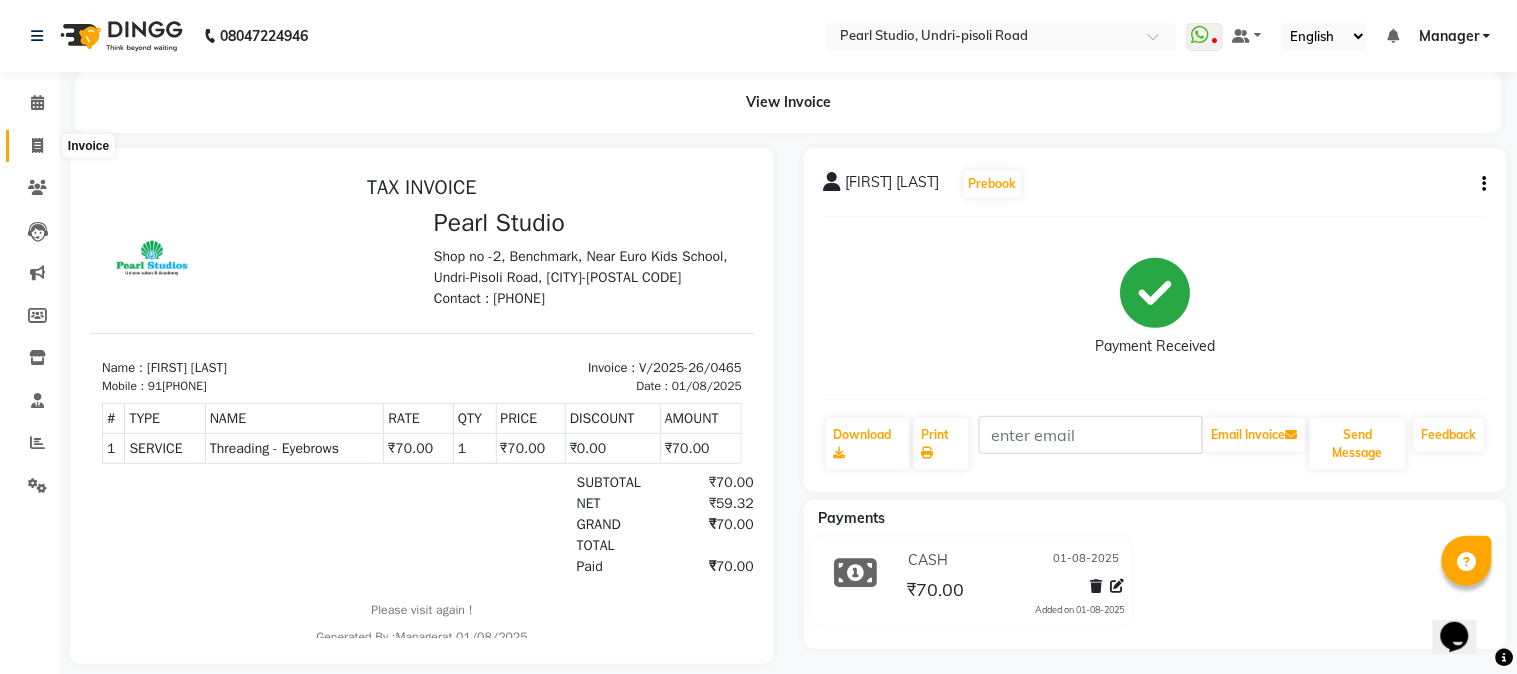 select on "service" 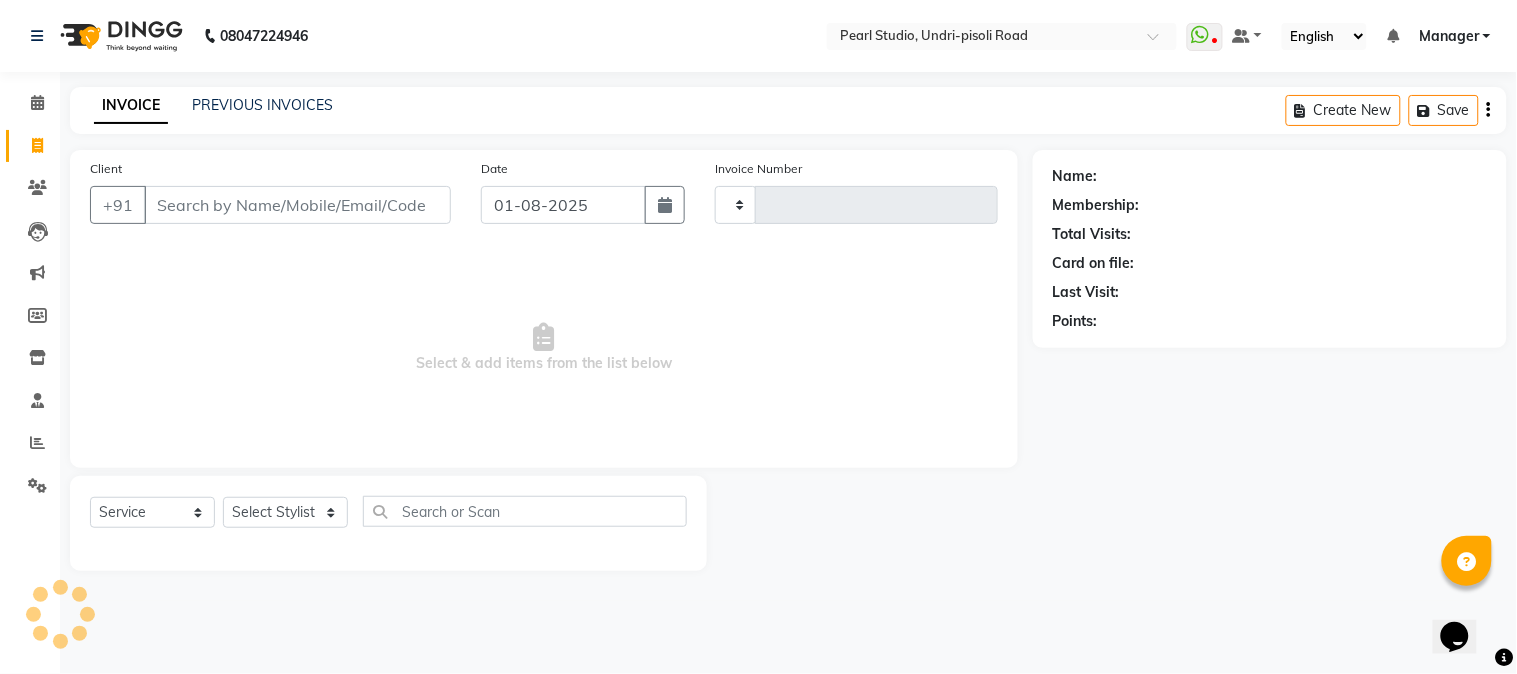 type on "0466" 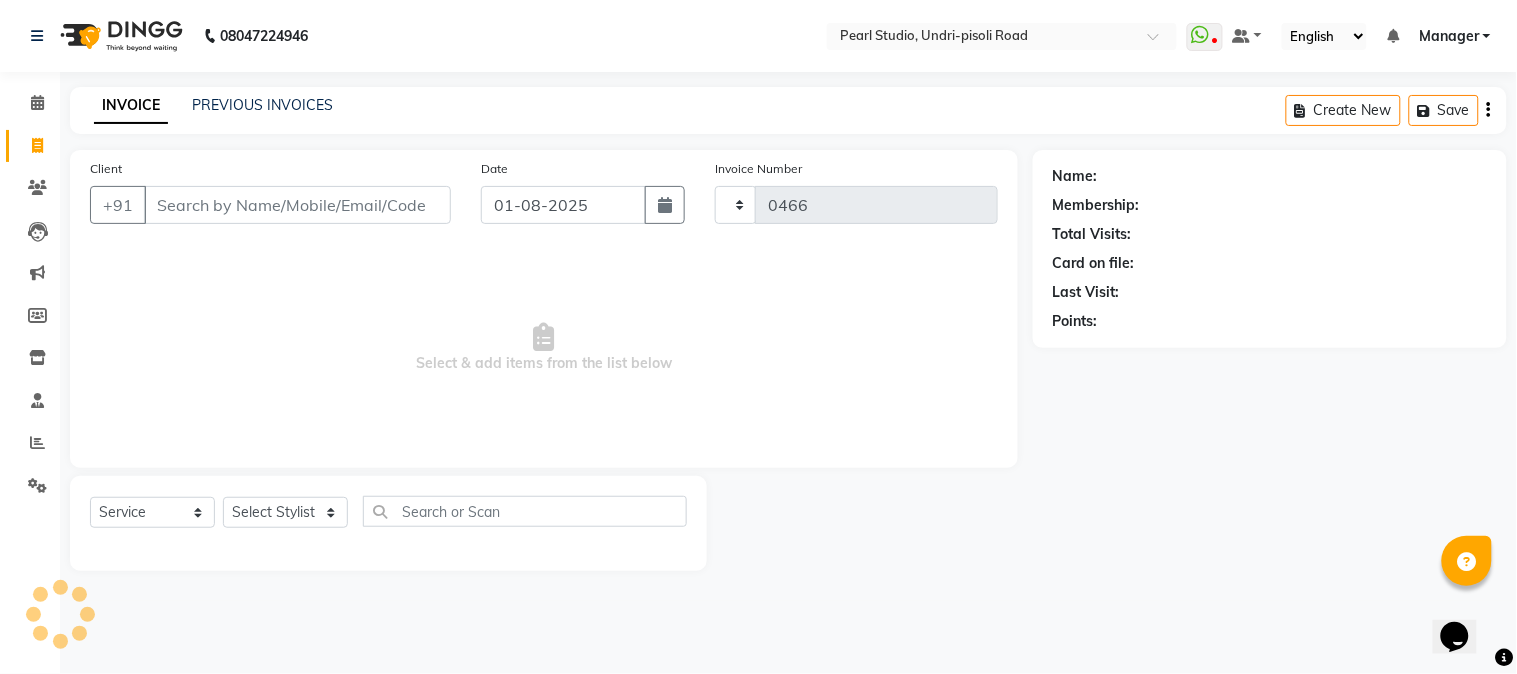 select on "5290" 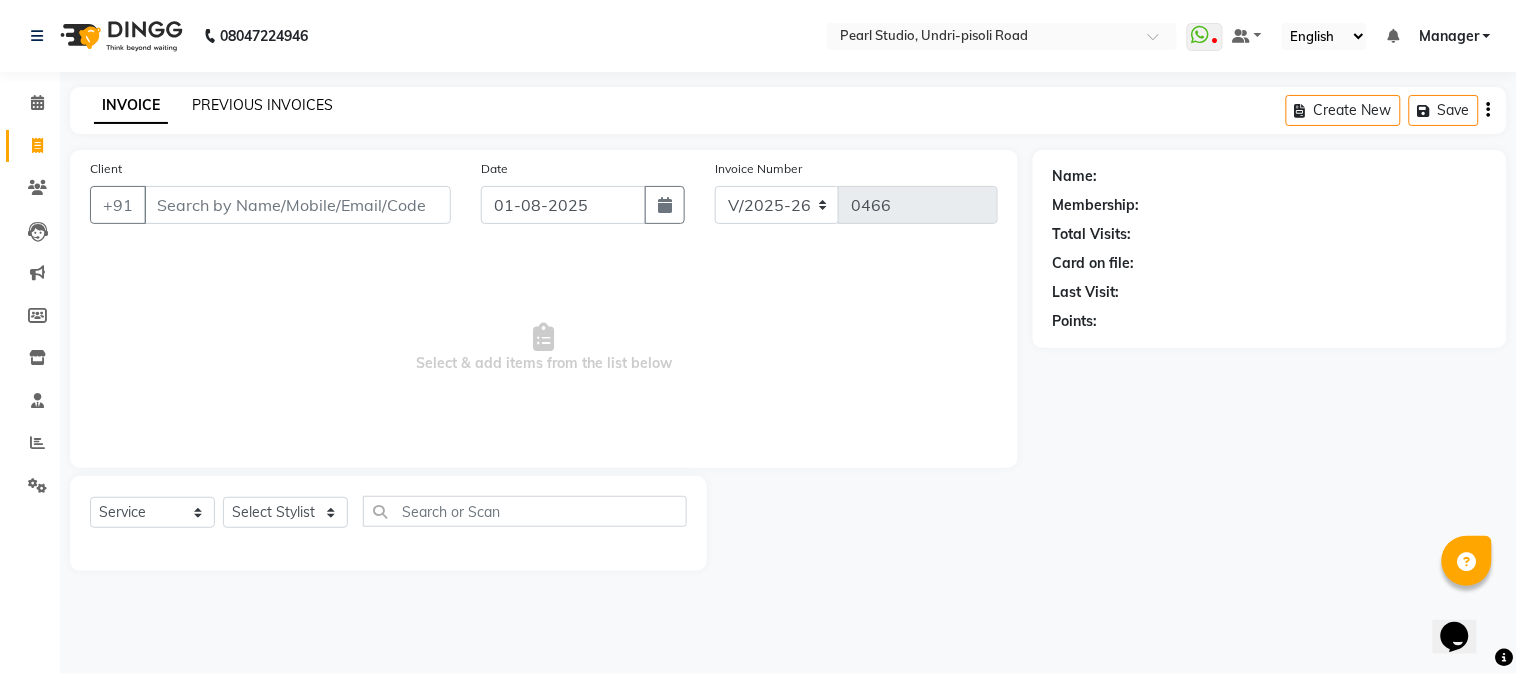 click on "PREVIOUS INVOICES" 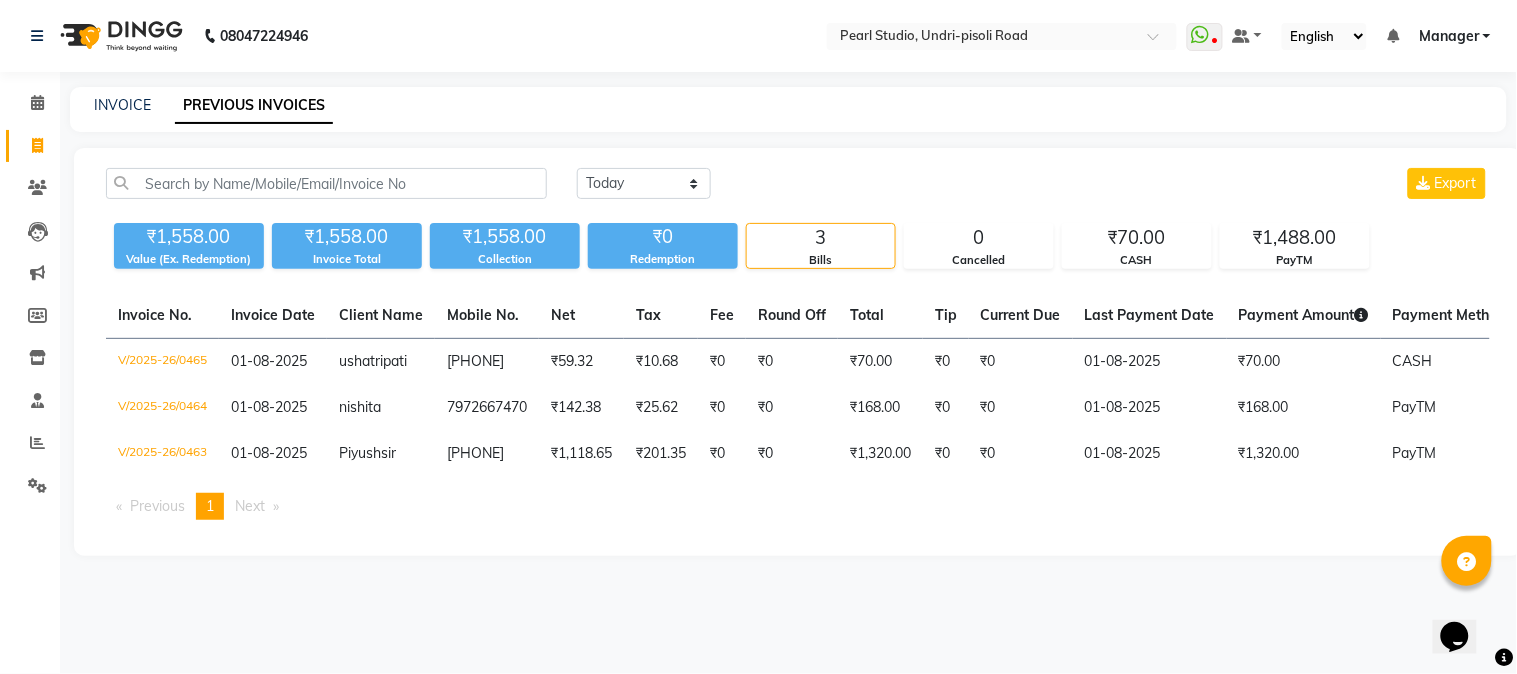 click on "08047224946 Select Location × Pearl Studio, Undri-pisoli Road  WhatsApp Status  ✕ Status:  Disconnected Most Recent Message: 22-07-2025     11:34 AM Recent Service Activity: 23-07-2025     07:56 PM  08047224946 Whatsapp Settings Default Panel My Panel English ENGLISH Español العربية मराठी हिंदी ગુજરાતી தமிழ் 中文 Notifications nothing to show Manager Manage Profile Change Password Sign out  Version:3.15.10  ☀ Pearl Studio, Undri-Pisoli Road  Calendar  Invoice  Clients  Leads   Marketing  Members  Inventory  Staff  Reports  Settings Completed InProgress Upcoming Dropped Tentative Check-In Confirm Bookings Generate Report Segments Page Builder INVOICE PREVIOUS INVOICES Today Yesterday Custom Range Export ₹1,558.00 Value (Ex. Redemption) ₹1,558.00 Invoice Total  ₹1,558.00 Collection ₹0 Redemption 3 Bills 0 Cancelled ₹70.00 CASH ₹1,488.00 PayTM  Invoice No.   Invoice Date   Client Name   Mobile No.   Net   Tax   Fee   Round Off   Tip" at bounding box center [758, 337] 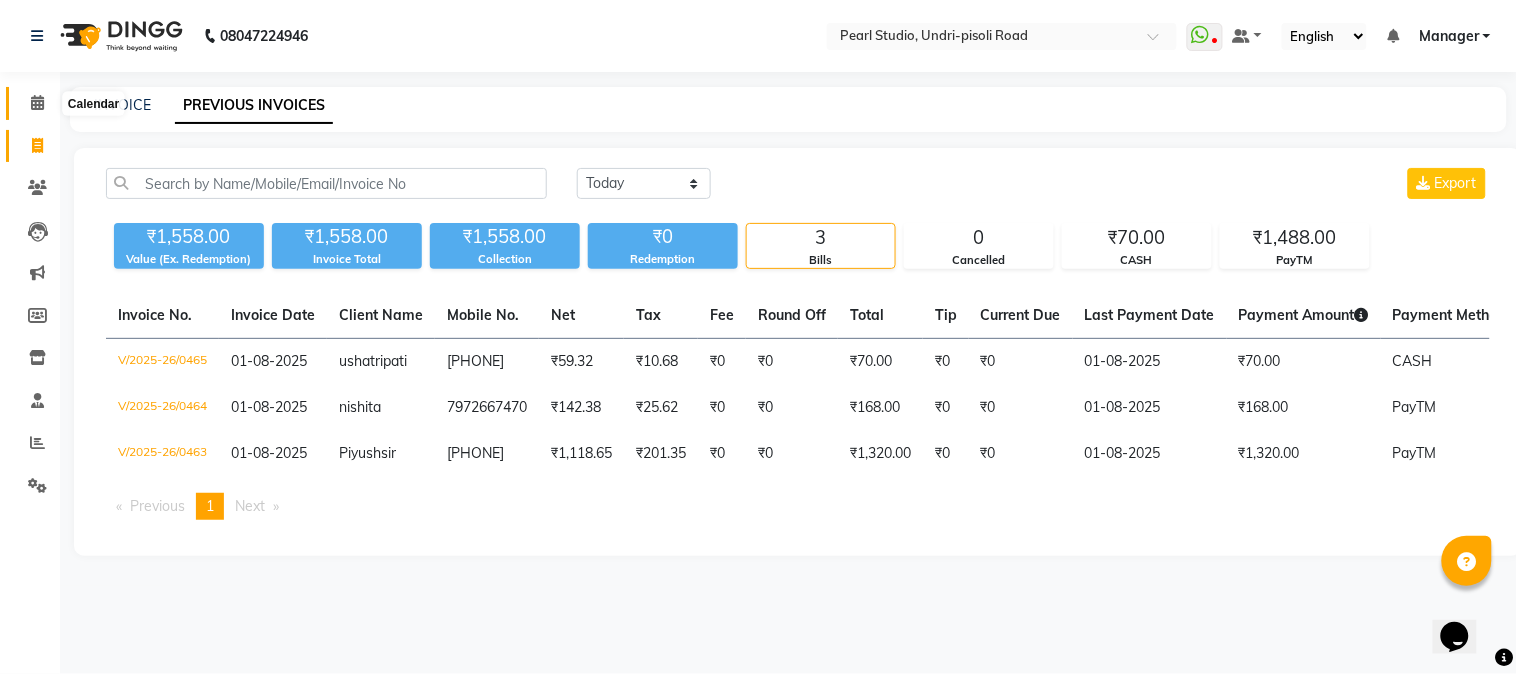 click 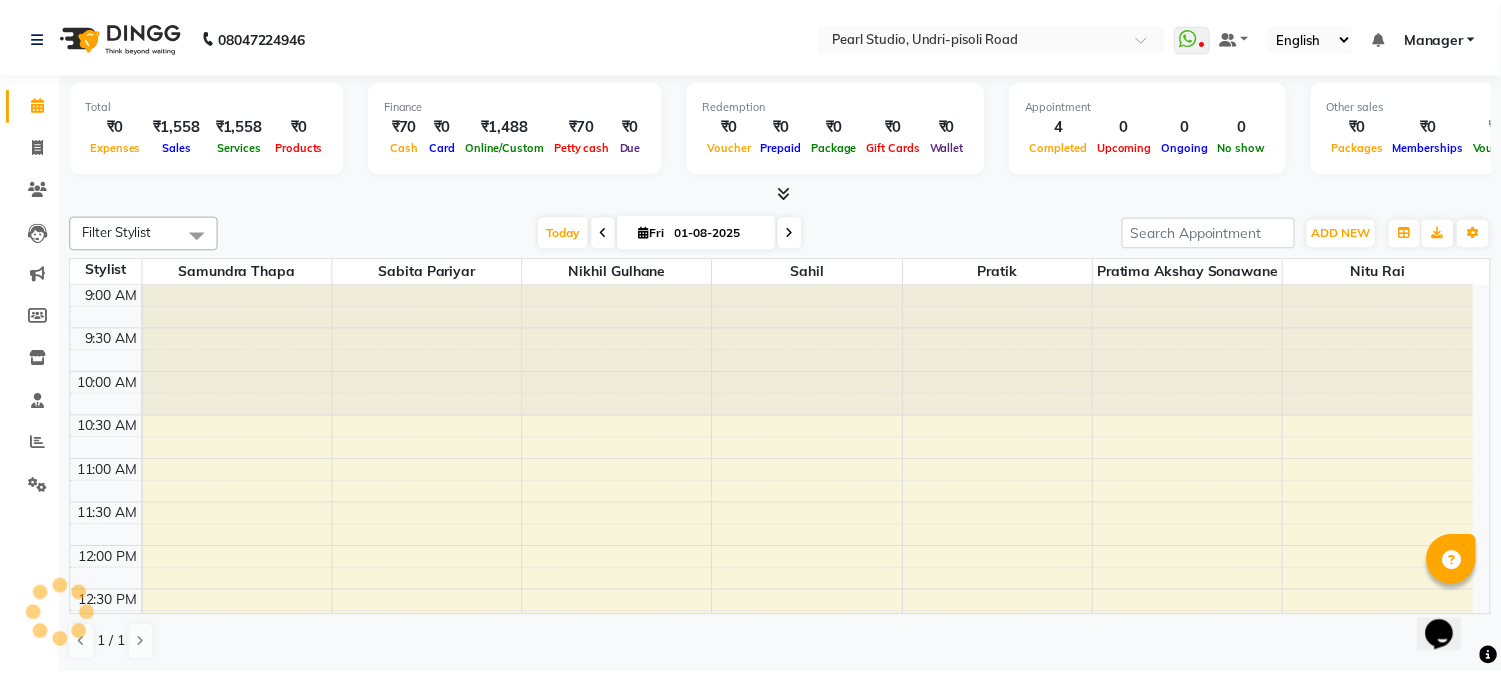 scroll, scrollTop: 0, scrollLeft: 0, axis: both 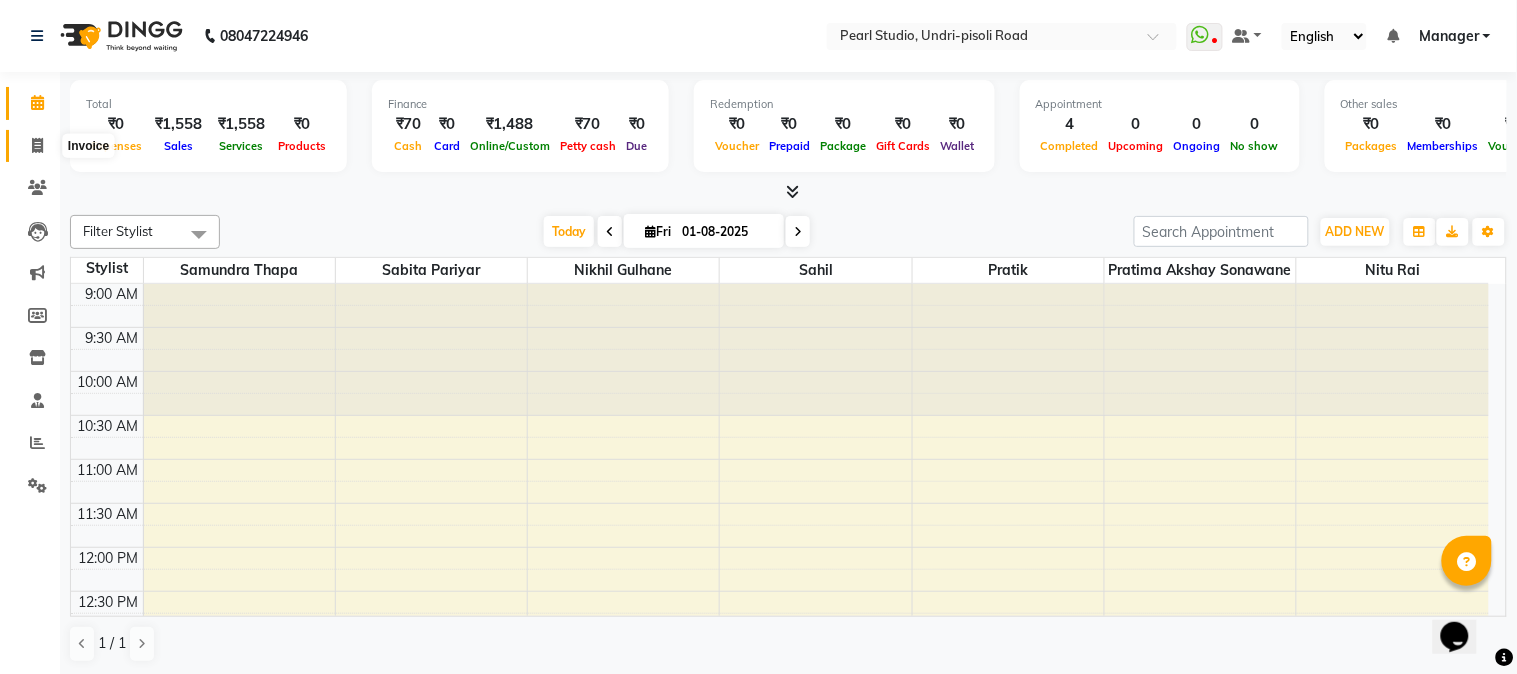 click on "Invoice" 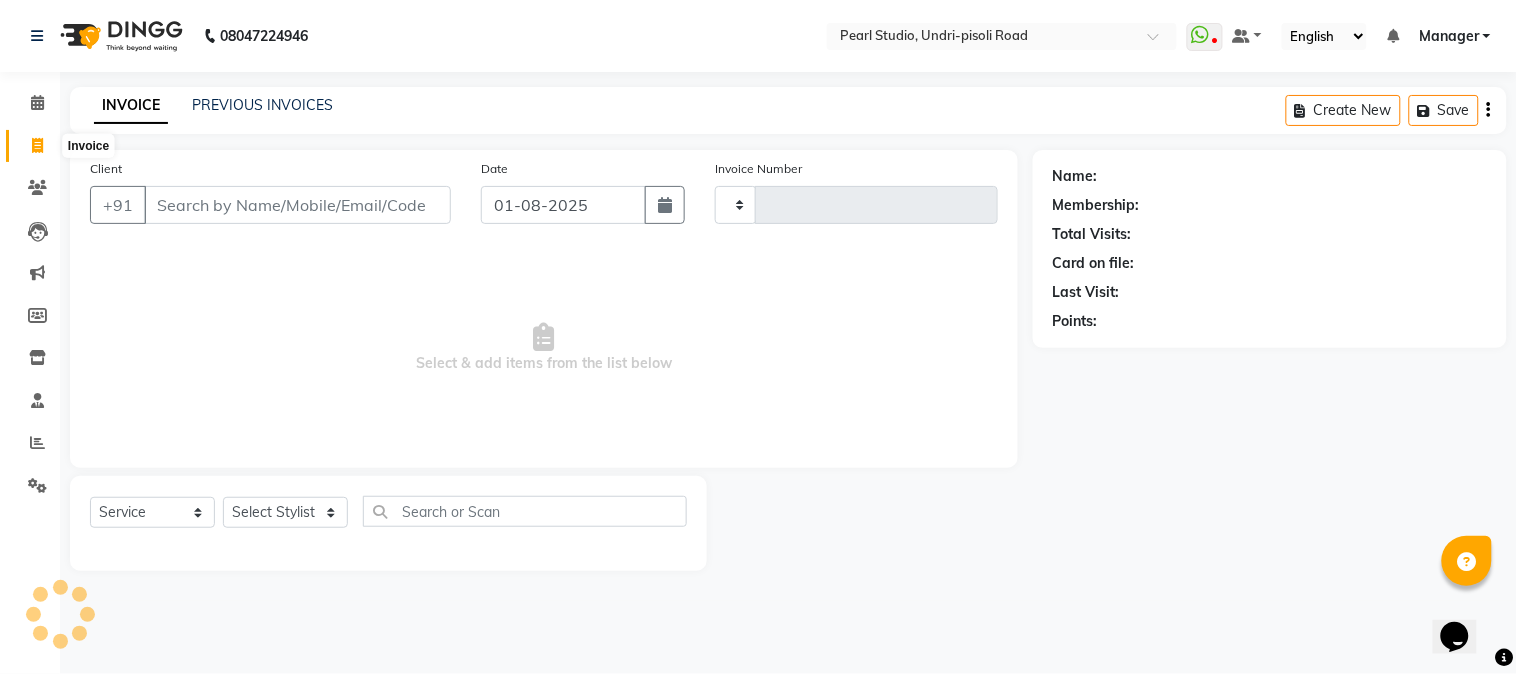 type on "0466" 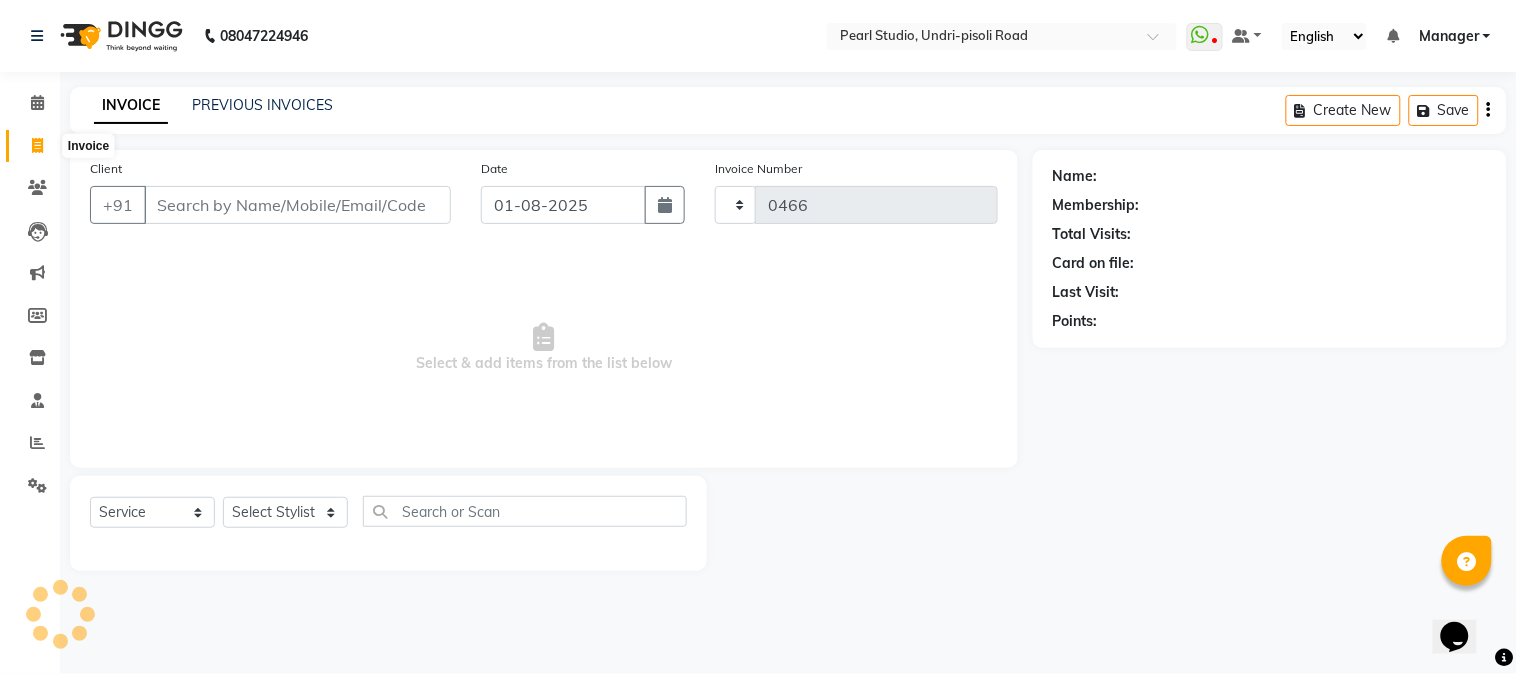 select on "5290" 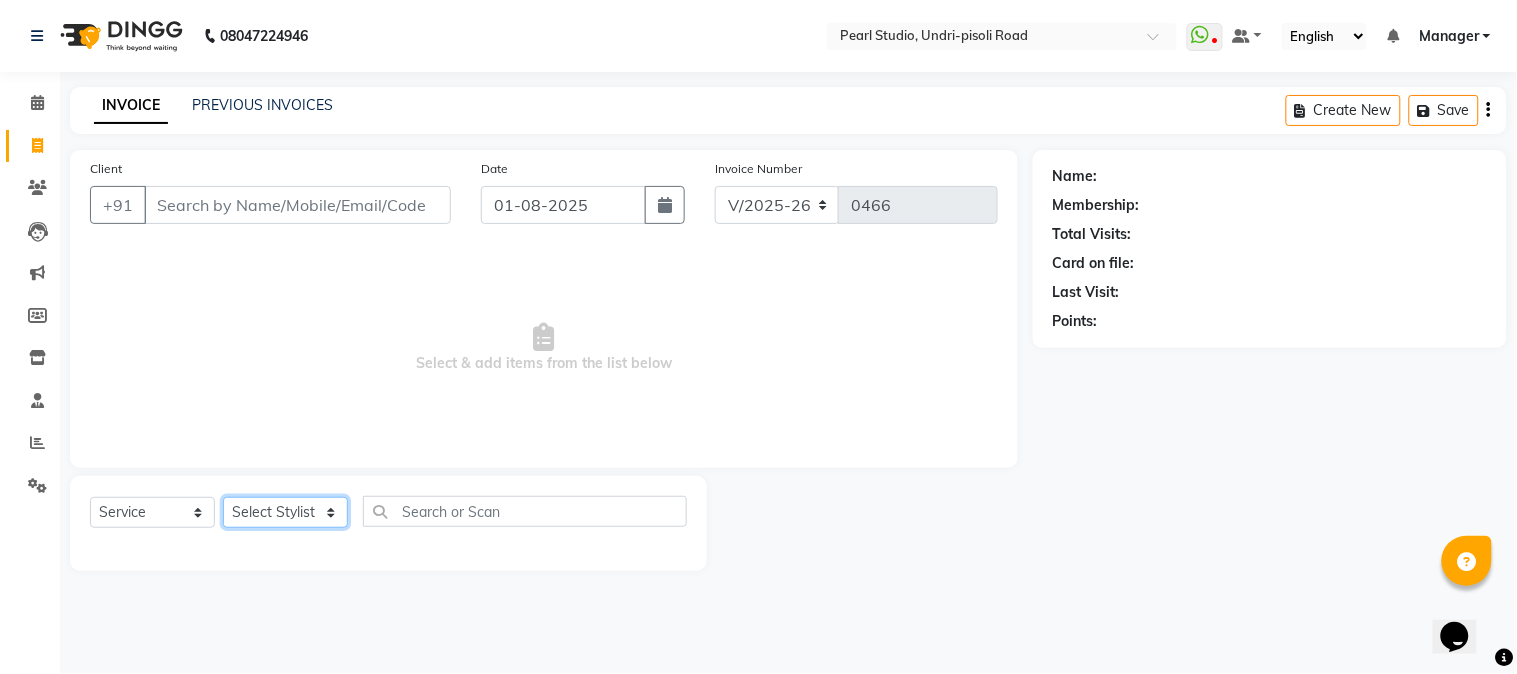 click on "Select Stylist Manager Nikhil Gulhane Nitu Rai Pratik Pratima Akshay Sonawane Sabita Pariyar Sahil Samundra Thapa" 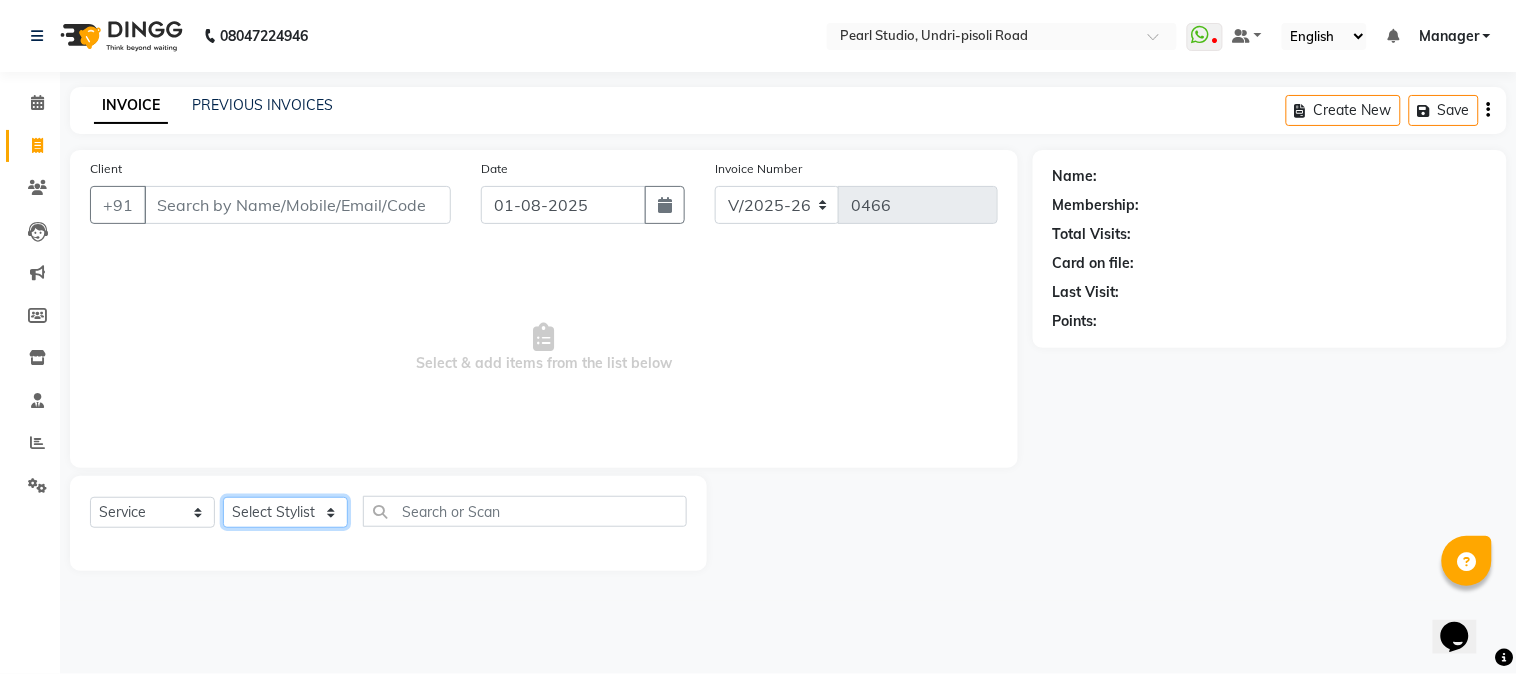 select on "71778" 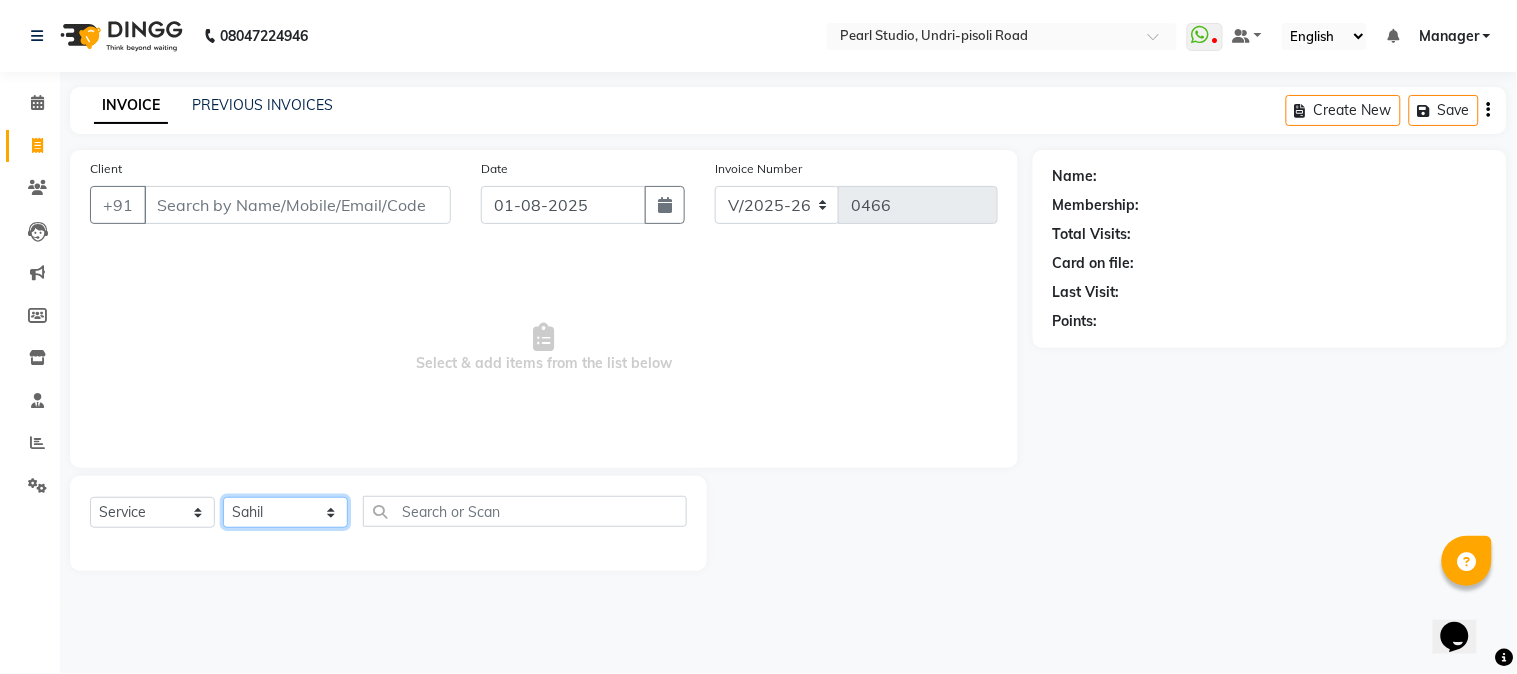 click on "Select Stylist Manager Nikhil Gulhane Nitu Rai Pratik Pratima Akshay Sonawane Sabita Pariyar Sahil Samundra Thapa" 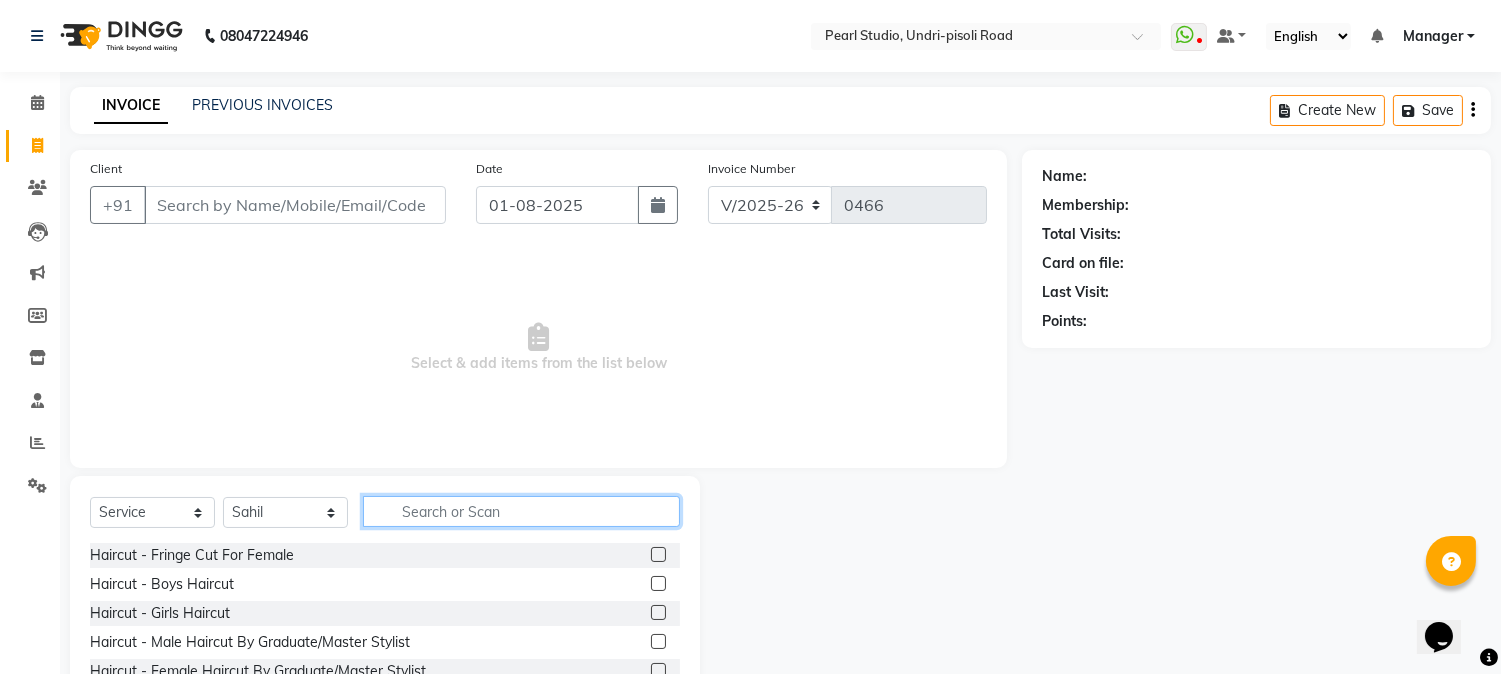 click 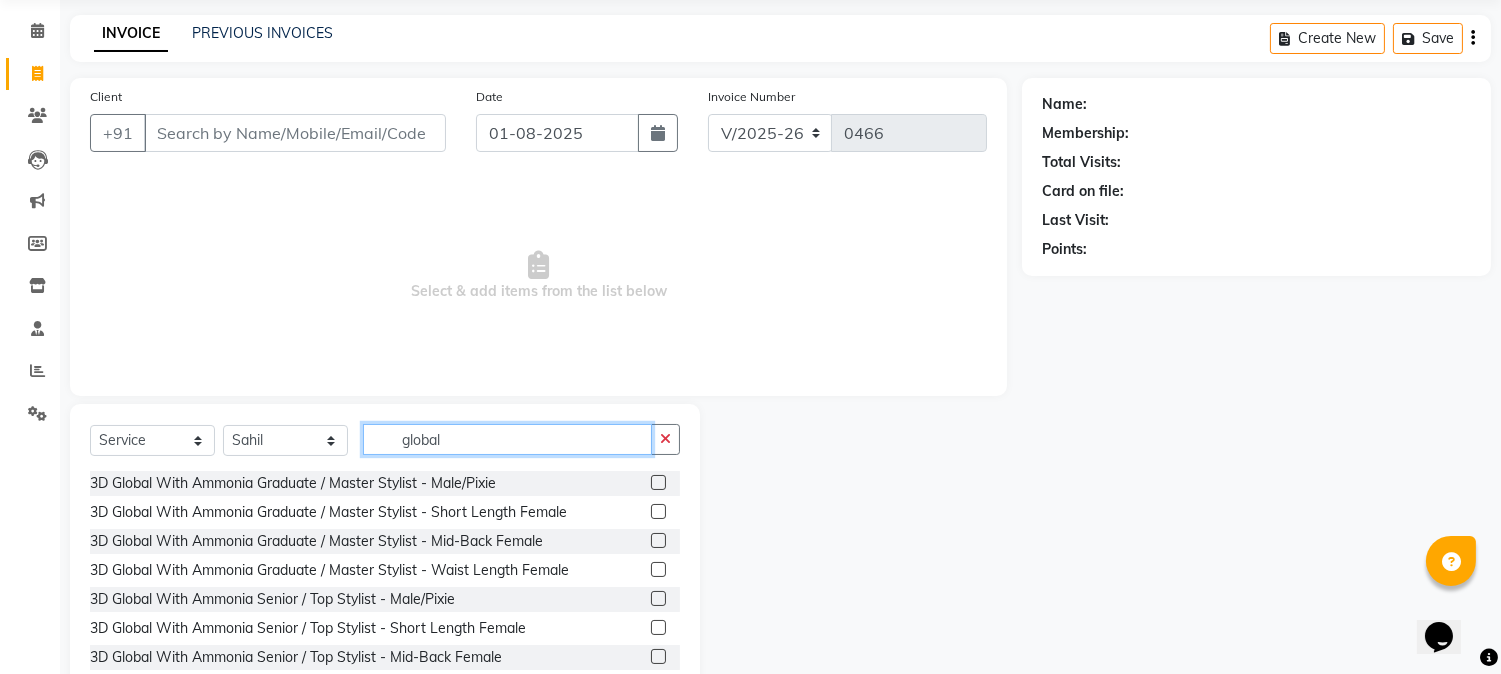 scroll, scrollTop: 111, scrollLeft: 0, axis: vertical 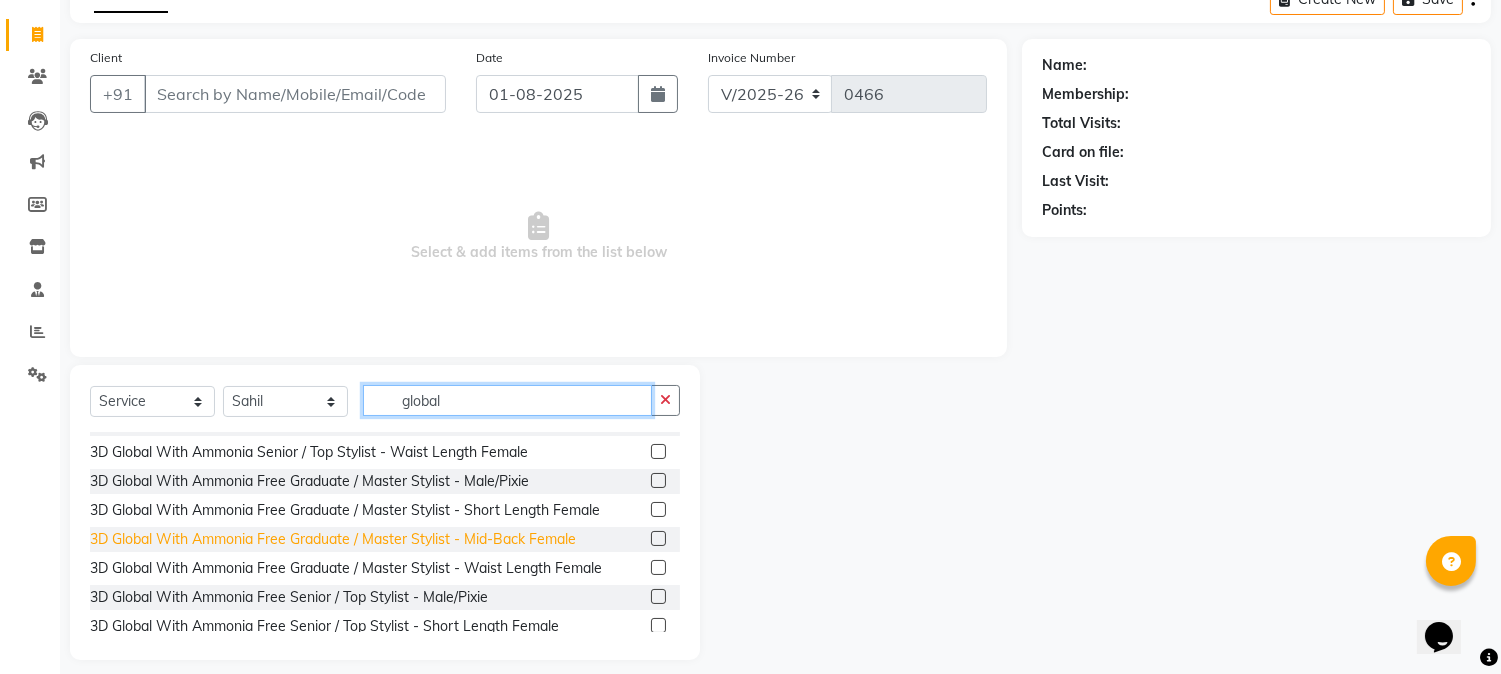 type on "global" 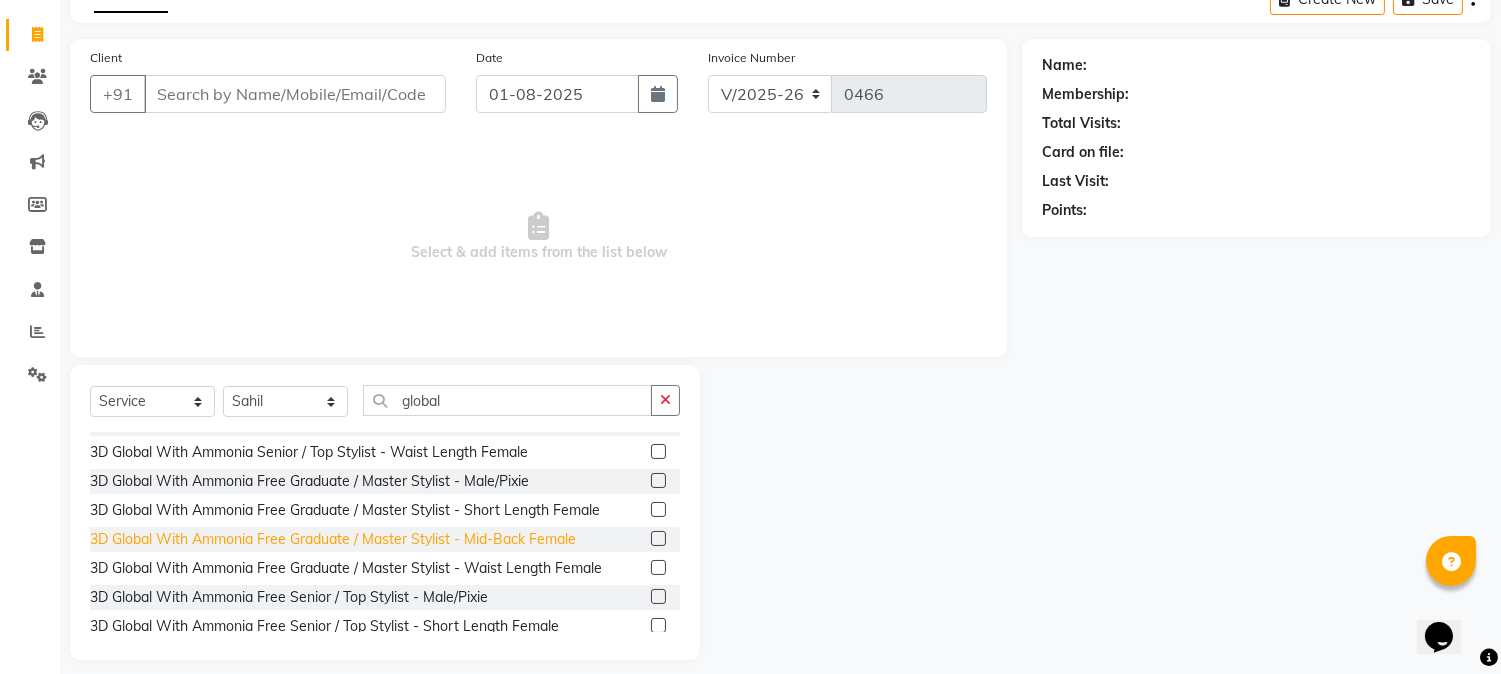 click on "3D Global With Ammonia Free Graduate / Master Stylist  - Mid-Back Female" 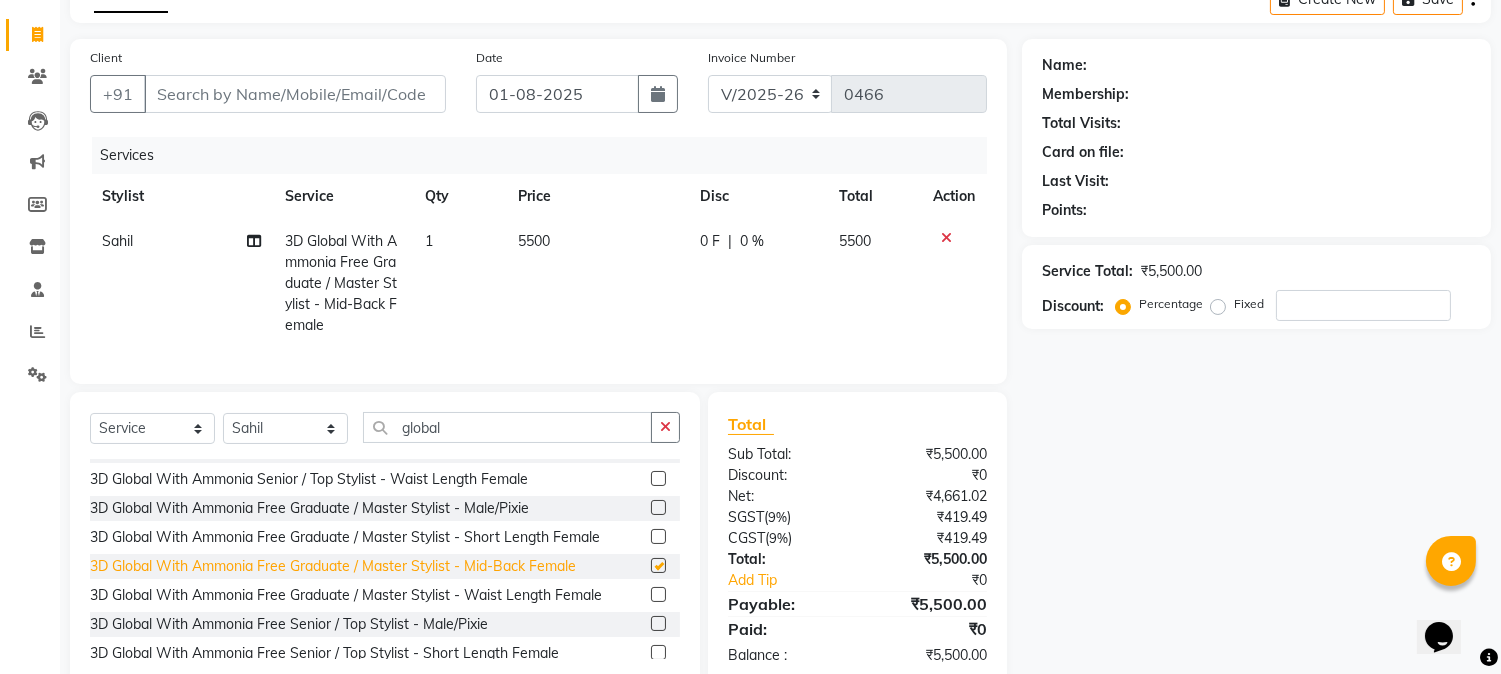 checkbox on "false" 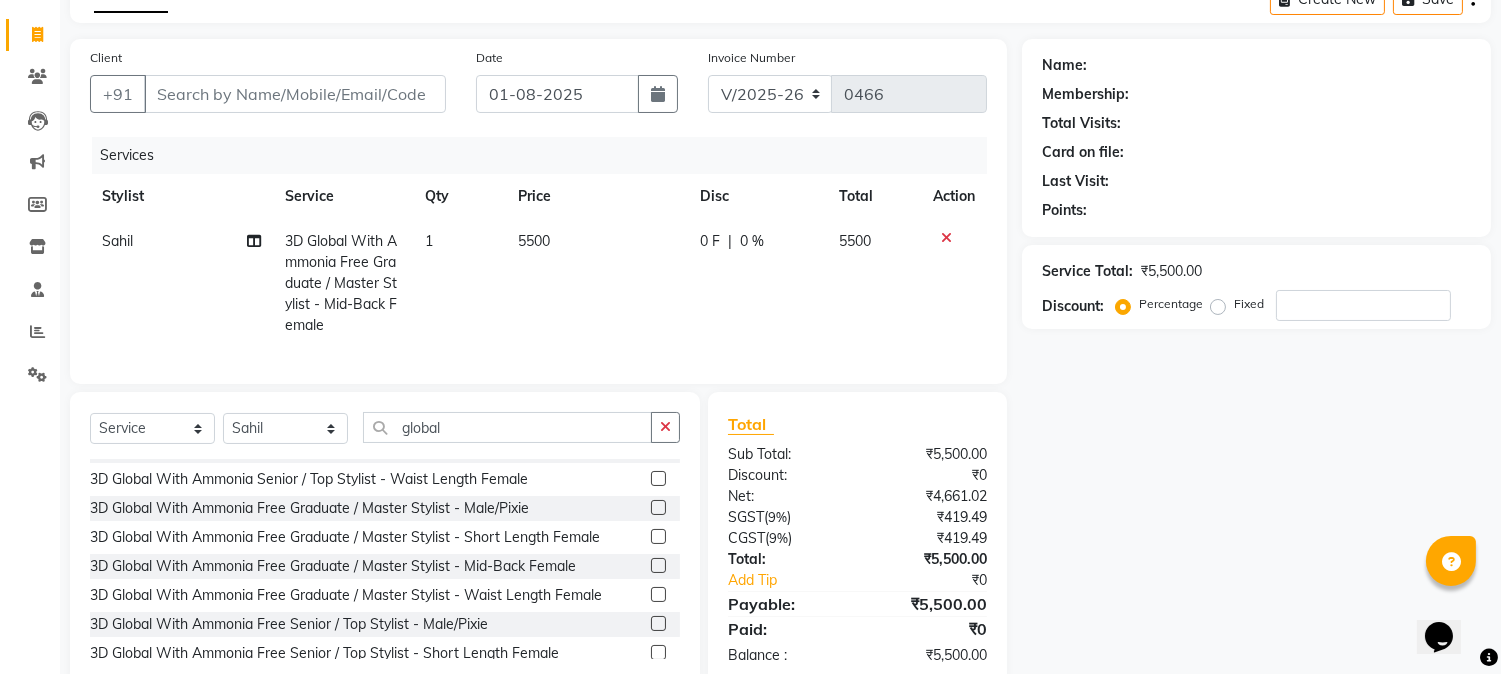 click on "5500" 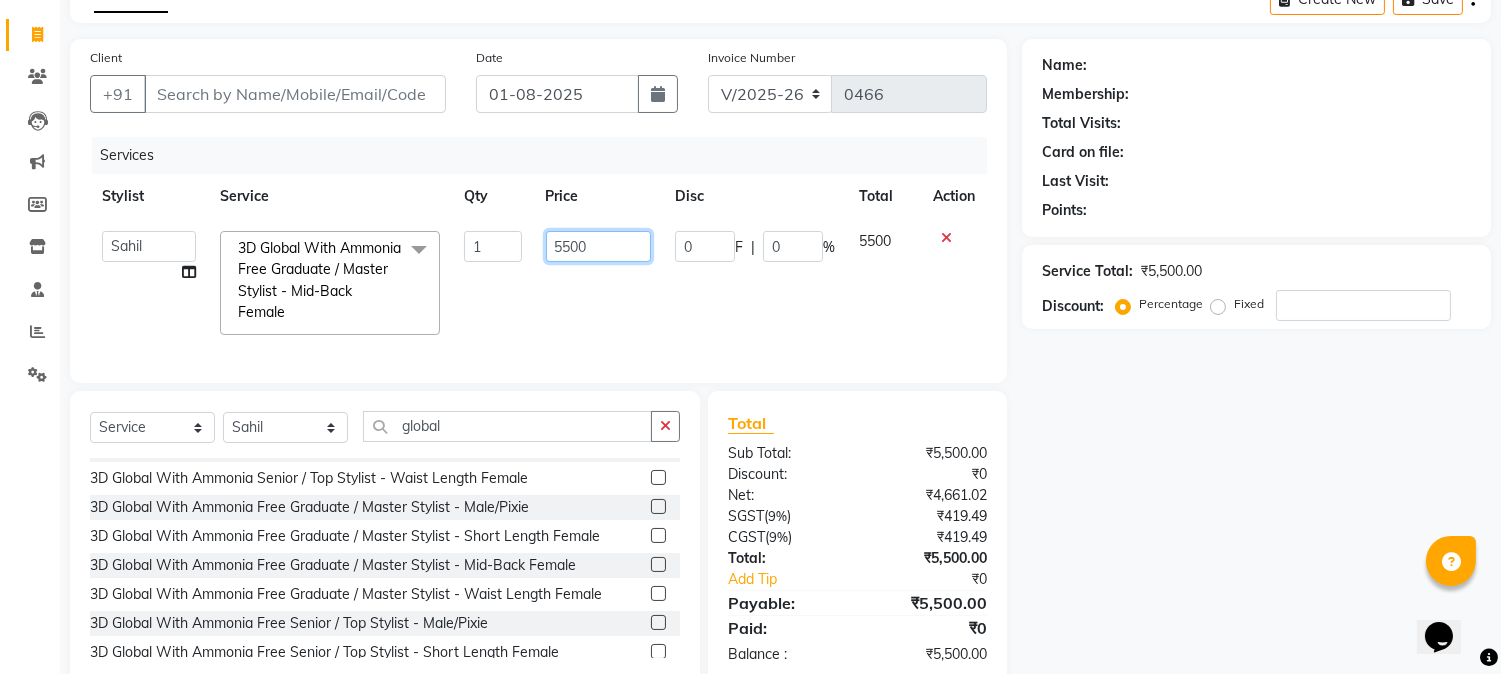 drag, startPoint x: 588, startPoint y: 244, endPoint x: 518, endPoint y: 236, distance: 70.45566 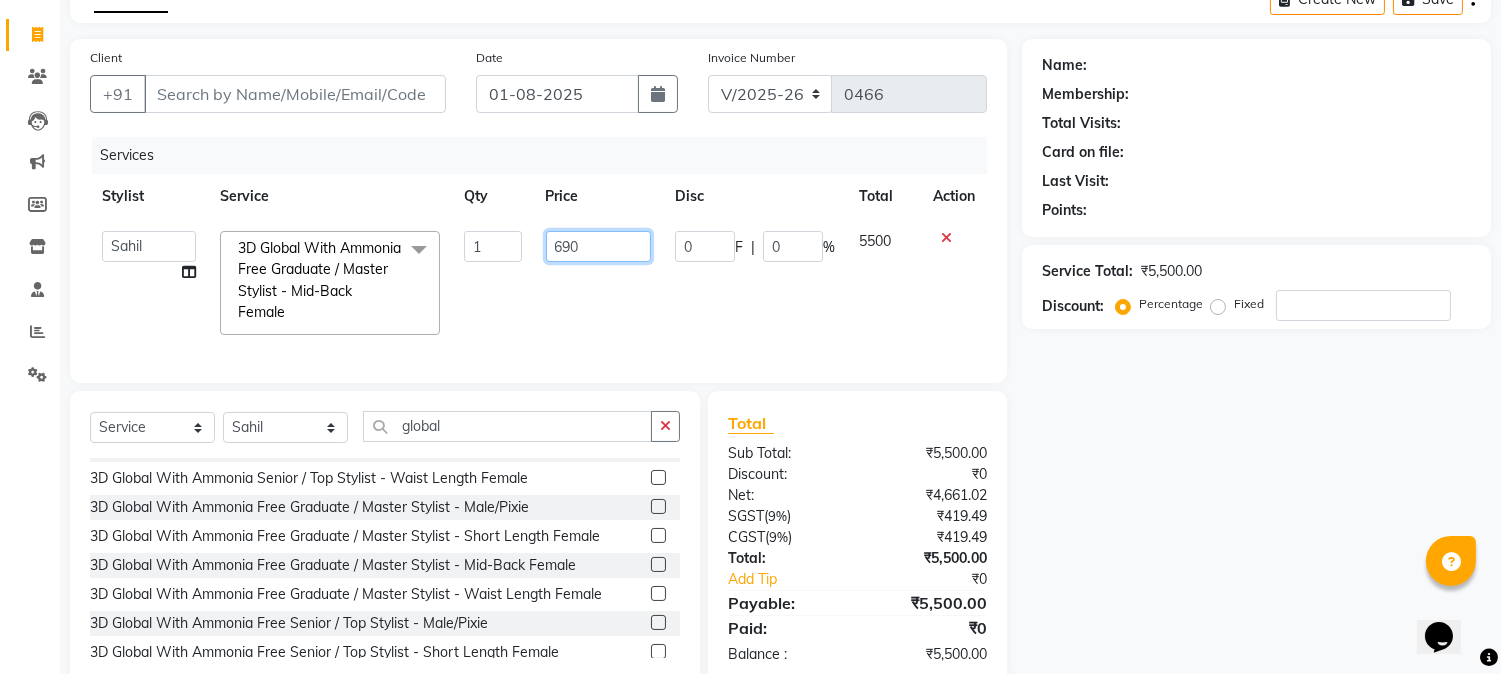 type on "6900" 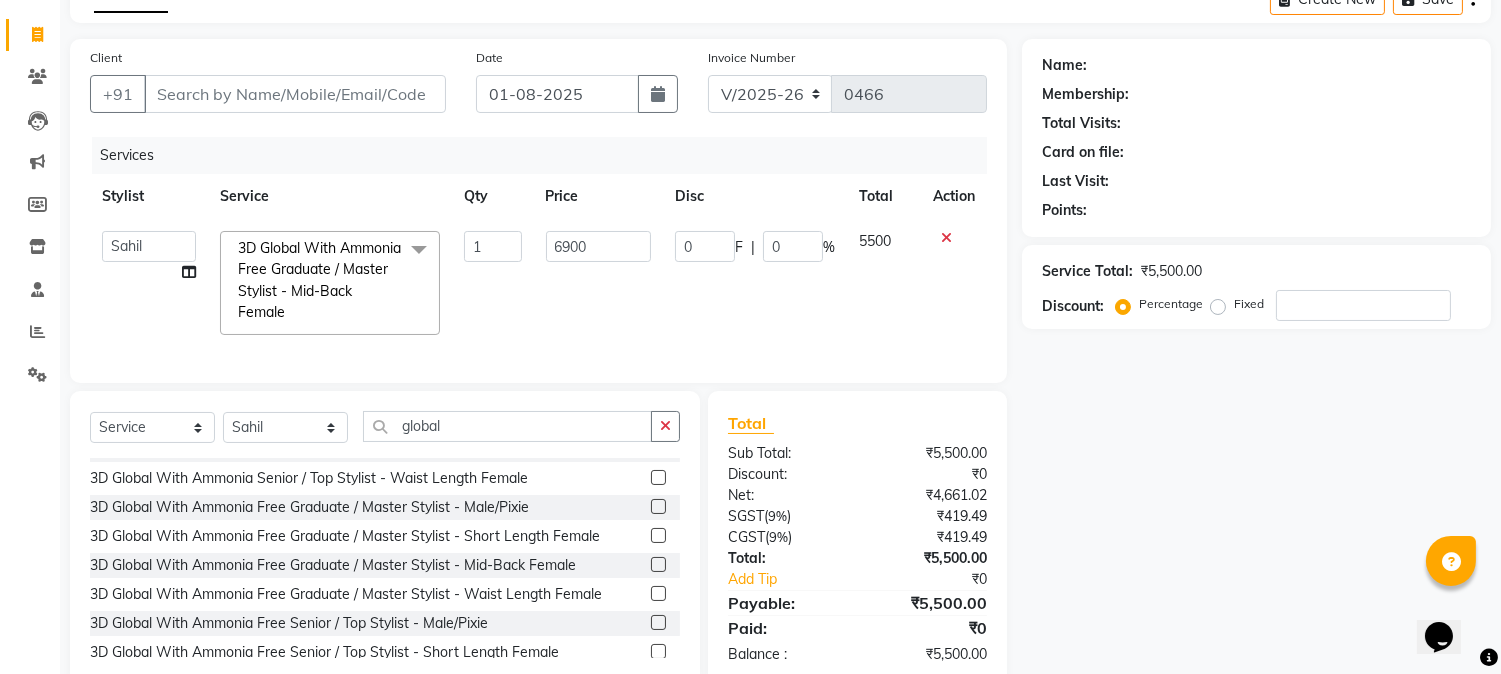 click on "Name: Membership: Total Visits: Card on file: Last Visit:  Points:  Service Total:  ₹5,500.00  Discount:  Percentage   Fixed" 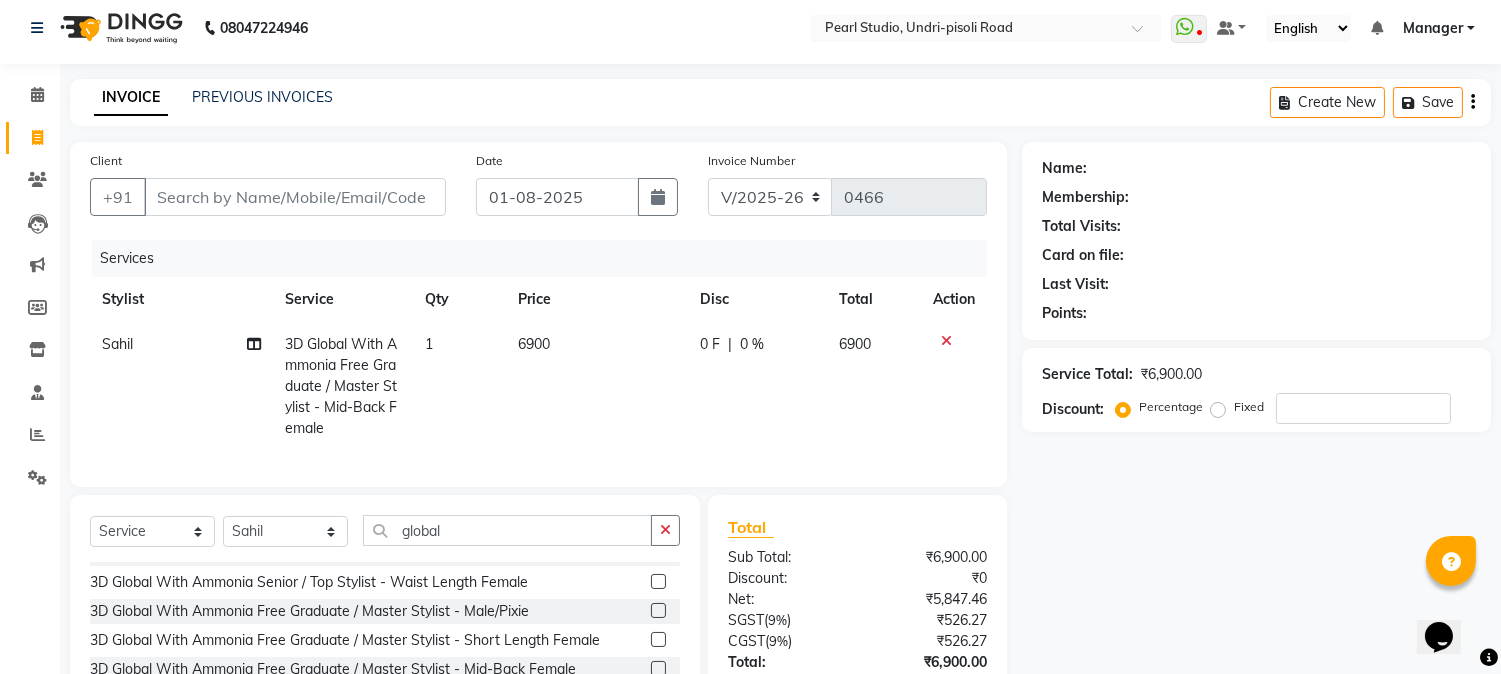 scroll, scrollTop: 0, scrollLeft: 0, axis: both 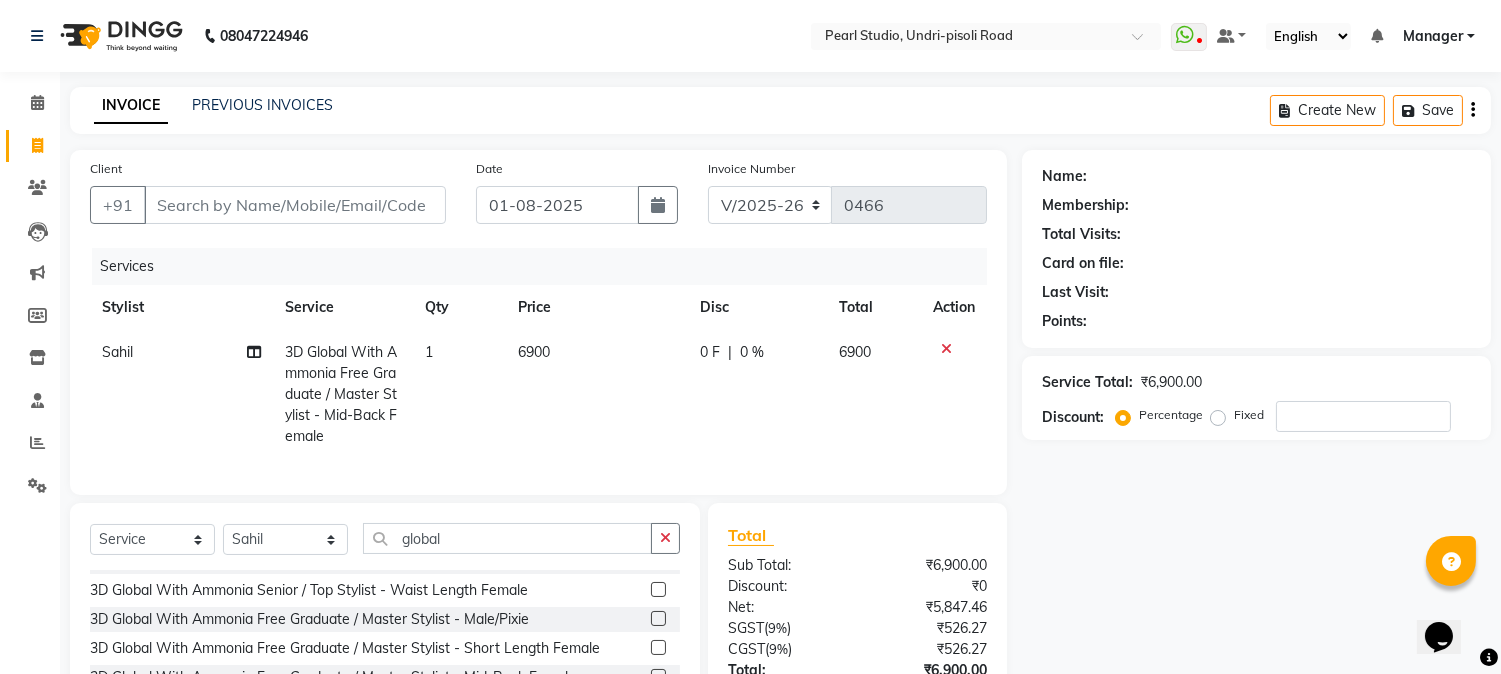 click on "Name: Membership: Total Visits: Card on file: Last Visit:  Points:  Service Total:  ₹6,900.00  Discount:  Percentage   Fixed" 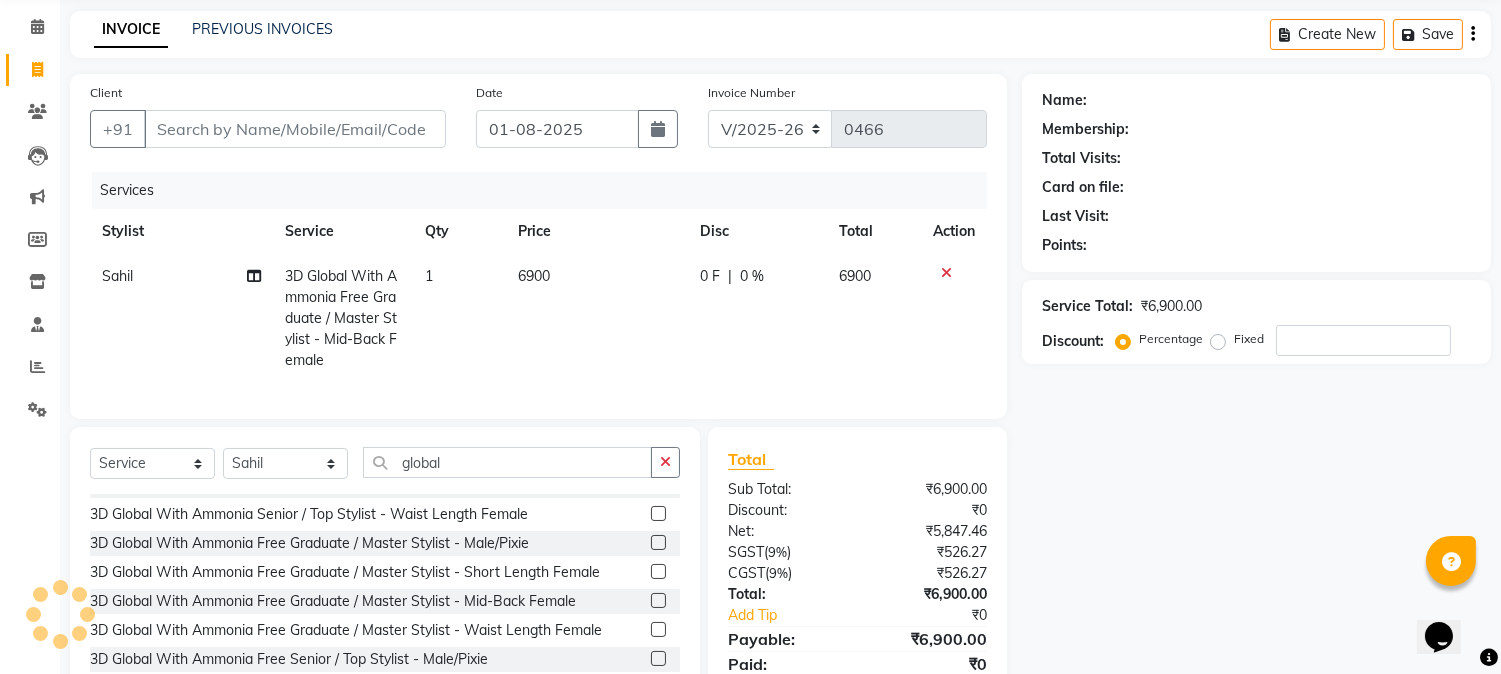 scroll, scrollTop: 111, scrollLeft: 0, axis: vertical 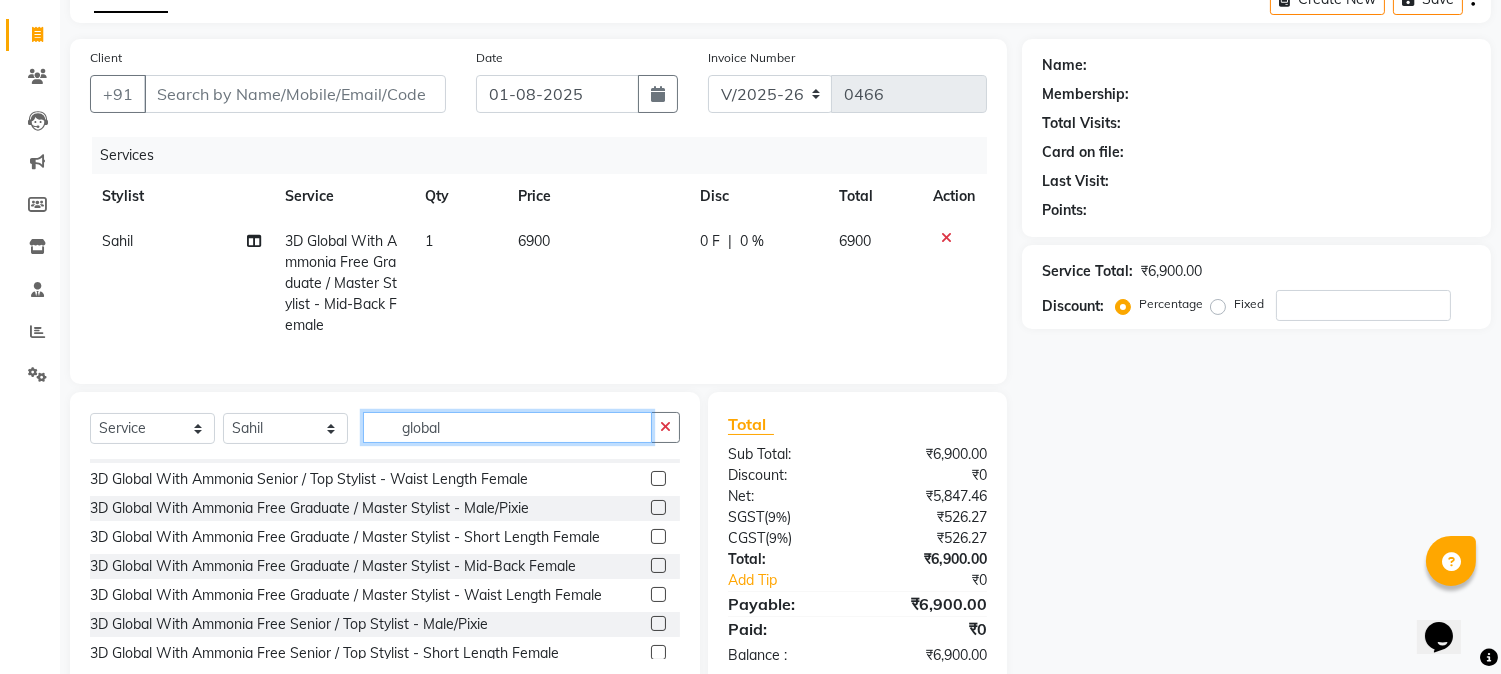 drag, startPoint x: 464, startPoint y: 448, endPoint x: 314, endPoint y: 451, distance: 150.03 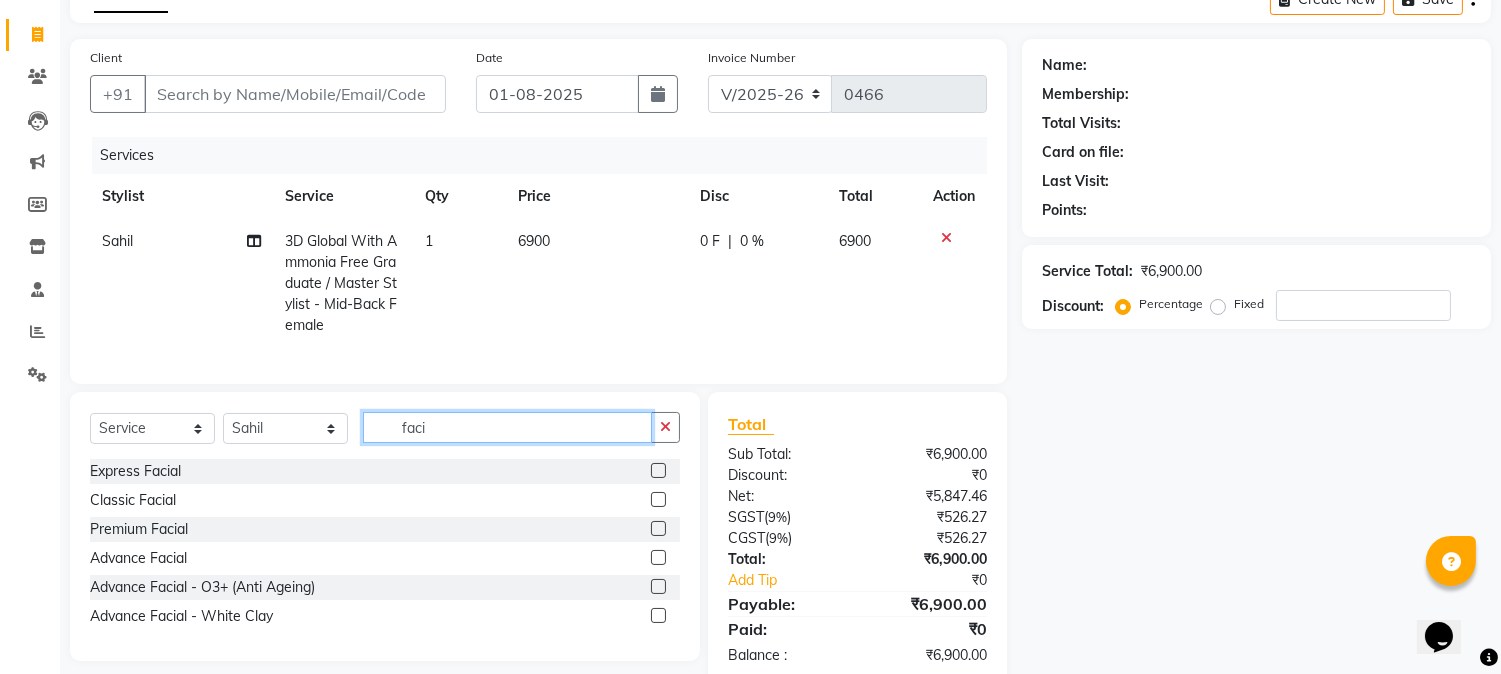 scroll, scrollTop: 0, scrollLeft: 0, axis: both 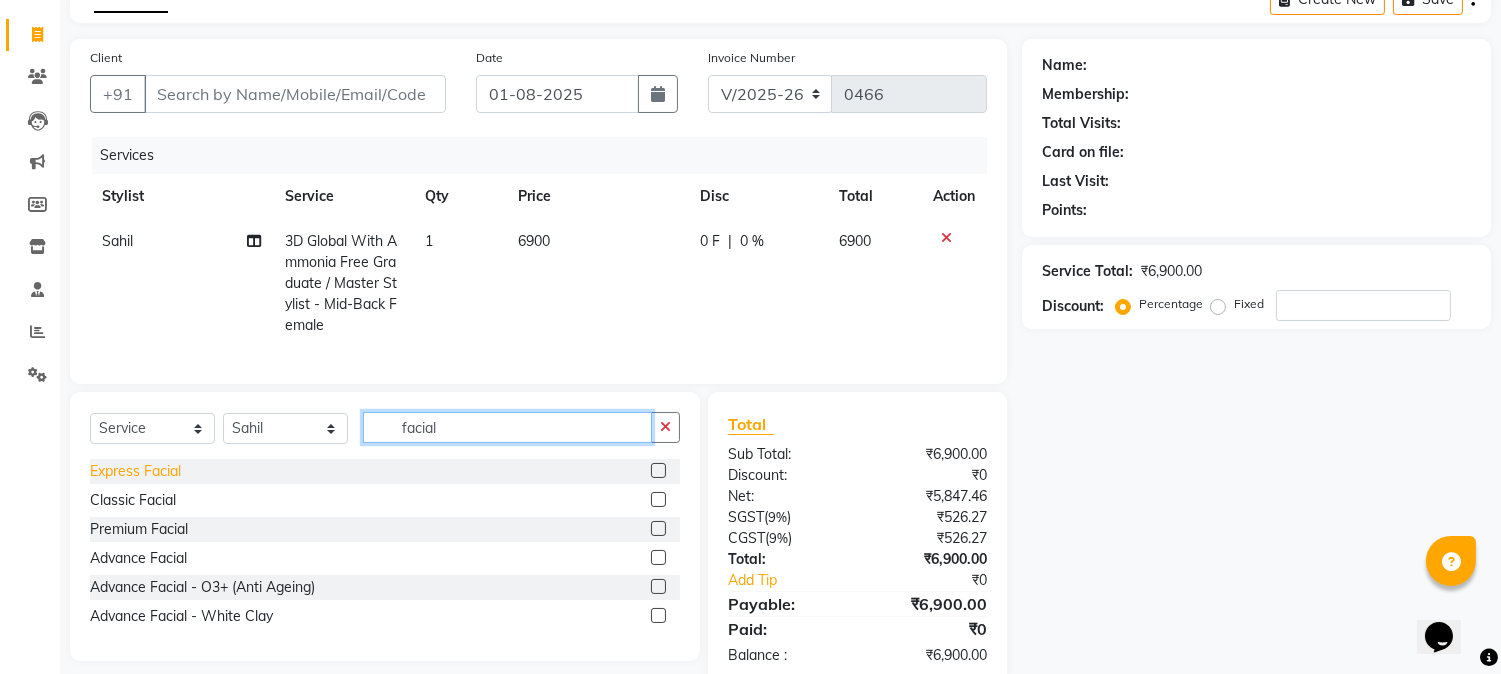 type on "facial" 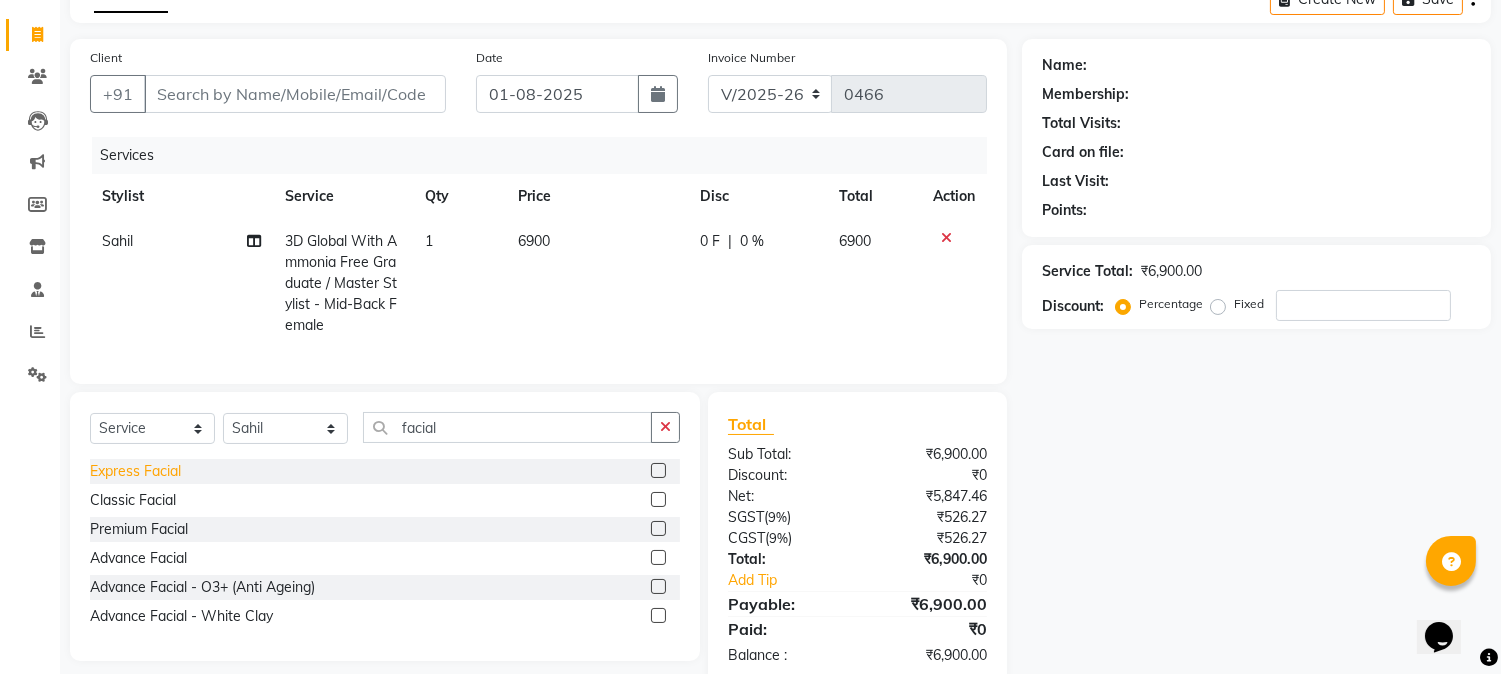click on "Express Facial" 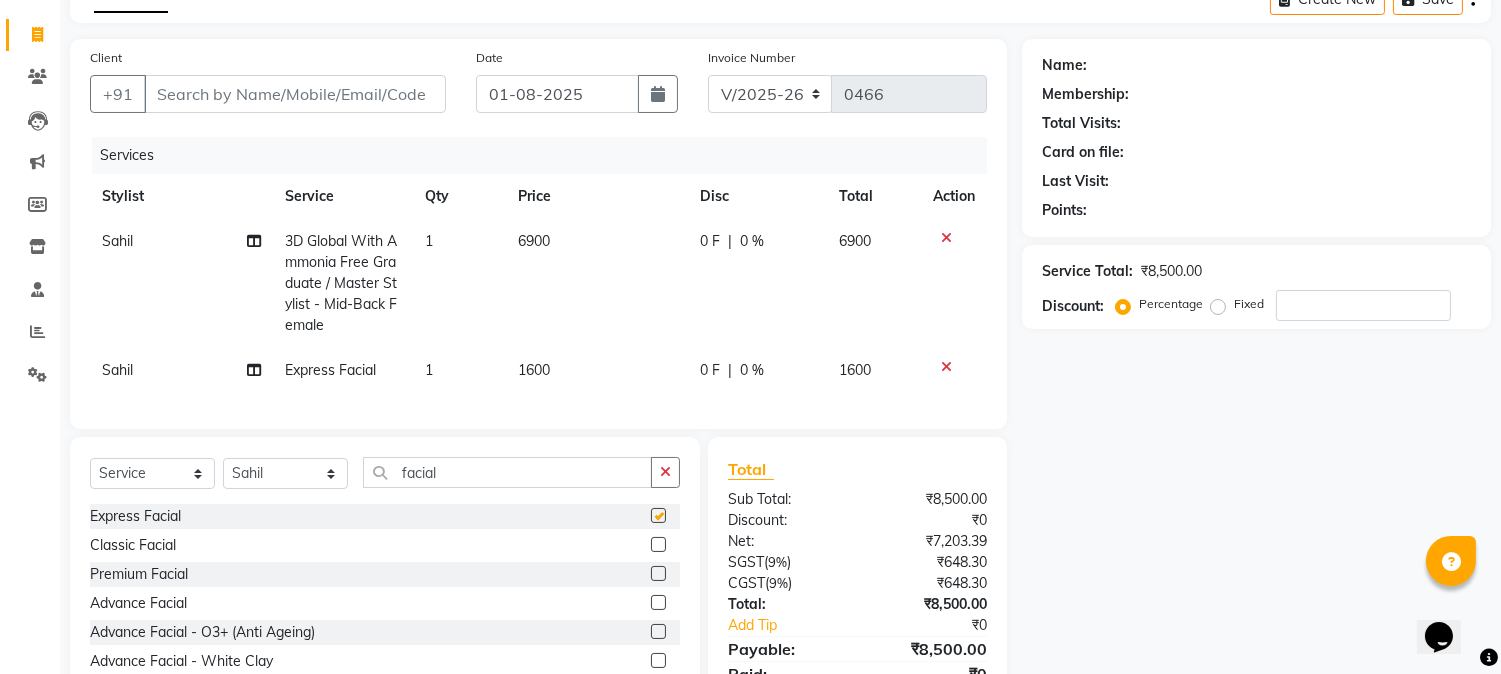 checkbox on "false" 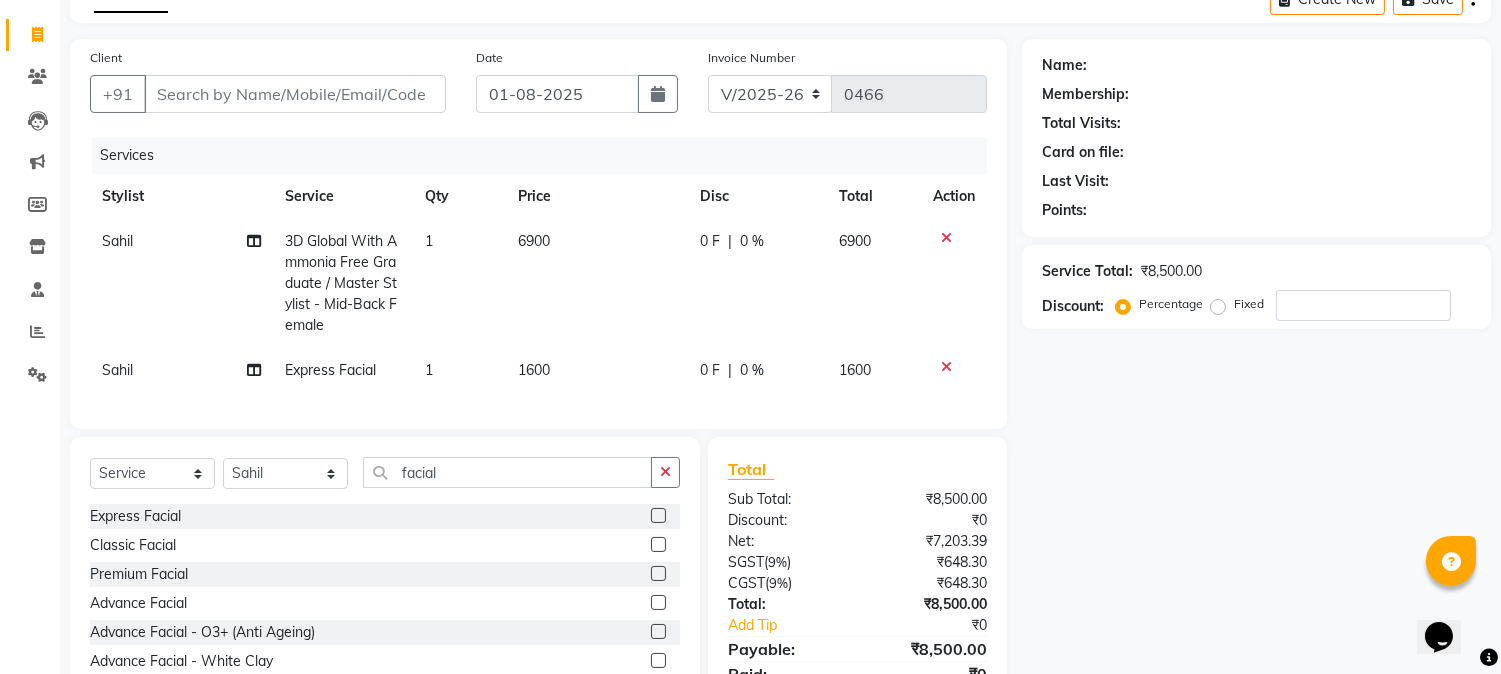click on "1600" 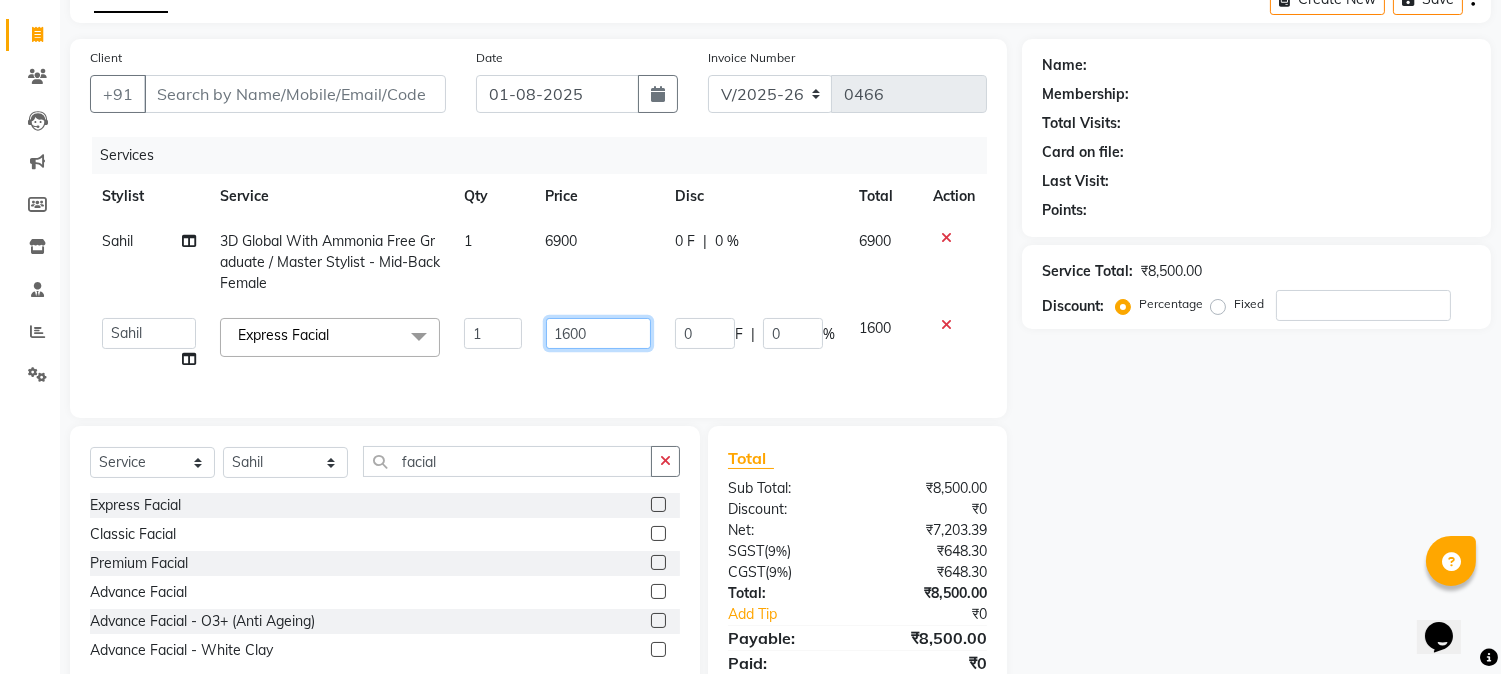 click on "1600" 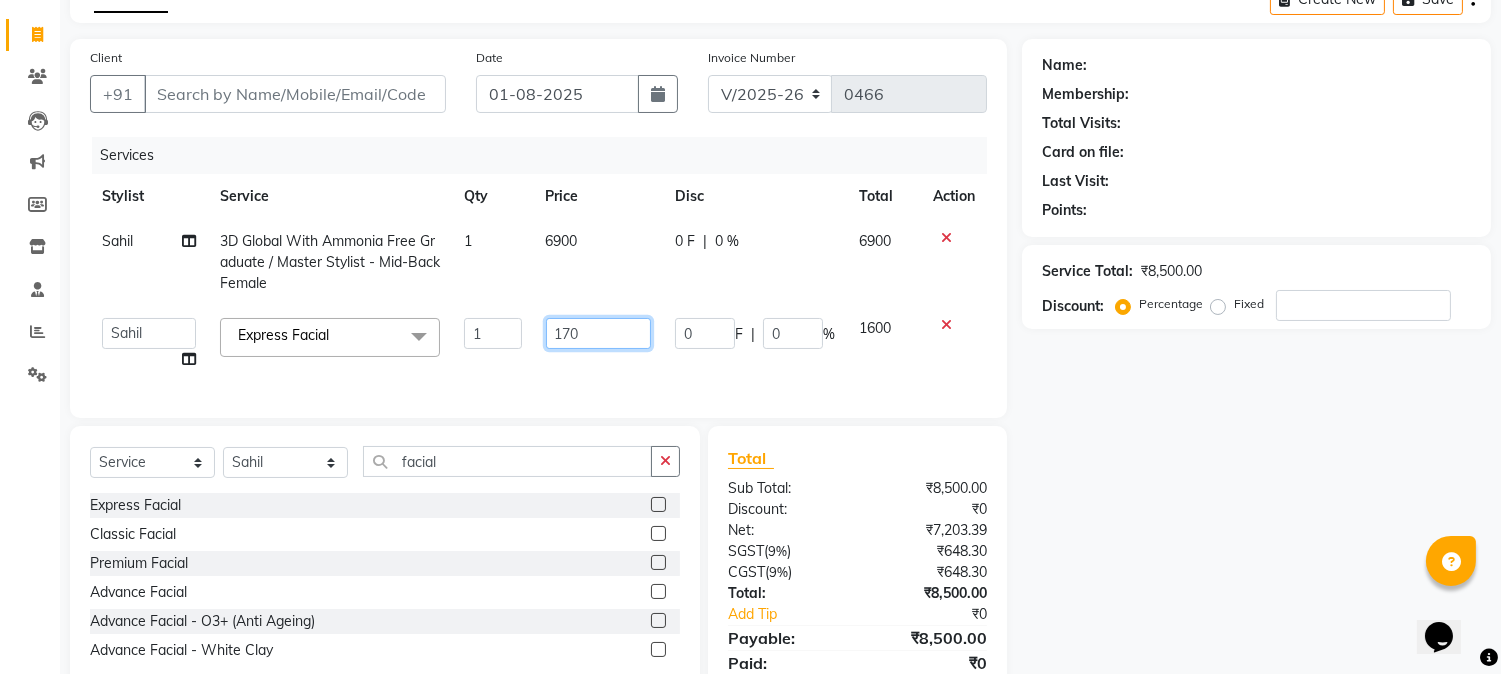 type on "1700" 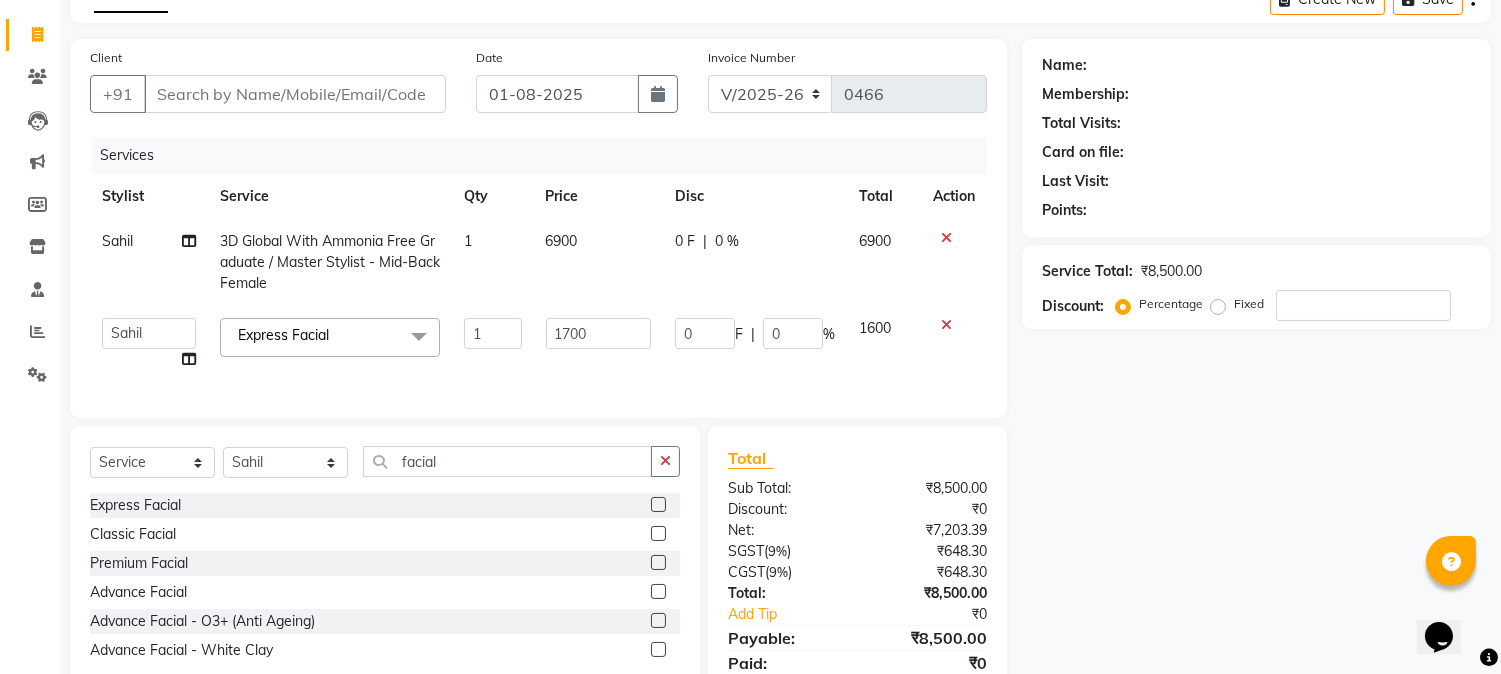 click on "Name: Membership: Total Visits: Card on file: Last Visit:  Points:  Service Total:  ₹8,500.00  Discount:  Percentage   Fixed" 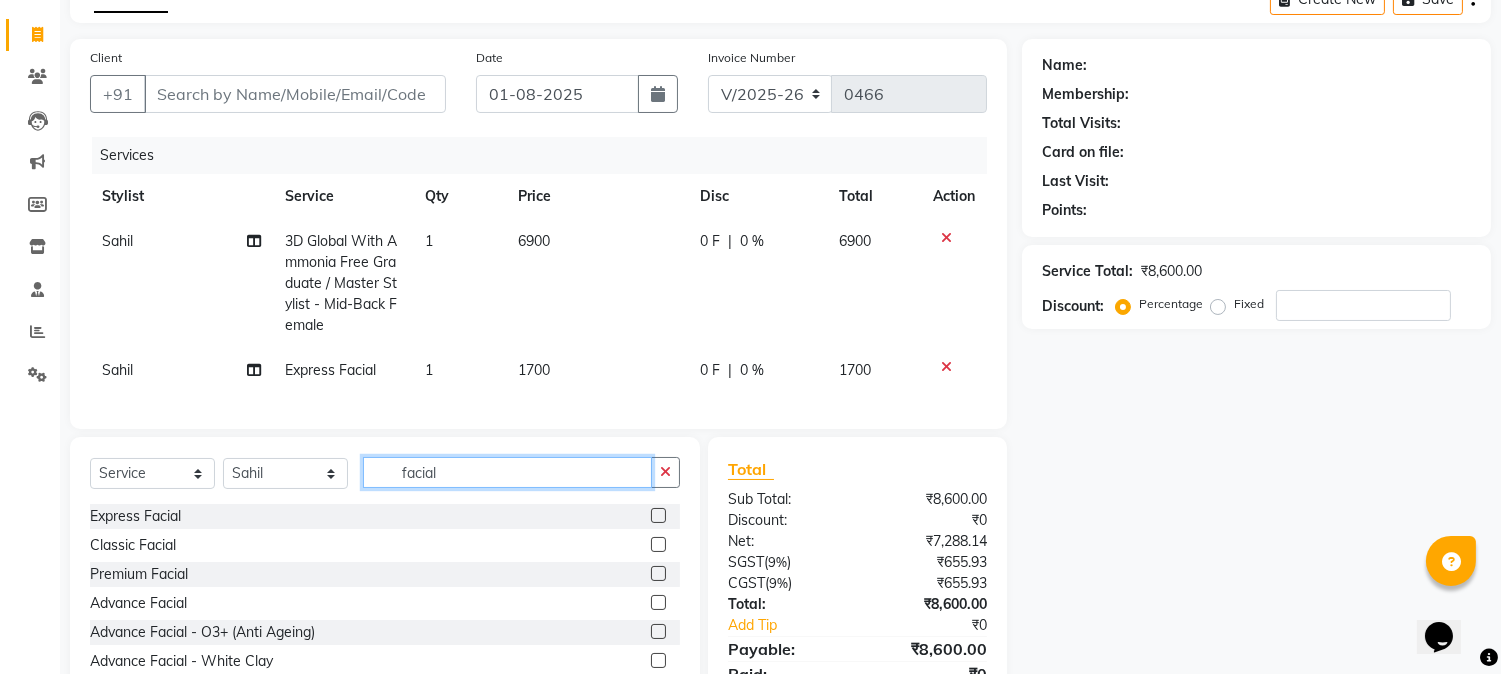 drag, startPoint x: 468, startPoint y: 491, endPoint x: 334, endPoint y: 474, distance: 135.07405 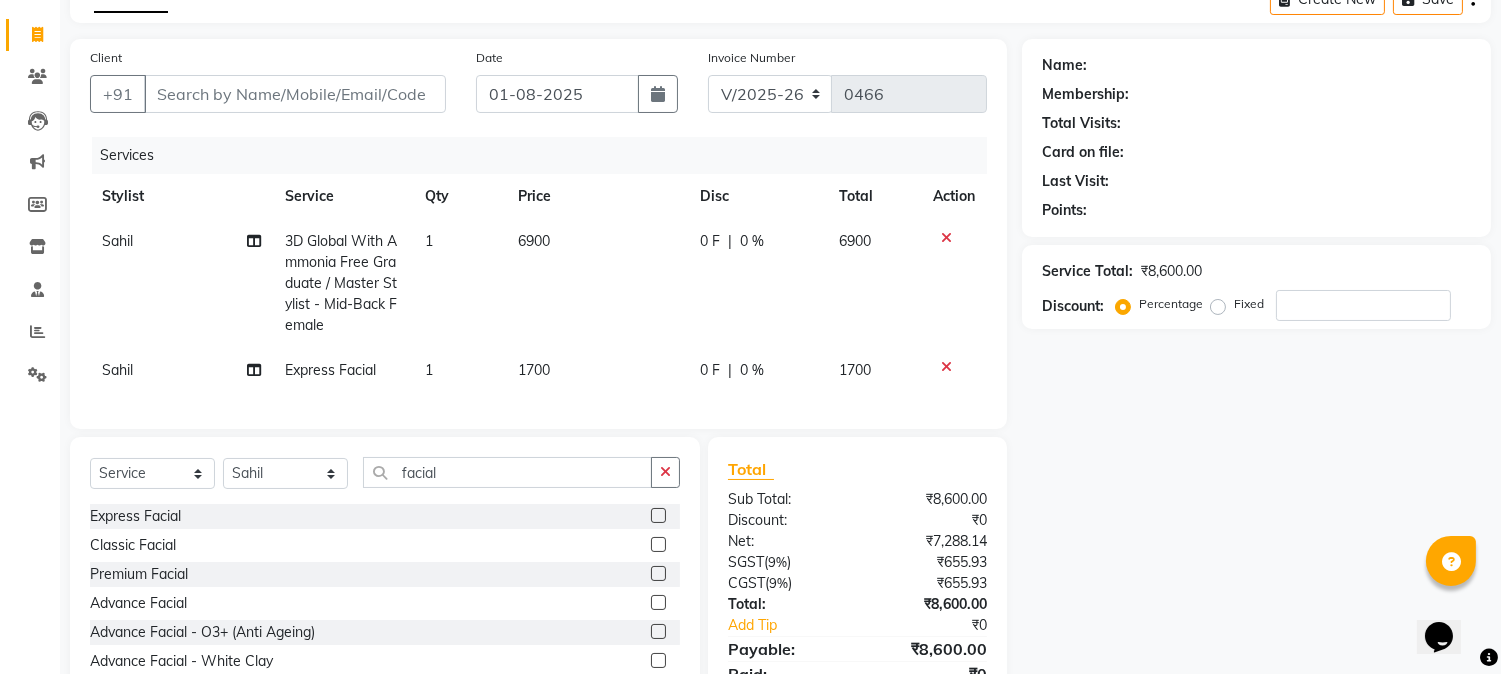 click on "Name: Membership: Total Visits: Card on file: Last Visit:  Points:  Service Total:  ₹8,600.00  Discount:  Percentage   Fixed" 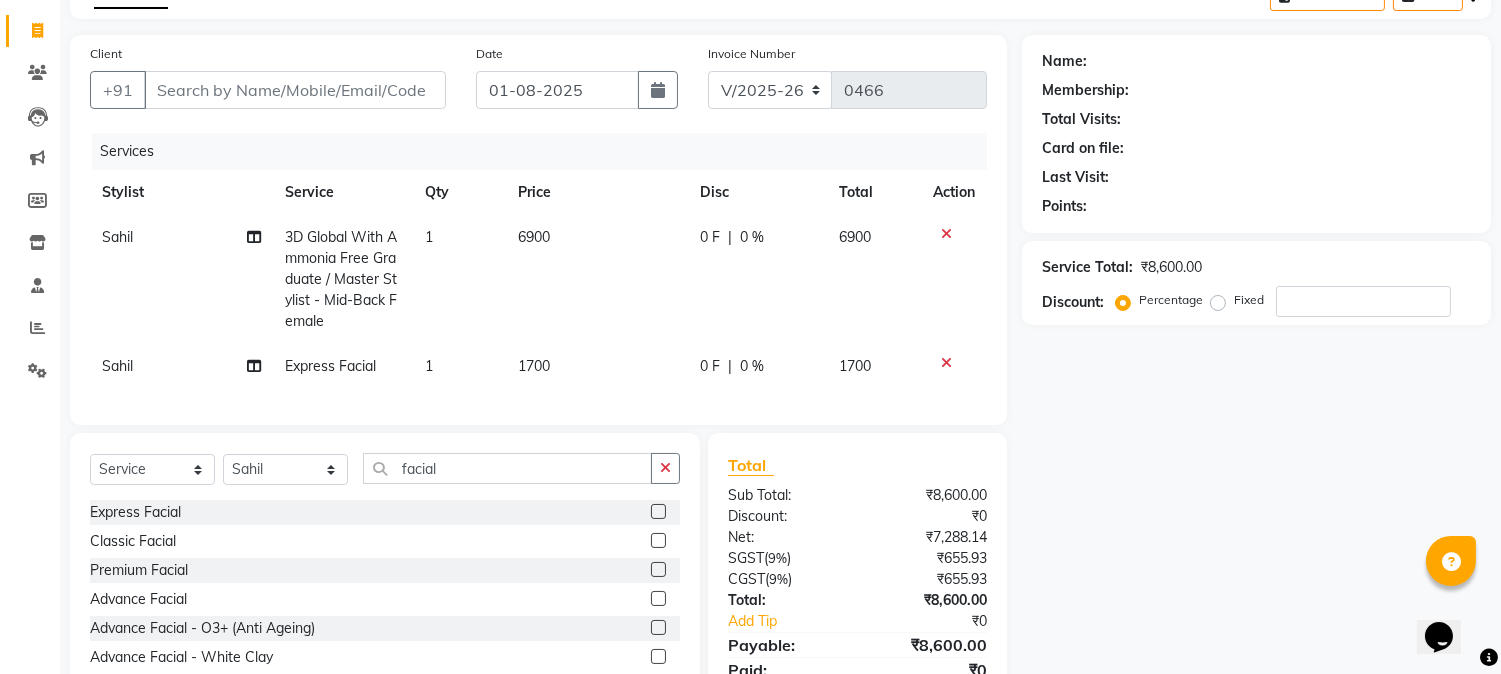 scroll, scrollTop: 0, scrollLeft: 0, axis: both 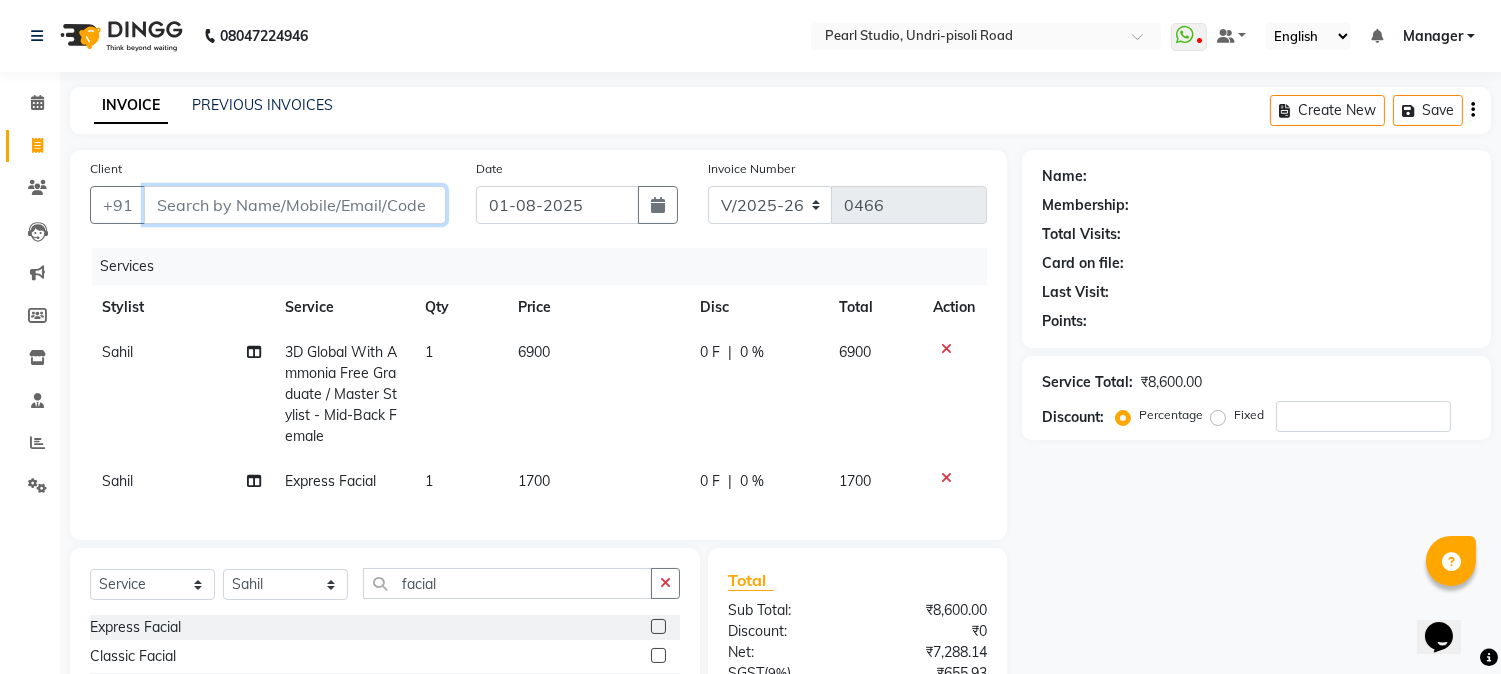 click on "Client" at bounding box center (295, 205) 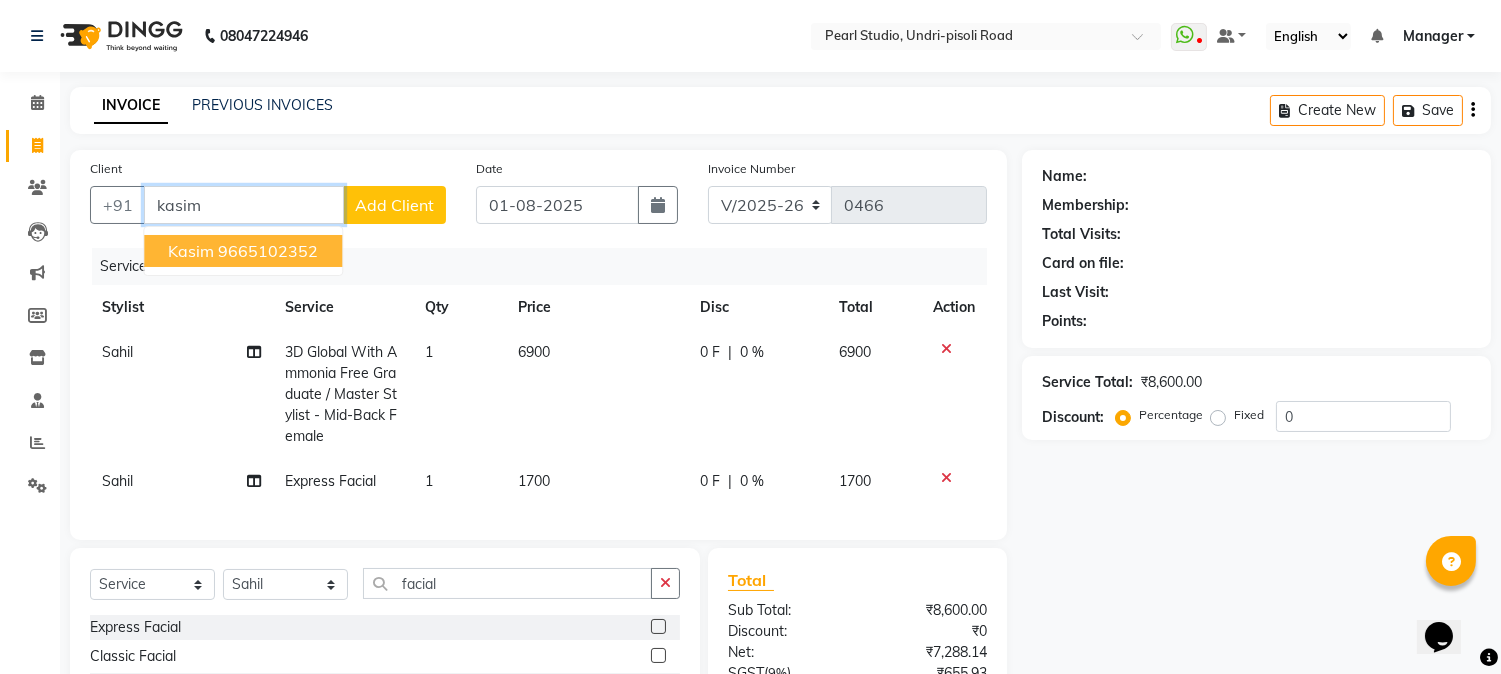 click on "9665102352" at bounding box center (268, 251) 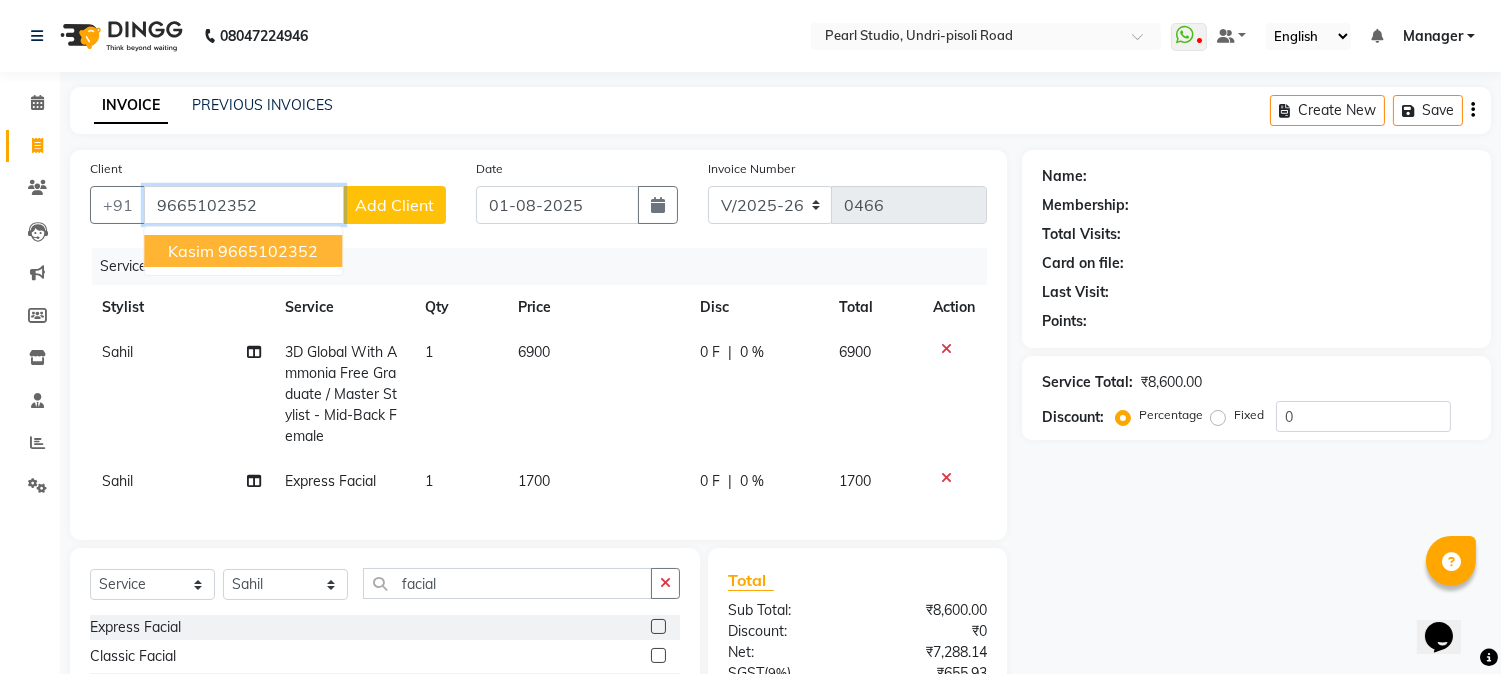 type on "9665102352" 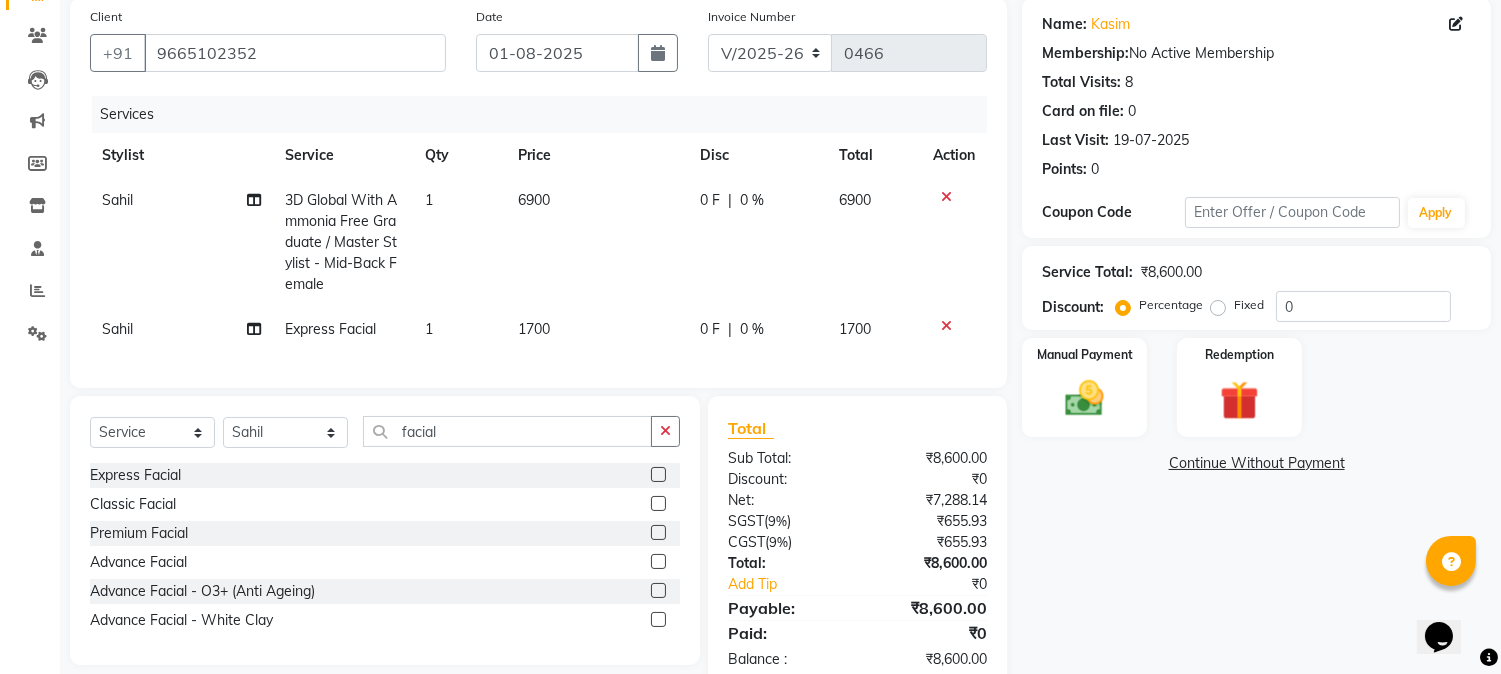 scroll, scrollTop: 103, scrollLeft: 0, axis: vertical 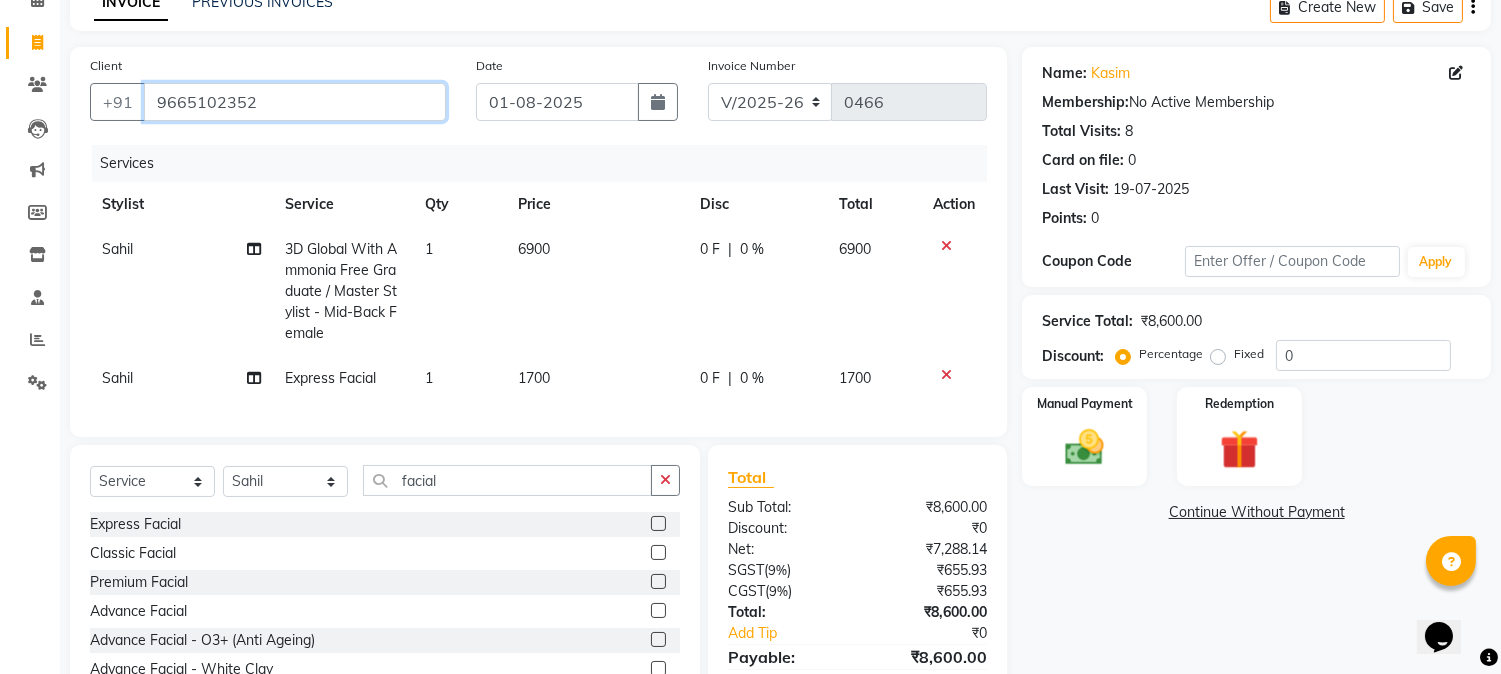 drag, startPoint x: 274, startPoint y: 102, endPoint x: 145, endPoint y: 102, distance: 129 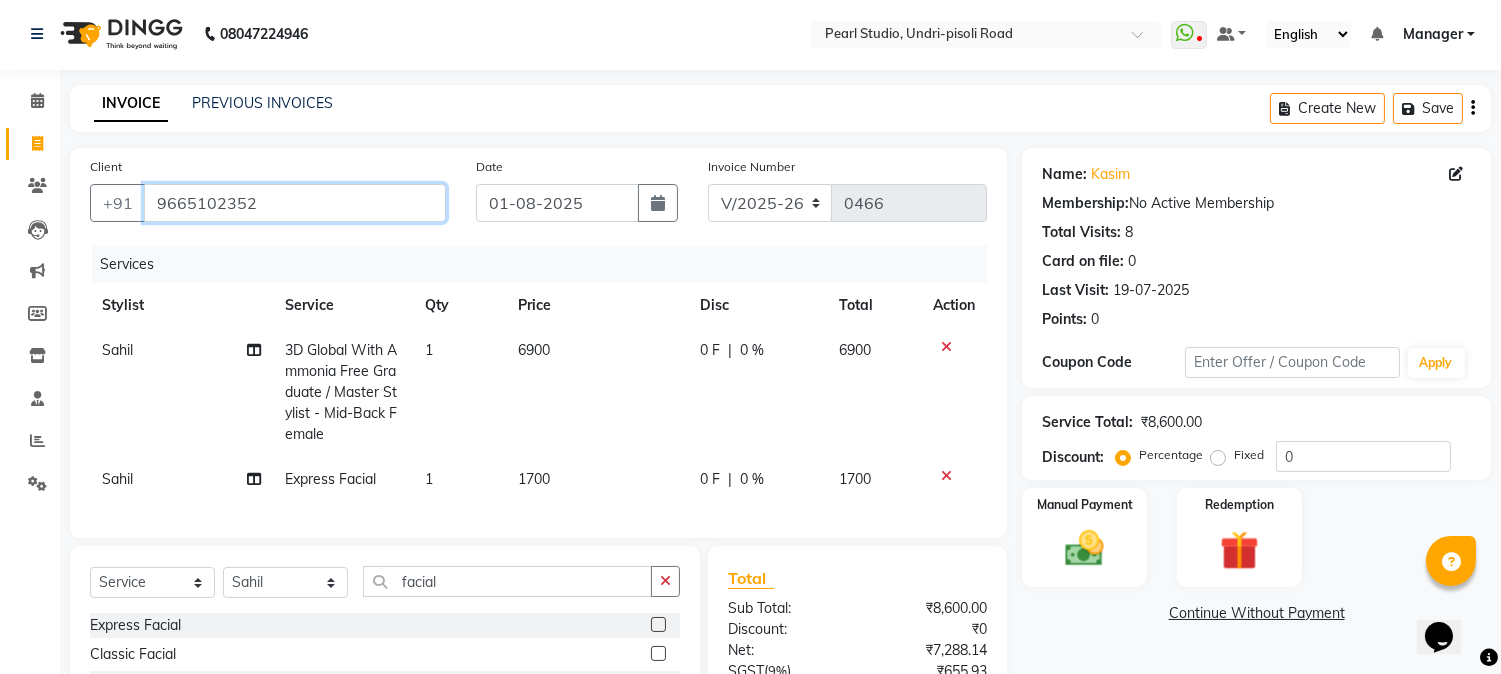 scroll, scrollTop: 0, scrollLeft: 0, axis: both 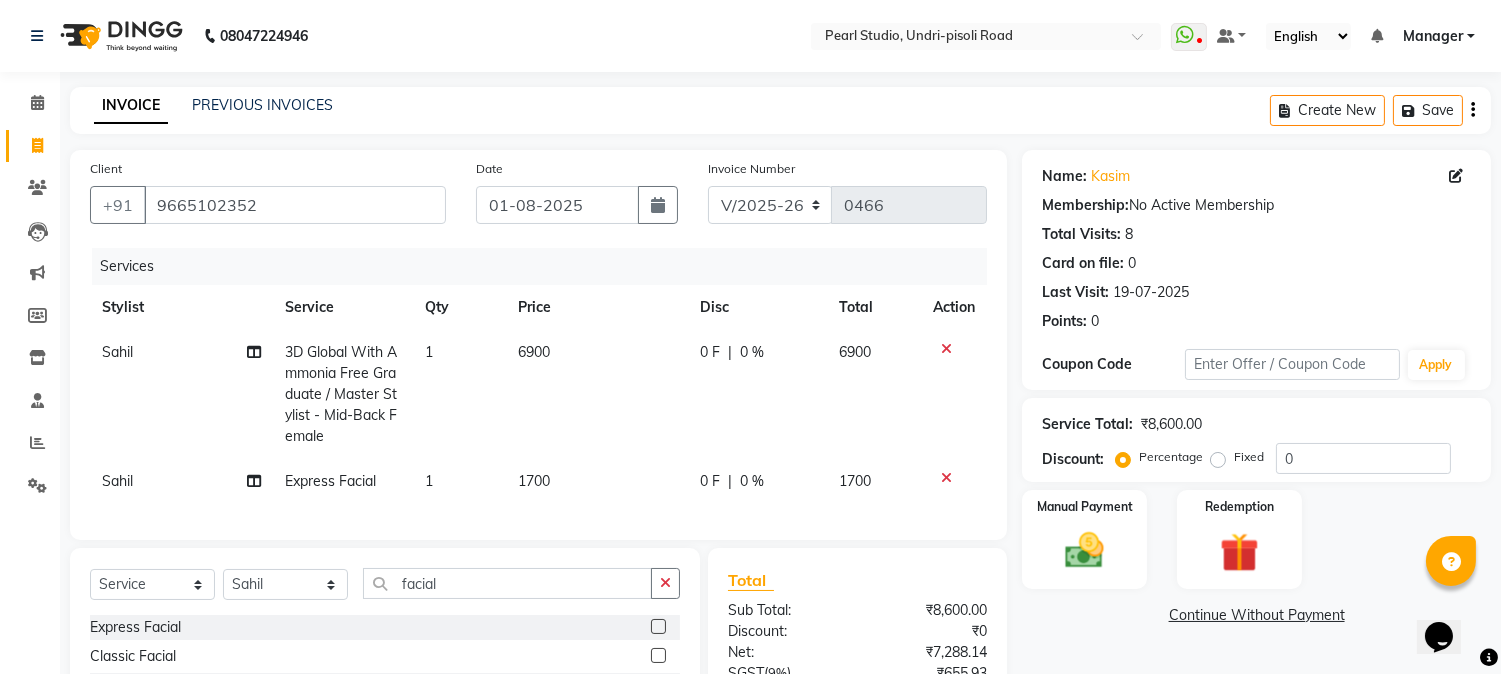 click on "Sahil" 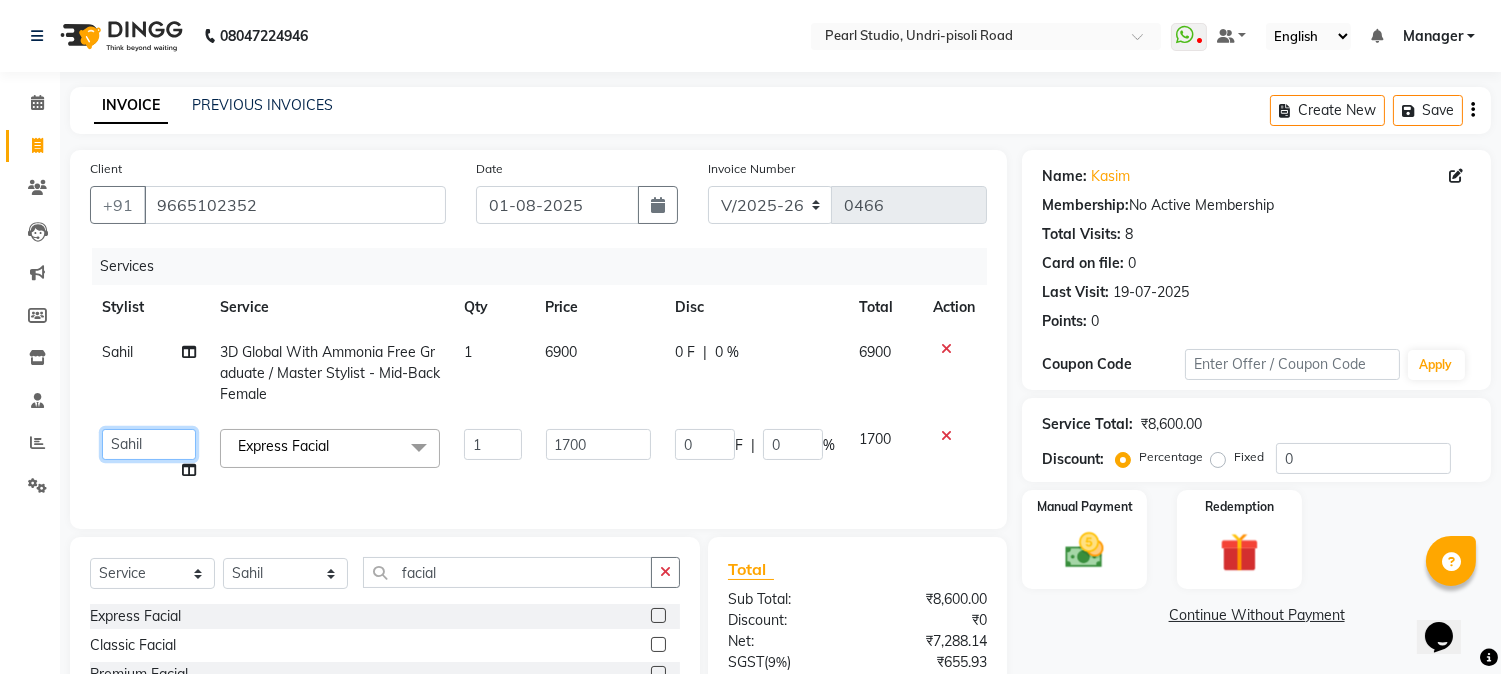 click on "Manager   [FIRST] [LAST]   [FIRST] [LAST]   [FIRST]   [FIRST] [FIRST] [LAST]   [FIRST] [LAST]   [FIRST]   [FIRST] [LAST]" 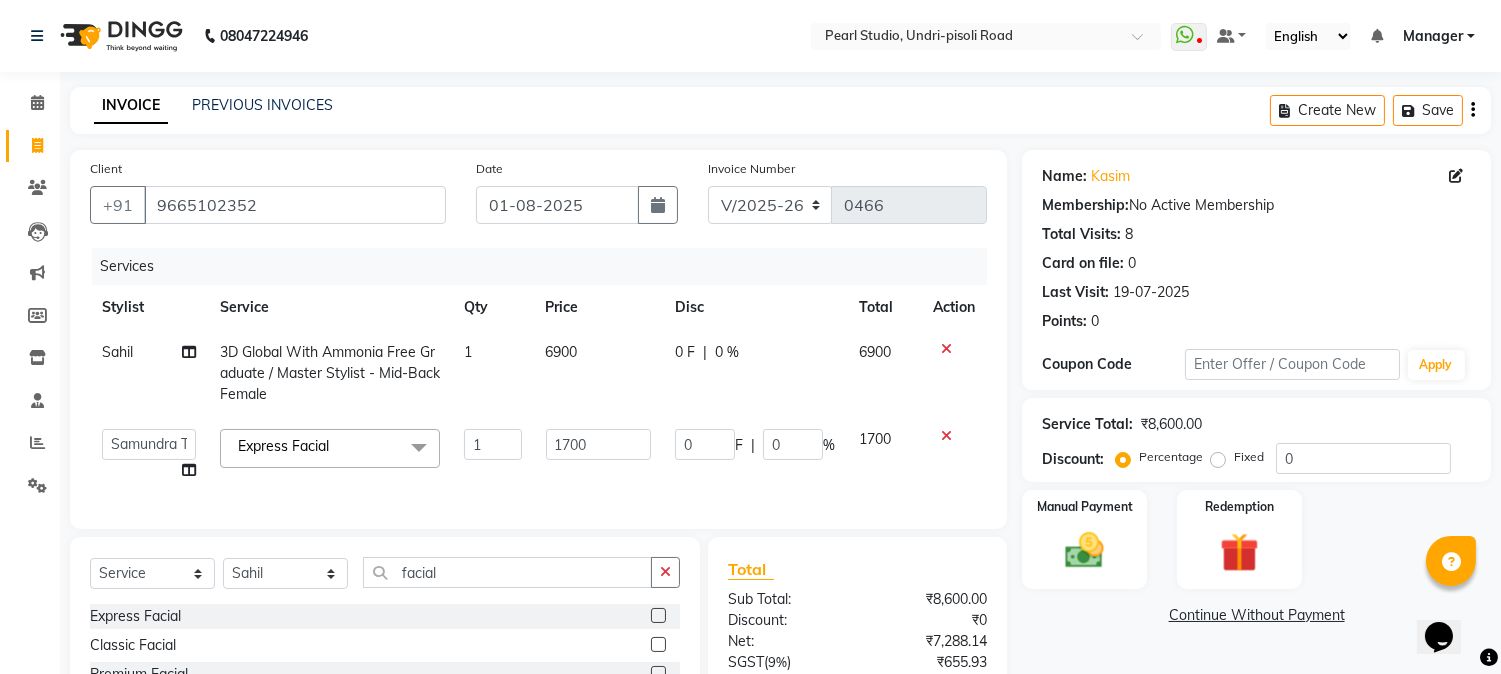 select on "38008" 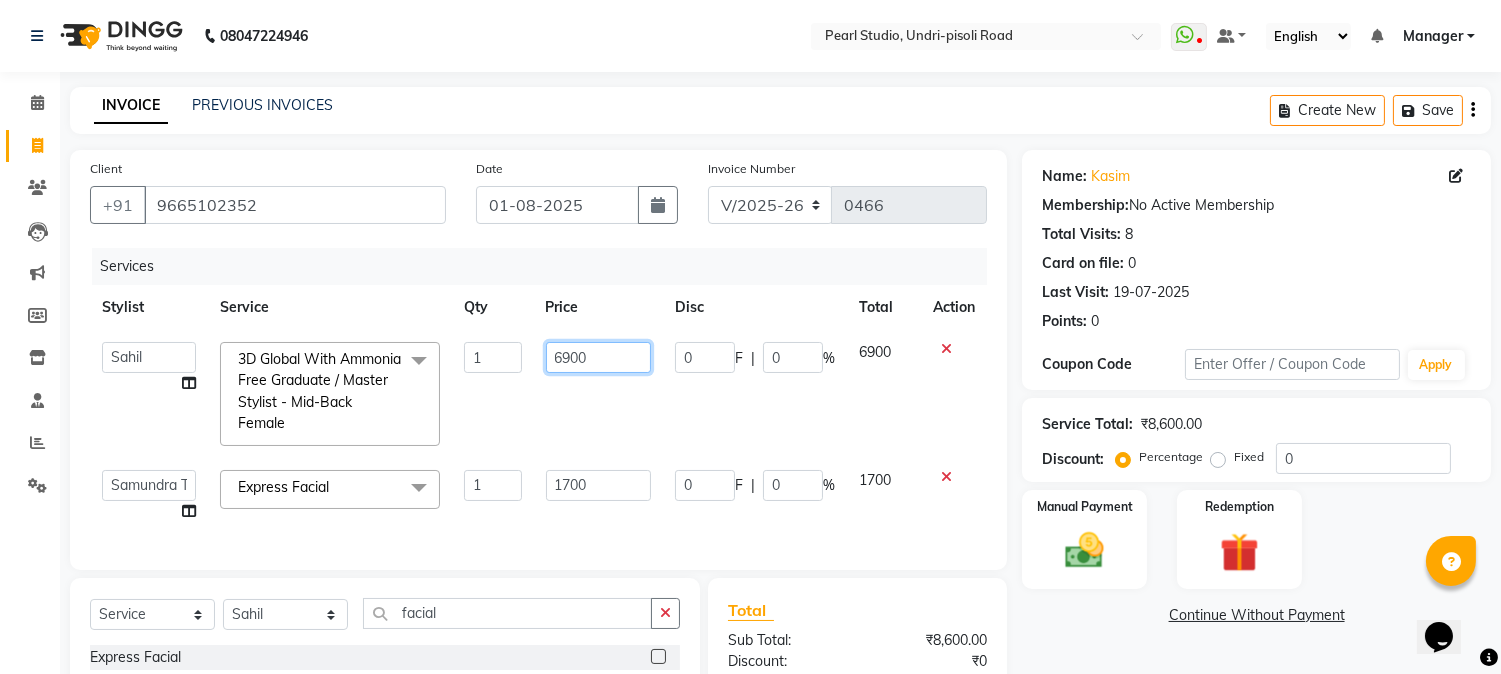 click on "6900" 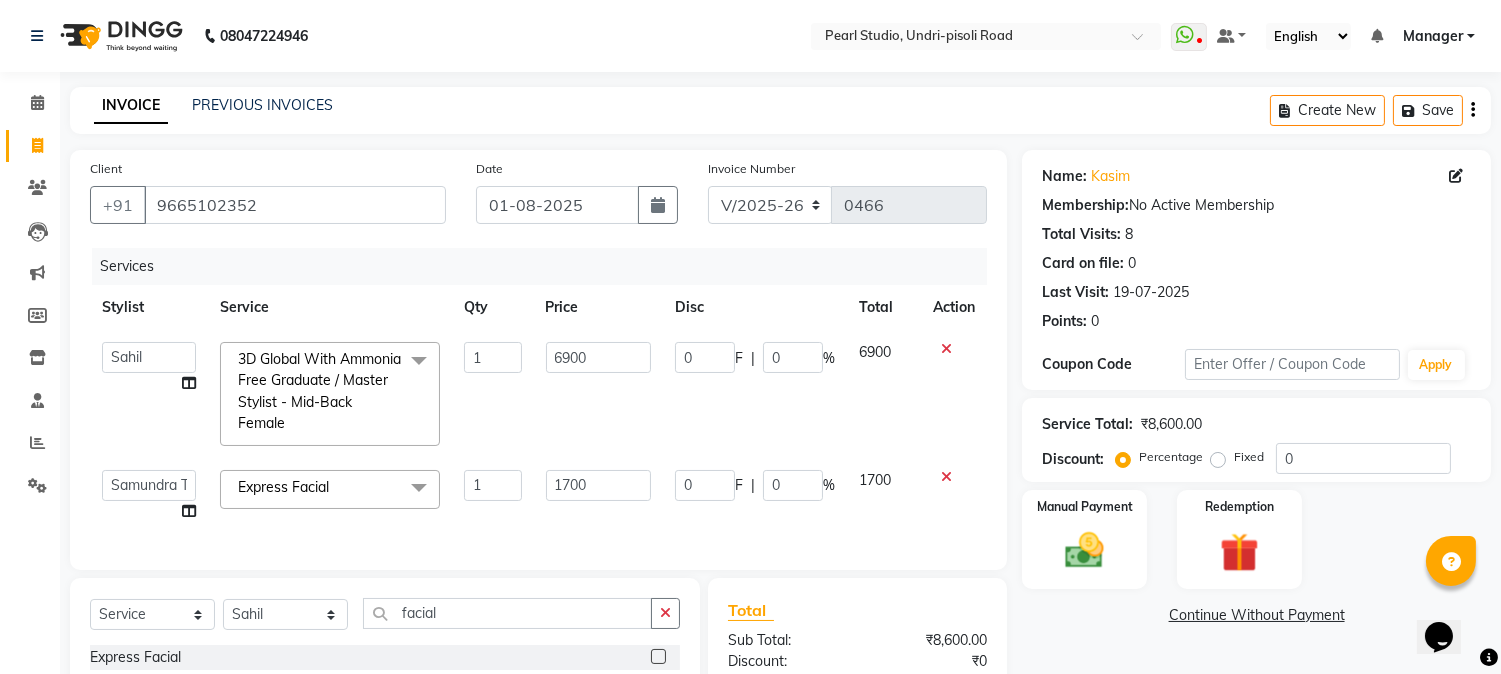 click on "Client +91 [PHONE] Date 01-08-2025 Invoice Number V/2025 V/2025-26 0466 Services Stylist Service Qty Price Disc Total Action  Manager   [FIRST] [LAST]   [FIRST] [LAST]   [FIRST]   [FIRST] [FIRST] [LAST]   [FIRST] [LAST]   [FIRST]   [FIRST] [LAST]  3D Global With Ammonia Free Graduate / Master Stylist  - Mid-Back Female  x Haircut  - Fringe Cut For Female Haircut  - Boys Haircut Haircut  - Girls Haircut Haircut  - Male Haircut By Graduate/Master Stylist Haircut  - Female Haircut By Graduate/Master Stylist Haircut  - Male Haircut By Senior/Top Stylist Haircut  - Female Haircut By Senior/Top Stylist Scrub - Full Back High Frequency Cornrow's Per Style Hair-Deep Conditioner Classic Hairwash  - Hair Wash For Male Classic Hairwash  - Short Length Hair For Female Classic Hairwash  - Medium Length Hair For Female Classic Hairwash  - Long Length Hair For Female Premium Hairwash  - Hair Wash For Male Premium Hairwash  - Short Length Hair For Female Premium Hairwash  - Medium Length Hair For Female Blow Dry  - Male/Pixie 1" 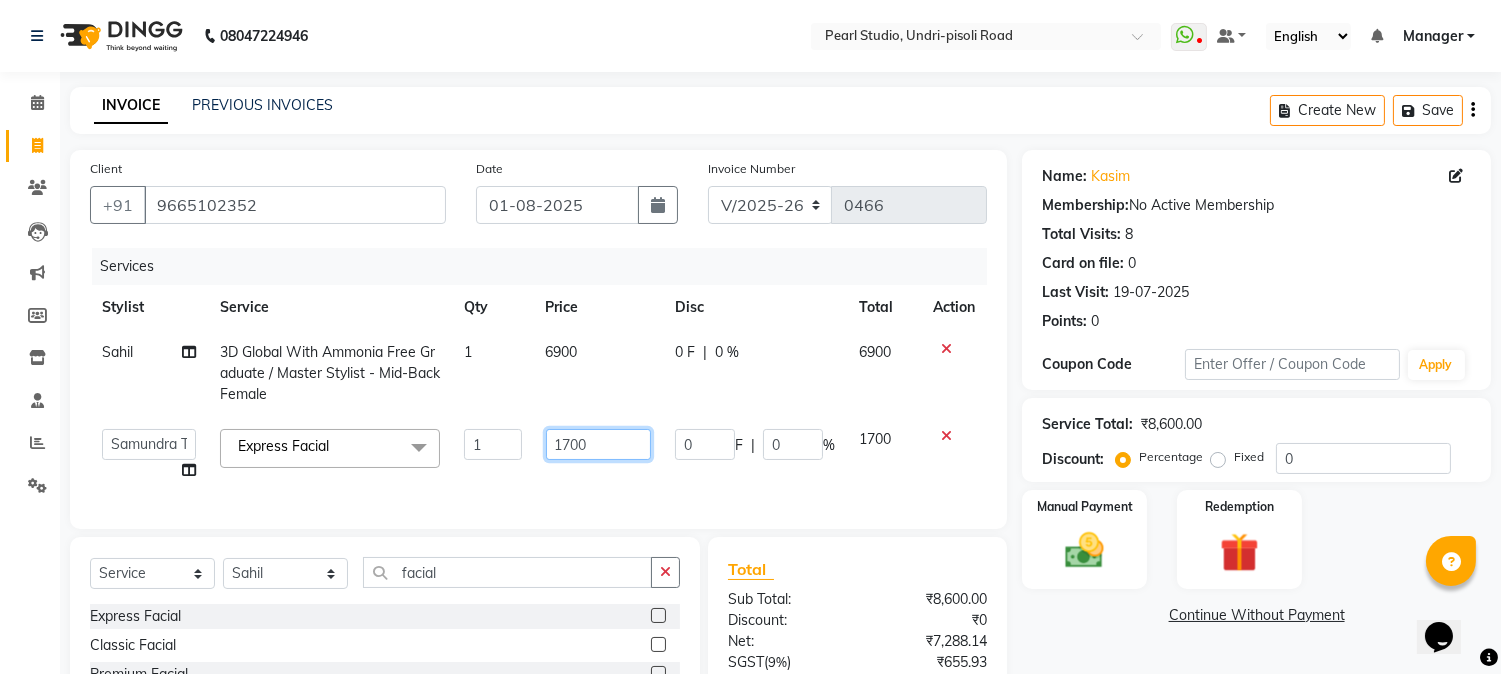 click on "1700" 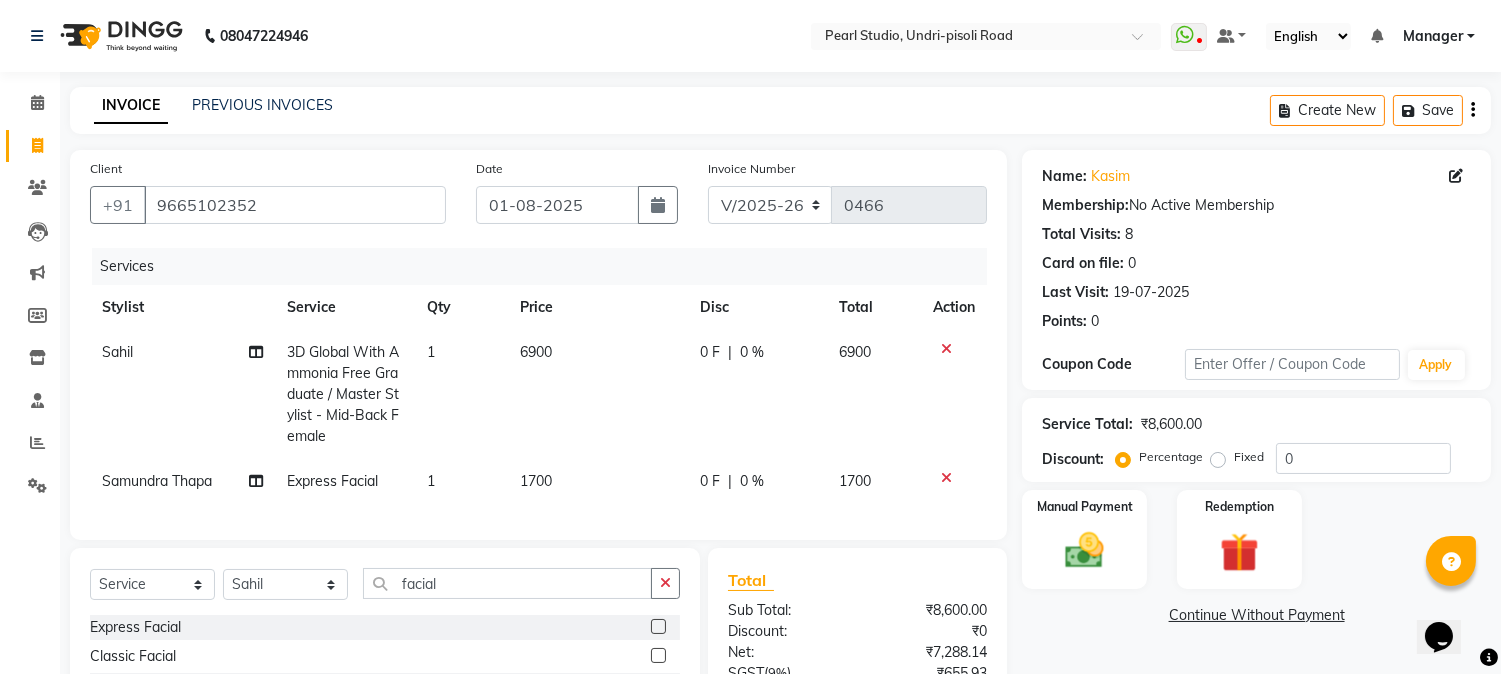 click on "Client +91 [PHONE] Date 01-08-2025 Invoice Number V/2025 V/2025-26 0466 Services Stylist Service Qty Price Disc Total Action [FIRST] 3D Global With Ammonia Free Graduate / Master Stylist  - Mid-Back Female 1 6900 0 F | 0 % 6900 [FIRST] [LAST] Express Facial   1 1700 0 F | 0 % 1700" 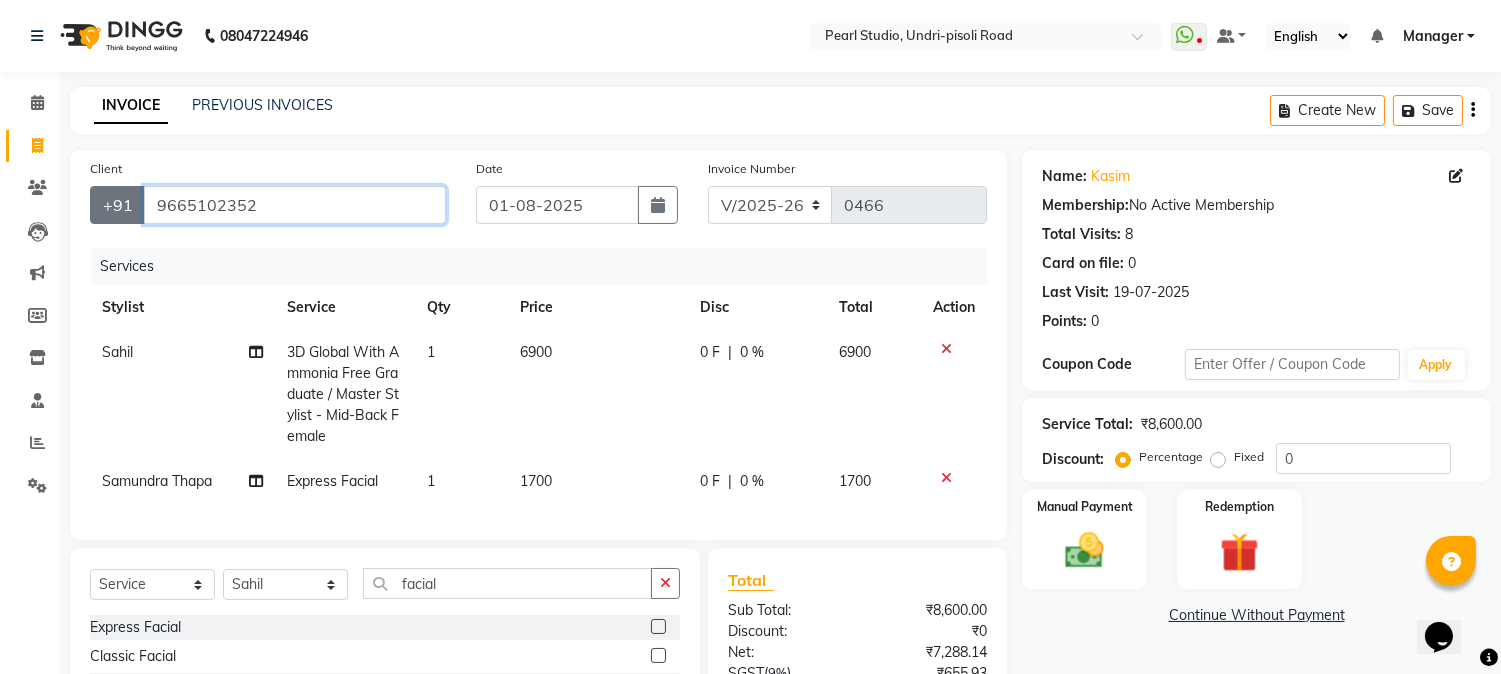 drag, startPoint x: 251, startPoint y: 197, endPoint x: 118, endPoint y: 203, distance: 133.13527 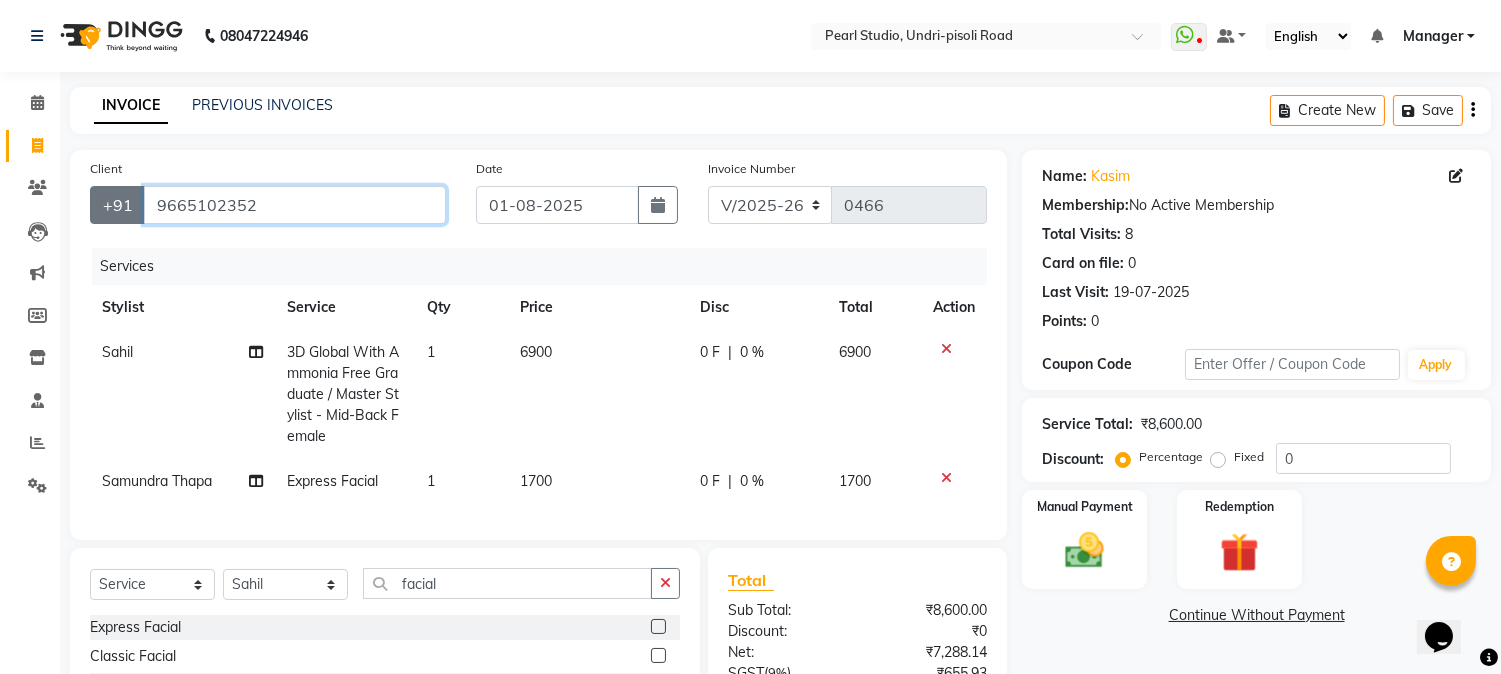 click on "+91 [PHONE]" 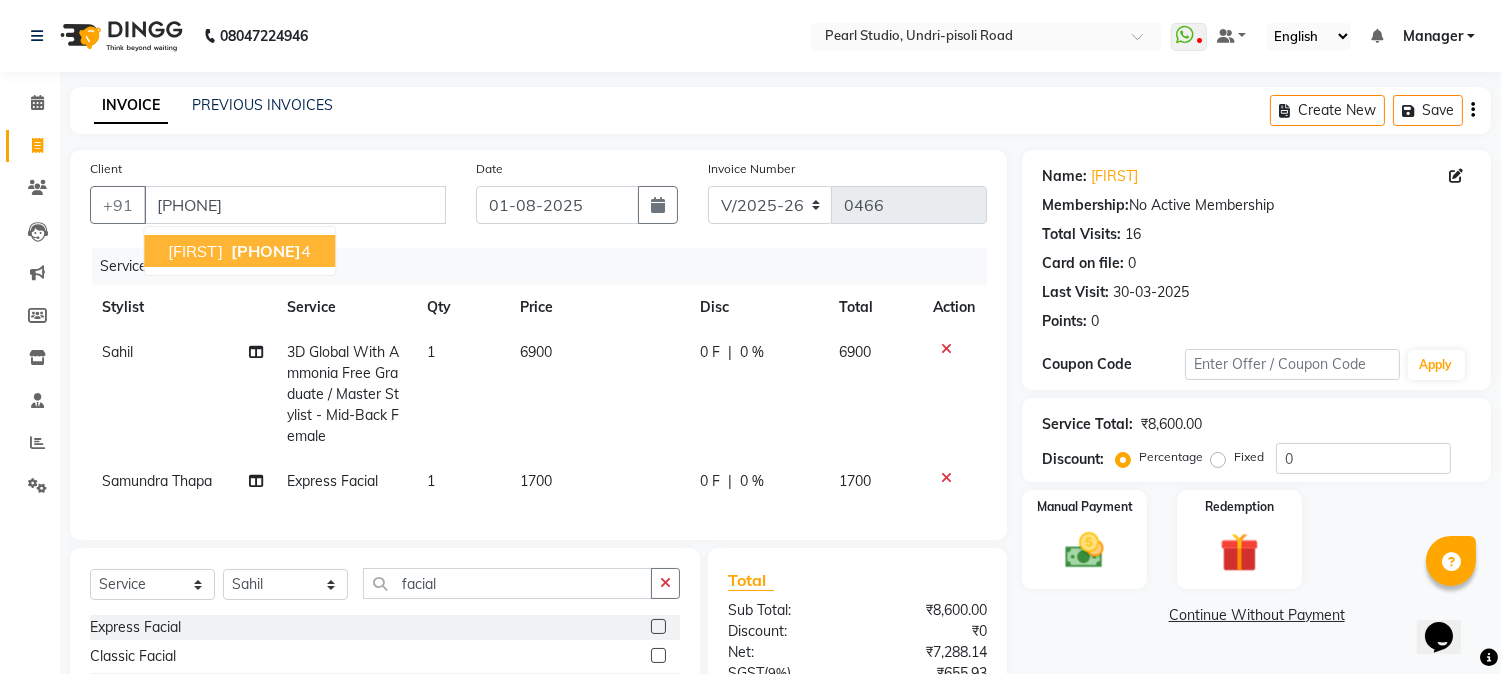 click on "[PHONE]" at bounding box center [266, 251] 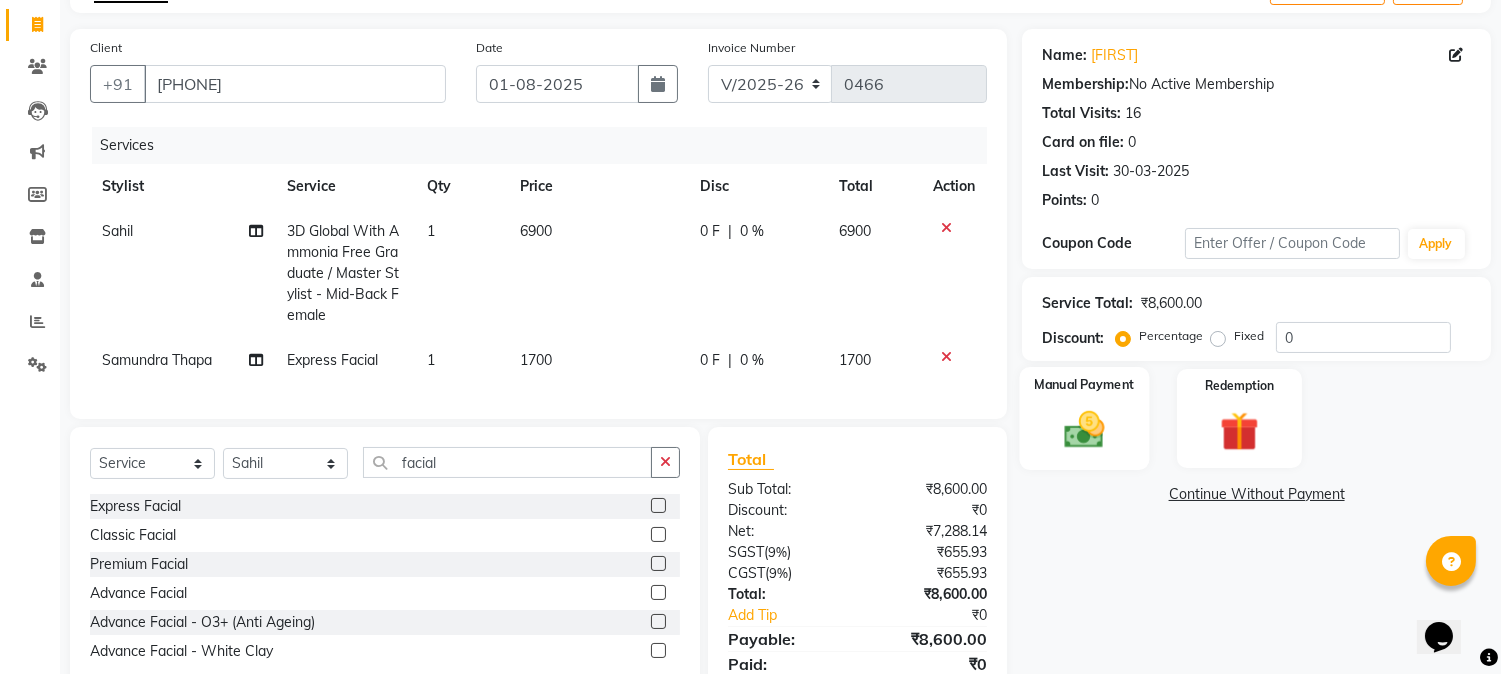 scroll, scrollTop: 0, scrollLeft: 0, axis: both 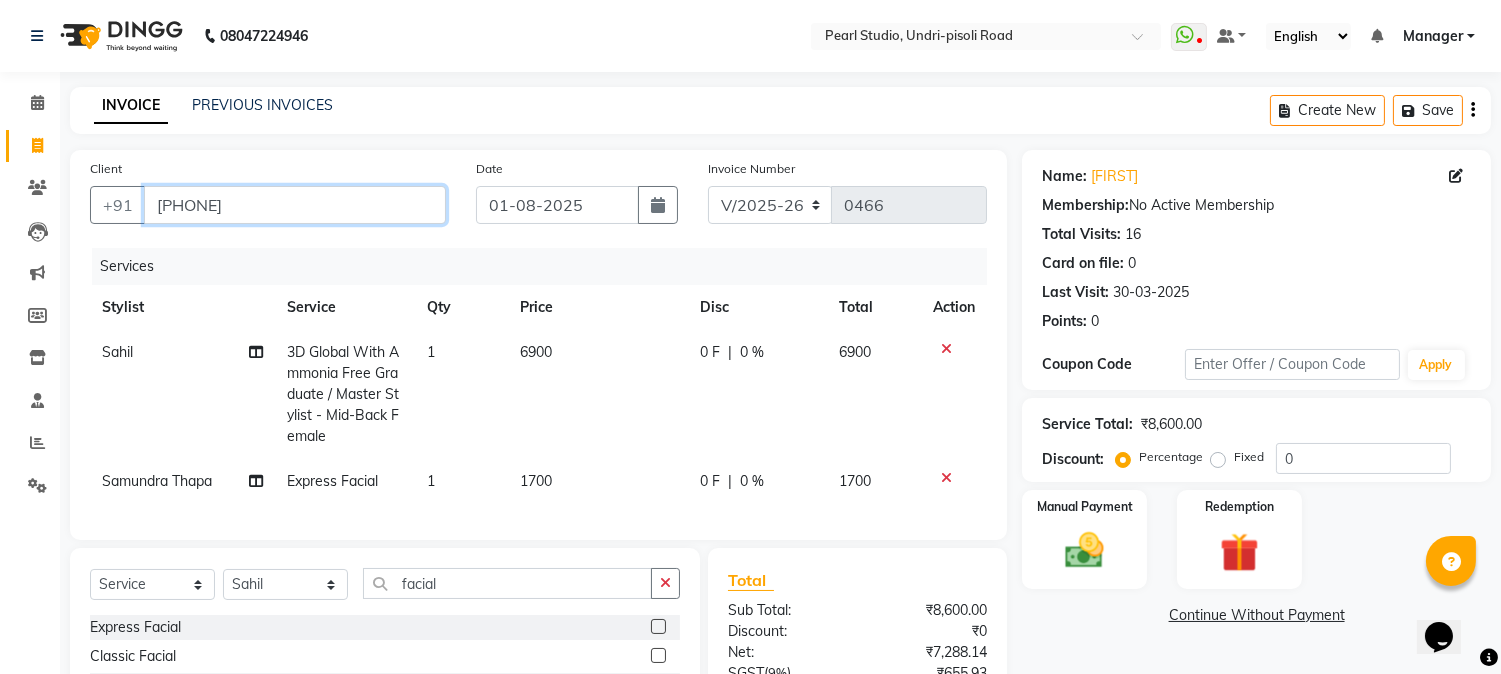 drag, startPoint x: 283, startPoint y: 204, endPoint x: 125, endPoint y: 183, distance: 159.38947 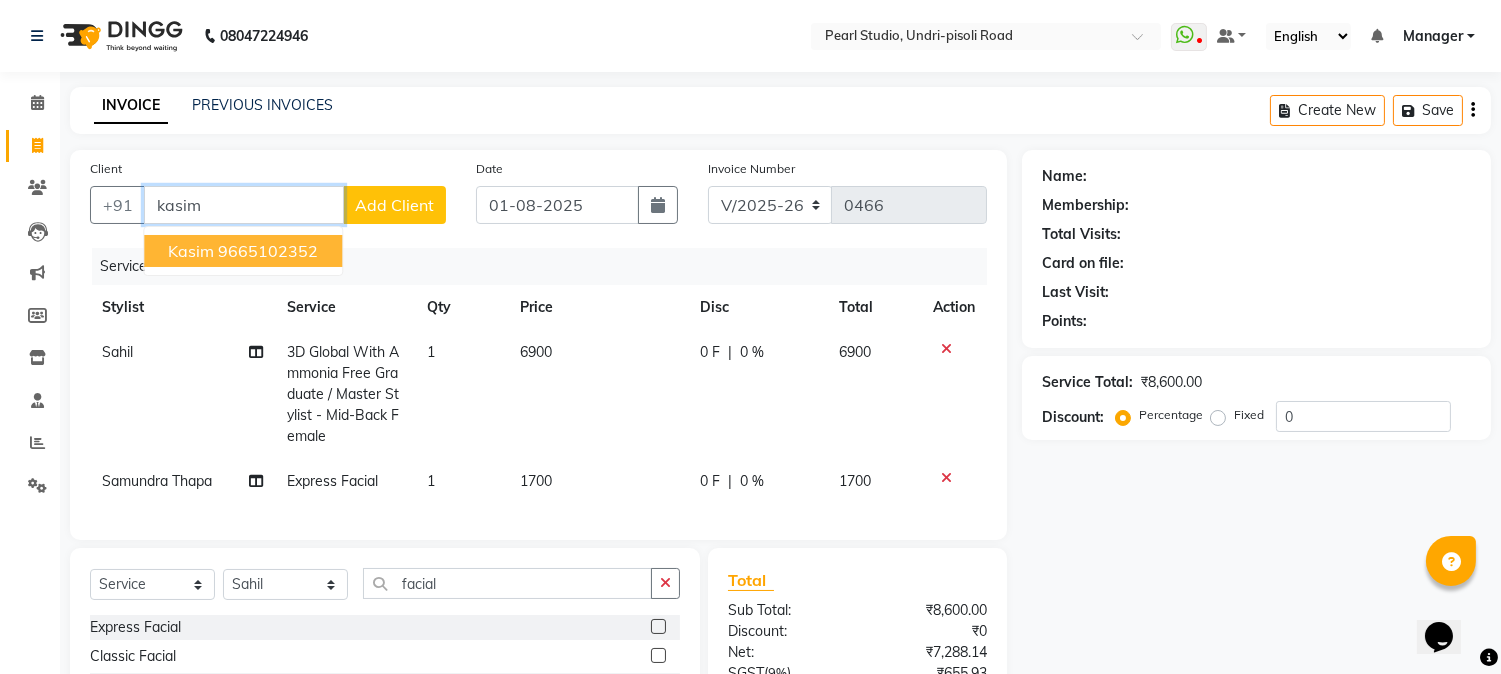 click on "9665102352" at bounding box center (268, 251) 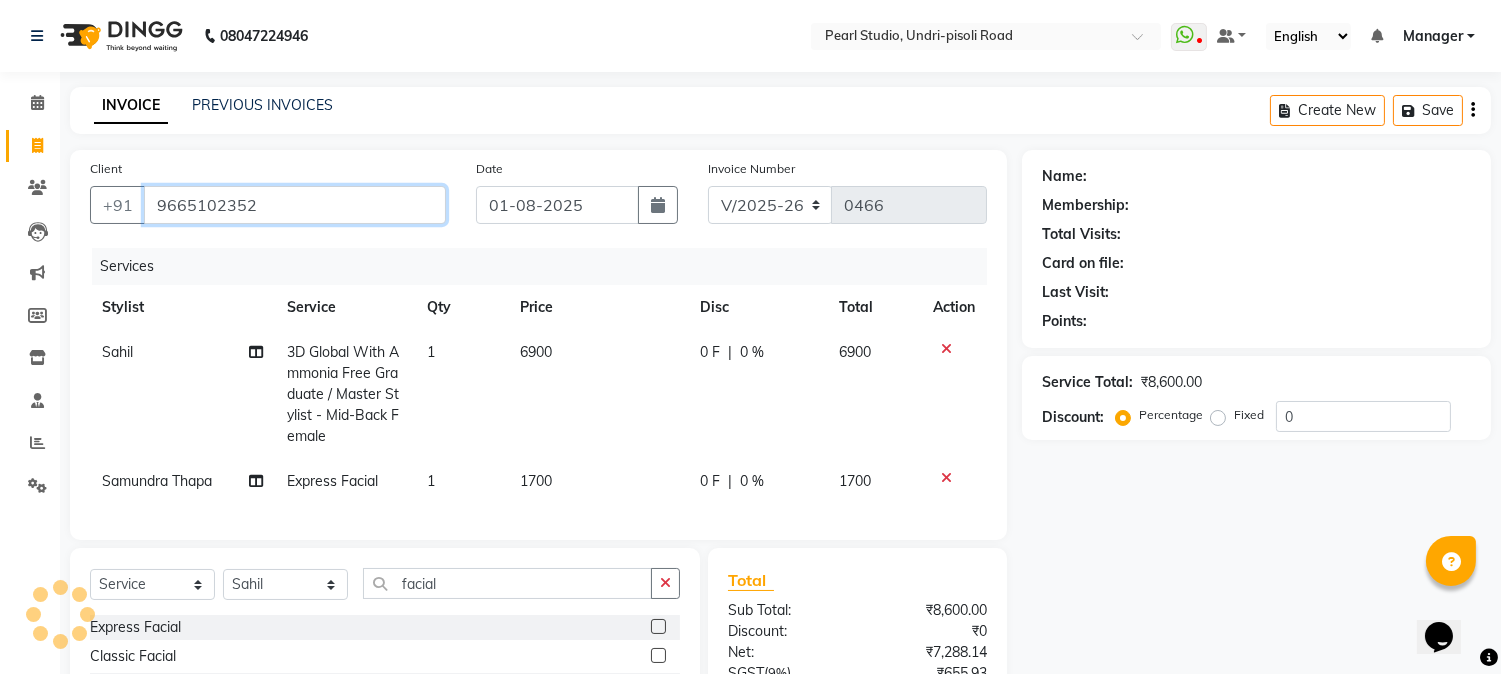 type on "9665102352" 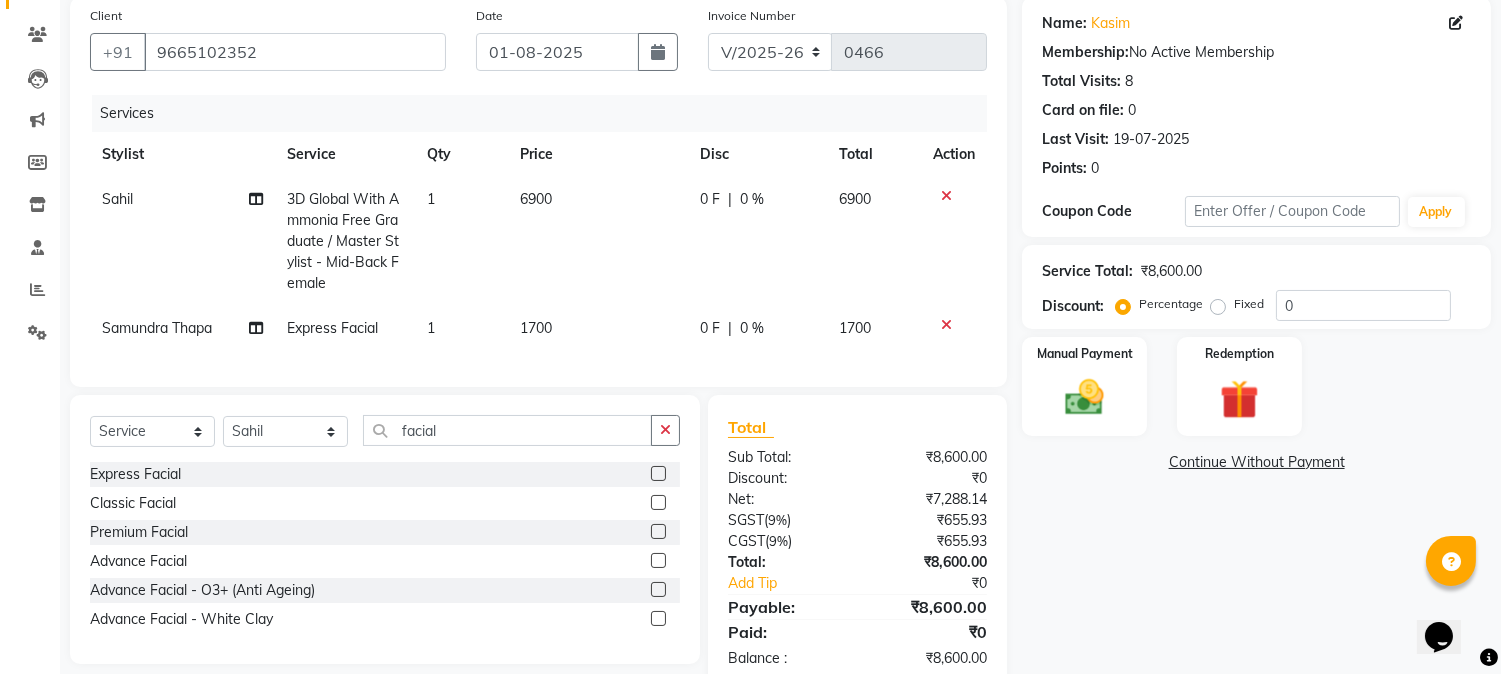 scroll, scrollTop: 103, scrollLeft: 0, axis: vertical 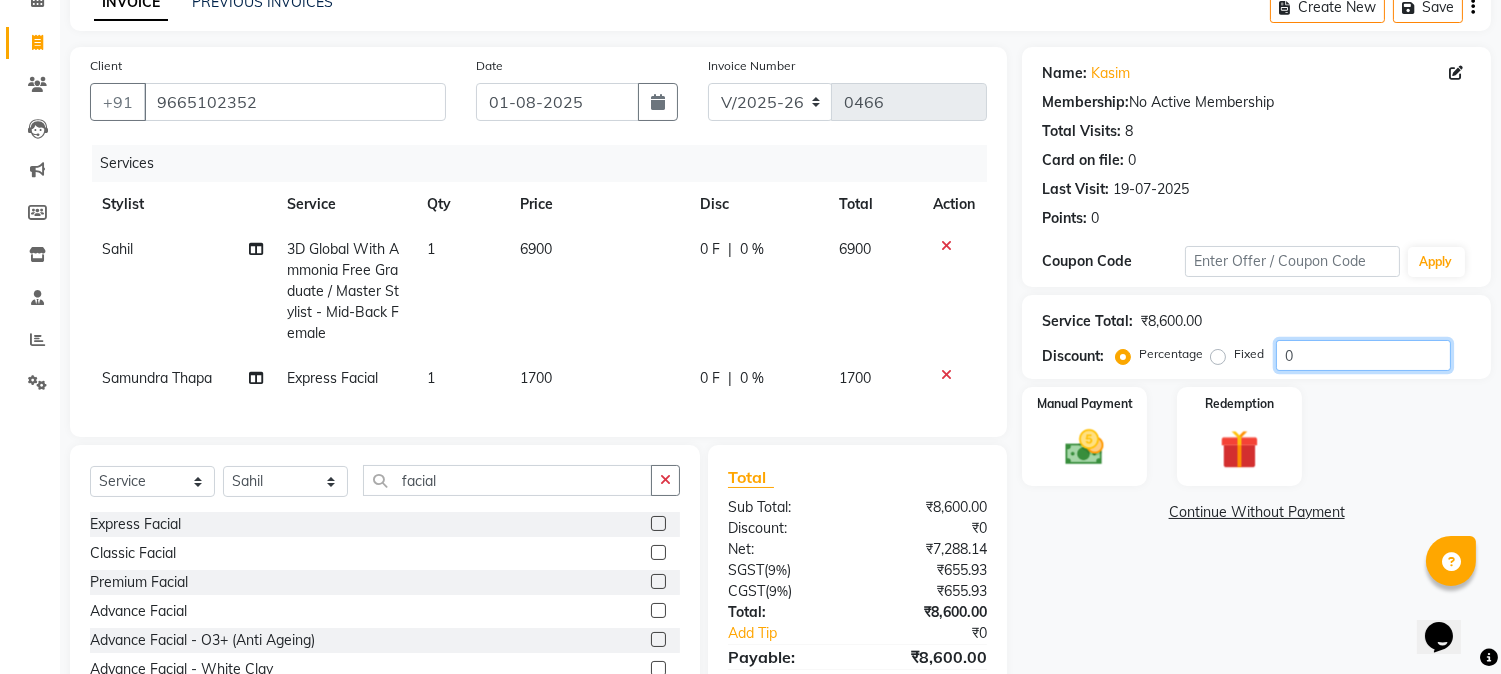 drag, startPoint x: 1308, startPoint y: 351, endPoint x: 1238, endPoint y: 350, distance: 70.00714 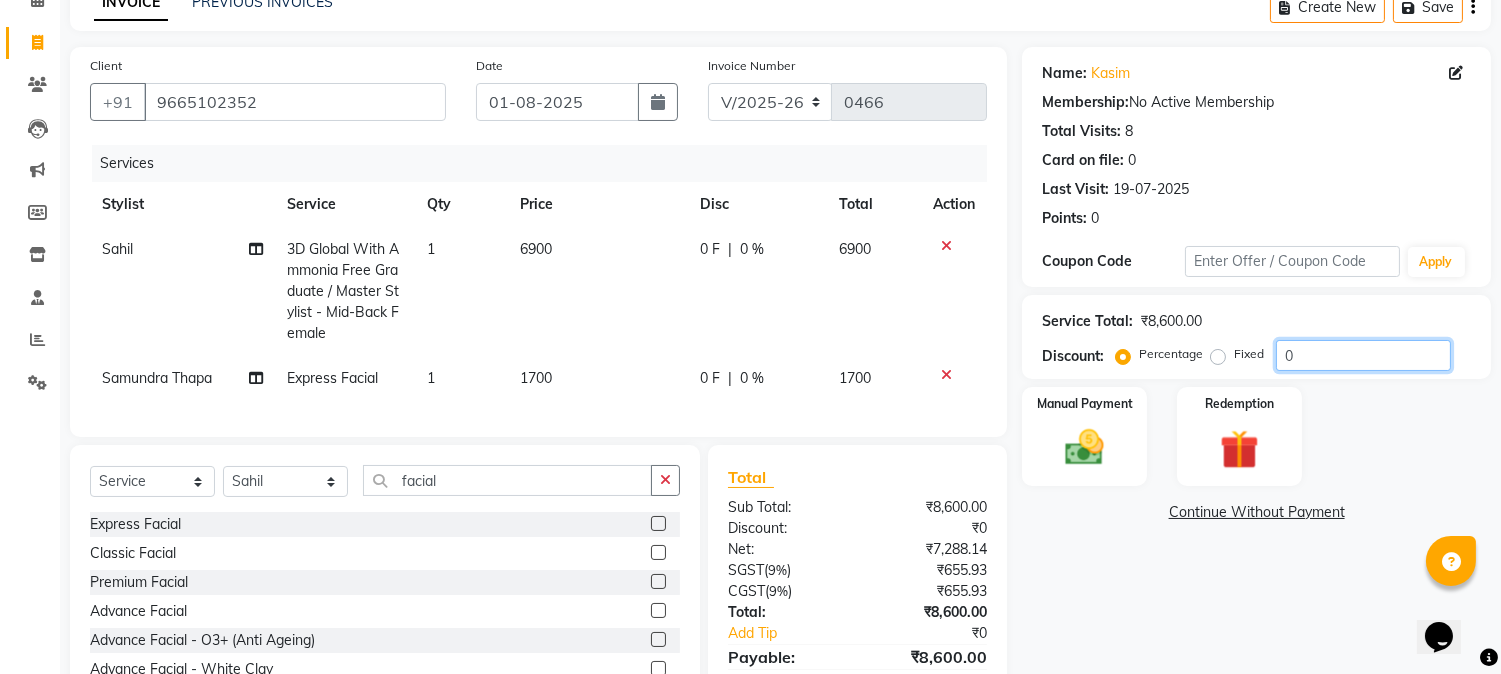 click on "Percentage   Fixed  0" 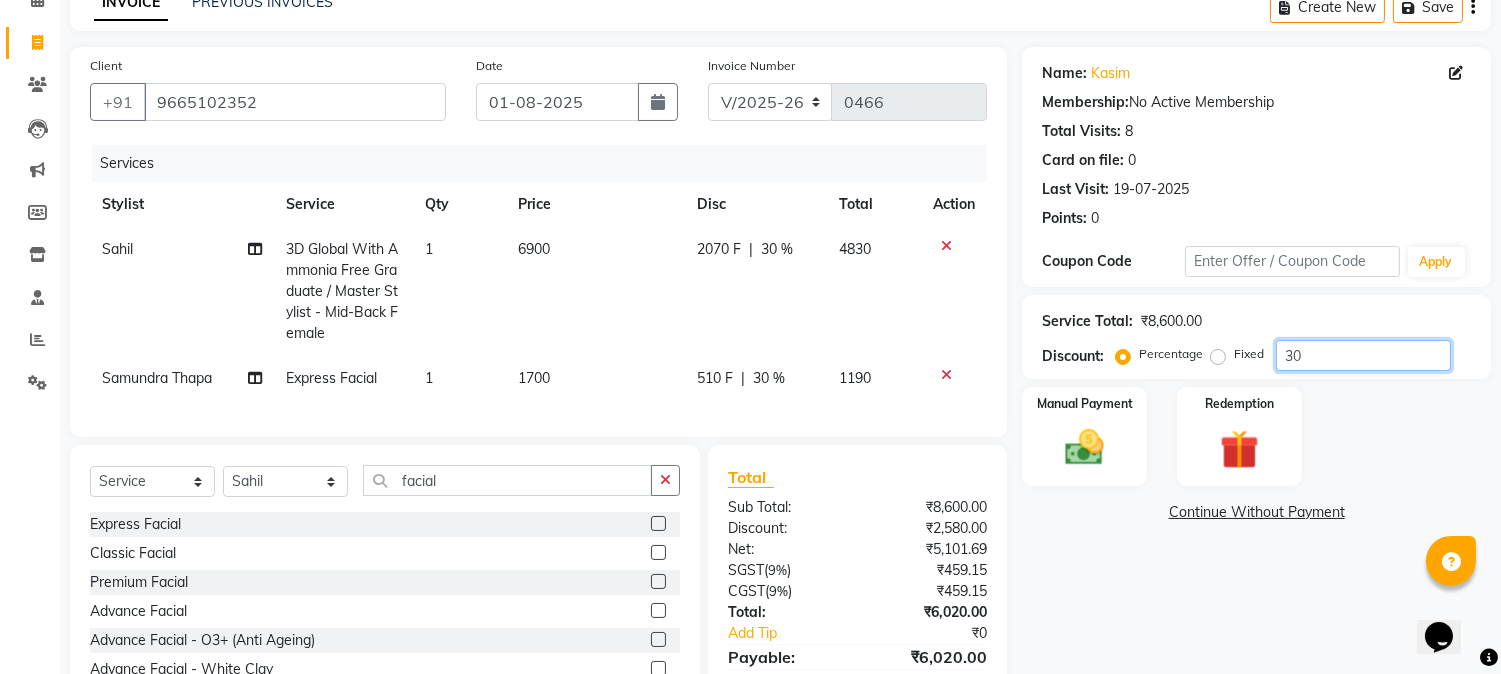 type on "30" 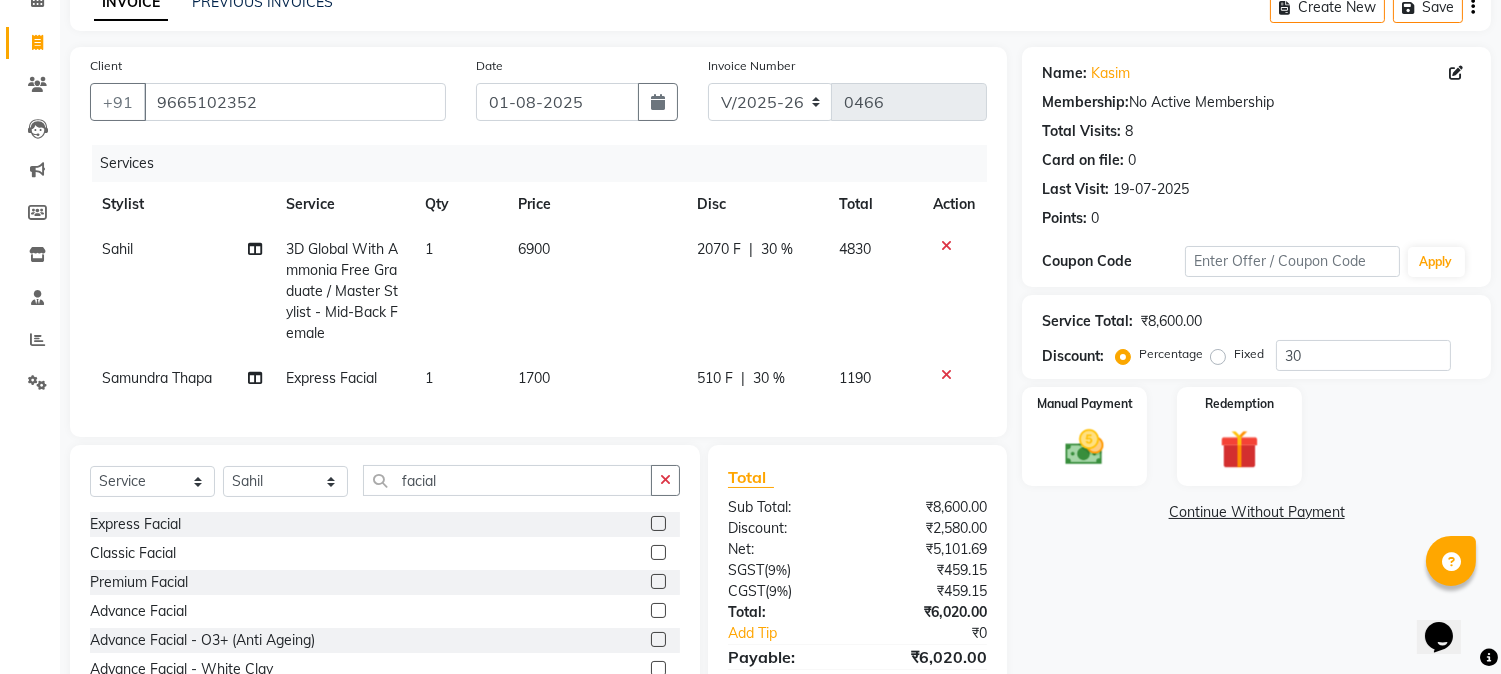 click on "Name: [FIRST]  Membership:  No Active Membership  Total Visits:  8 Card on file:  0 Last Visit:   19-07-2025 Points:   0  Coupon Code Apply Service Total:  ₹8,600.00  Discount:  Percentage   Fixed  30 Manual Payment Redemption  Continue Without Payment" 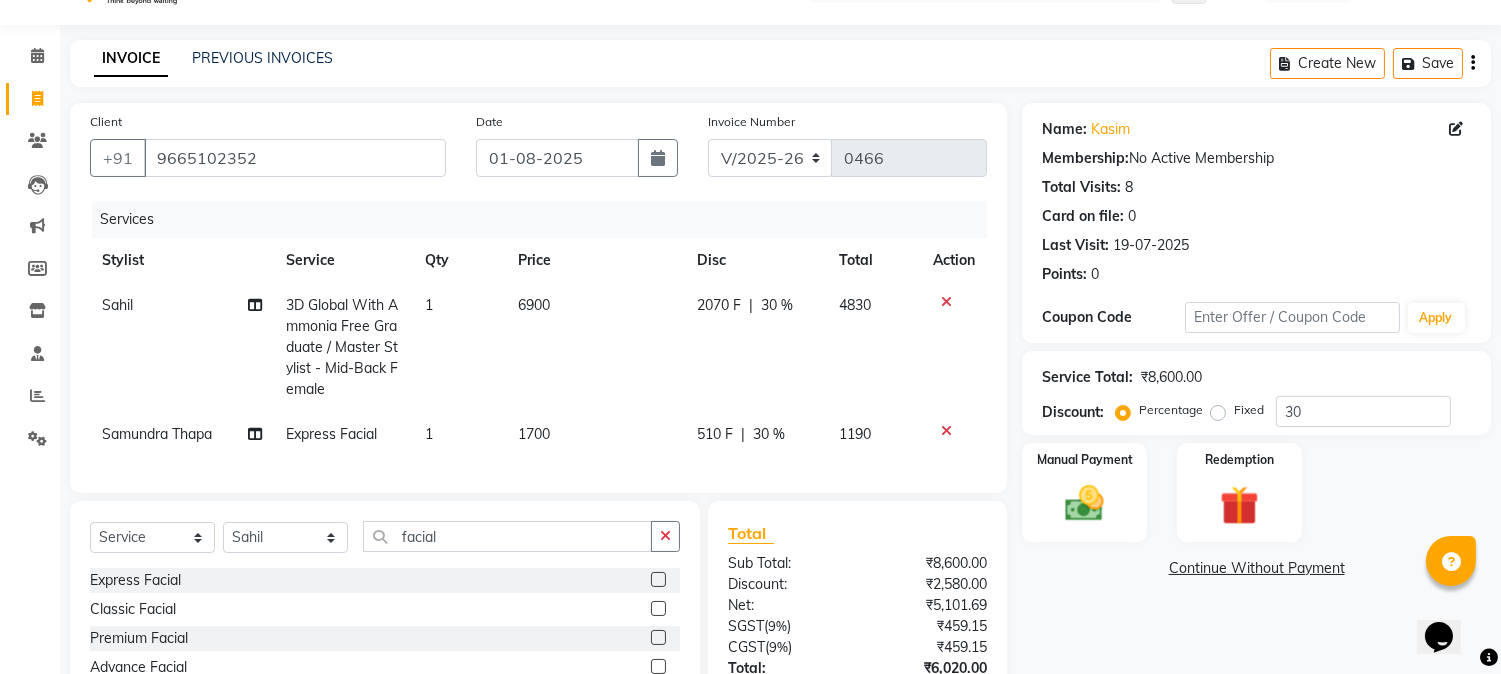 scroll, scrollTop: 0, scrollLeft: 0, axis: both 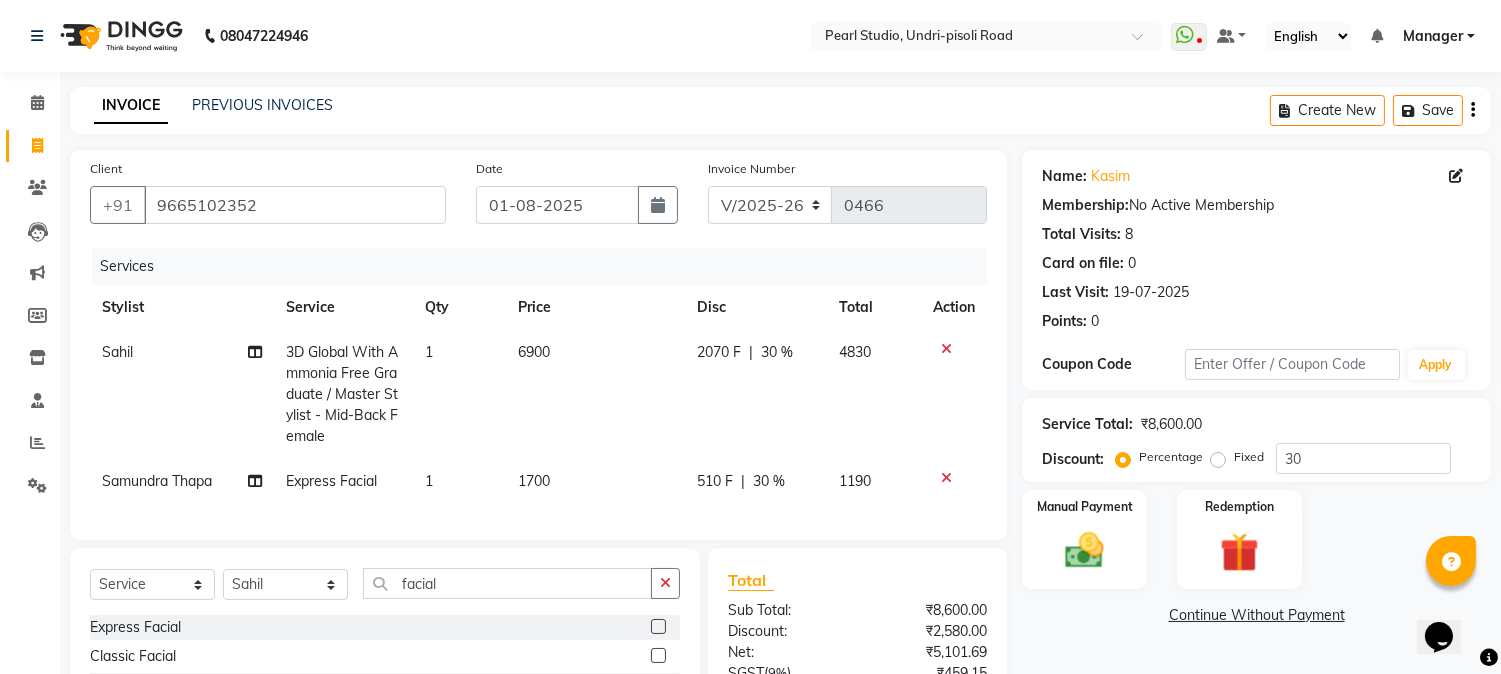 click 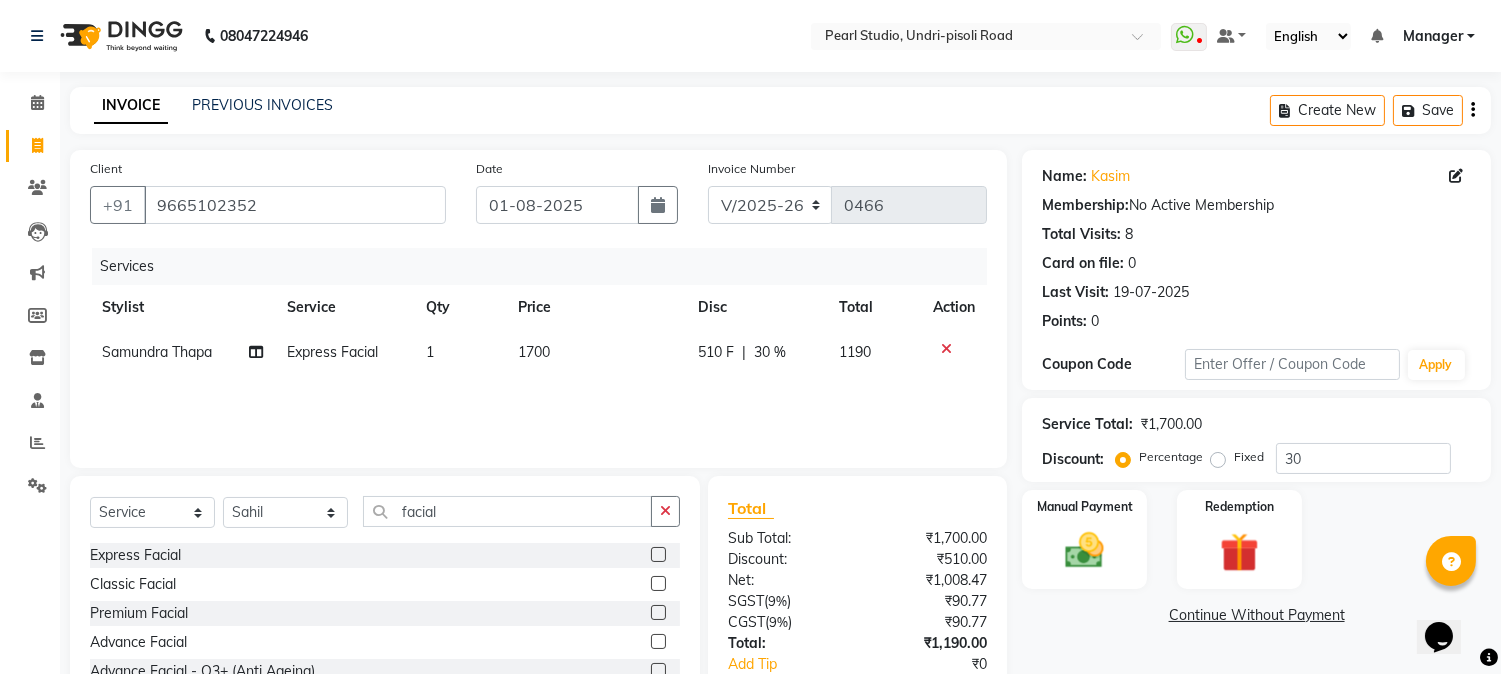 click 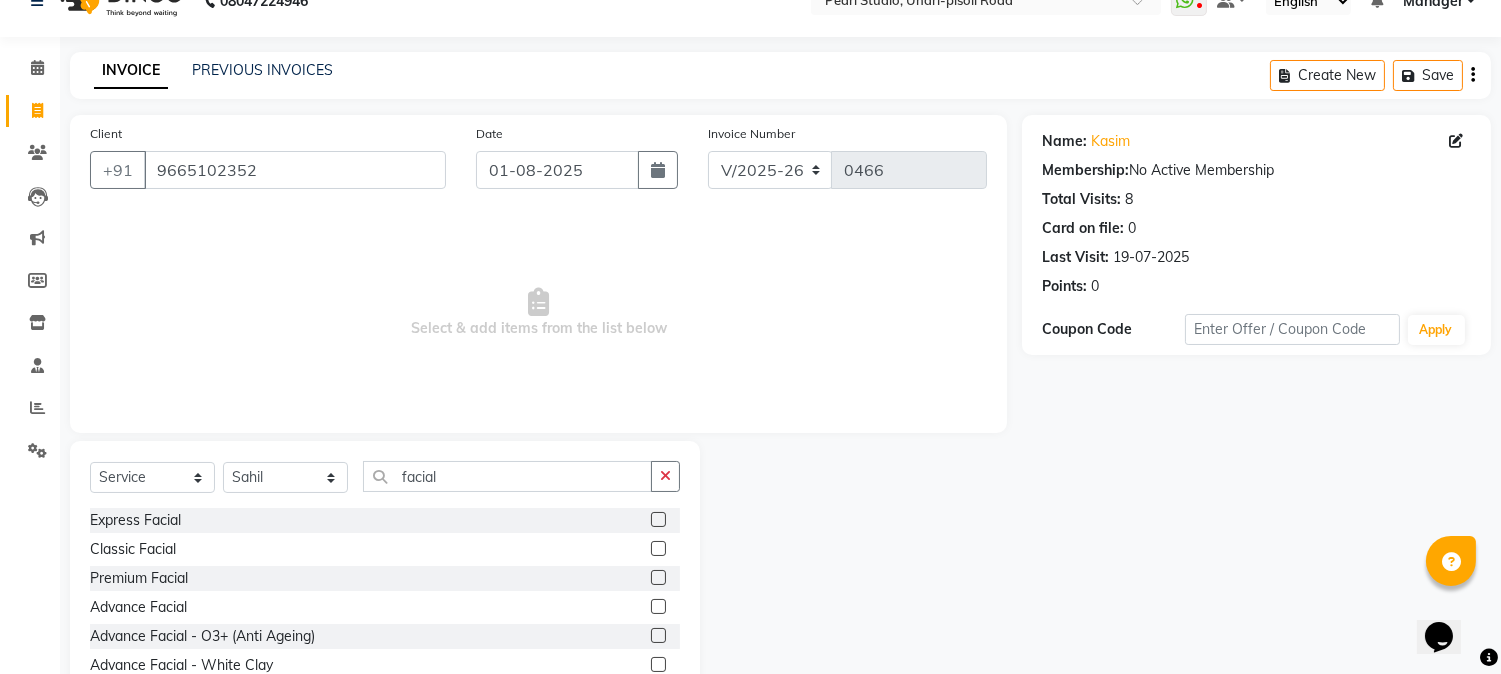 scroll, scrollTop: 0, scrollLeft: 0, axis: both 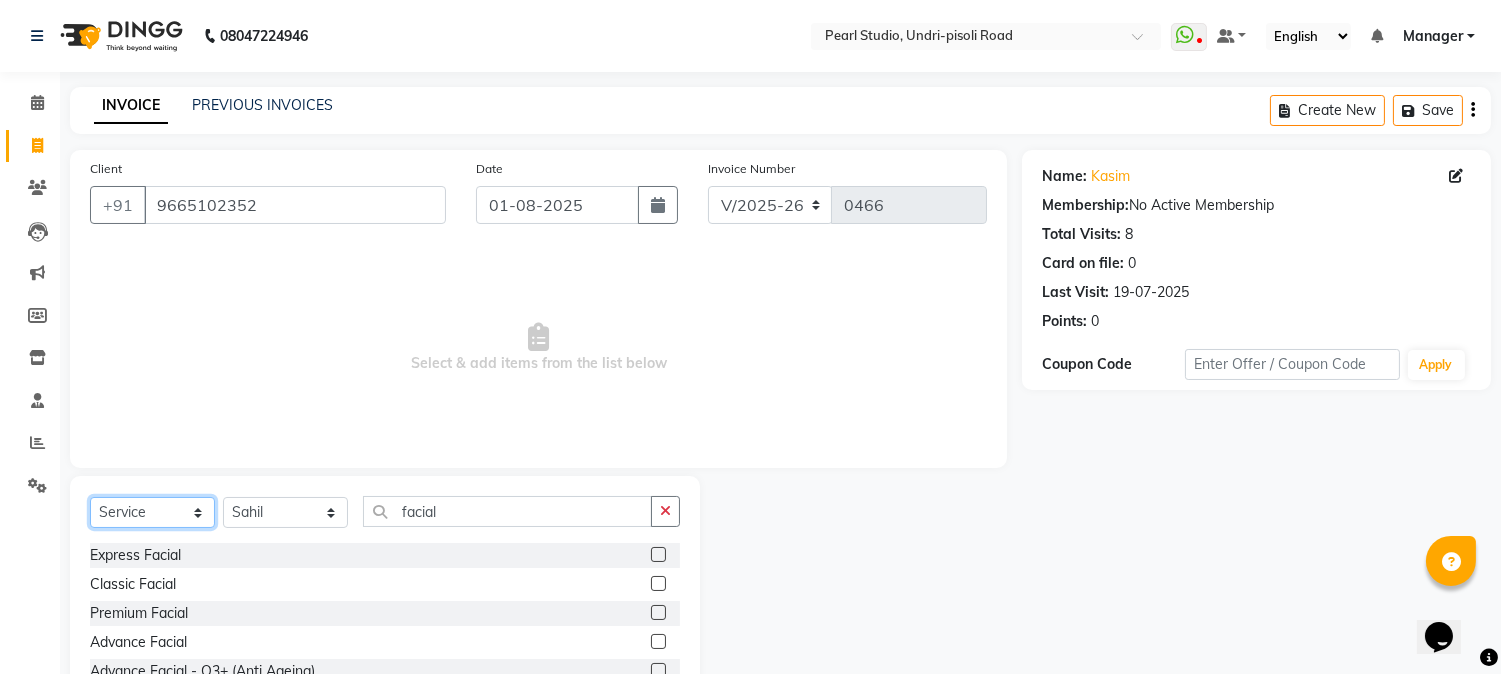 click on "Select  Service  Product  Membership  Package Voucher Prepaid Gift Card" 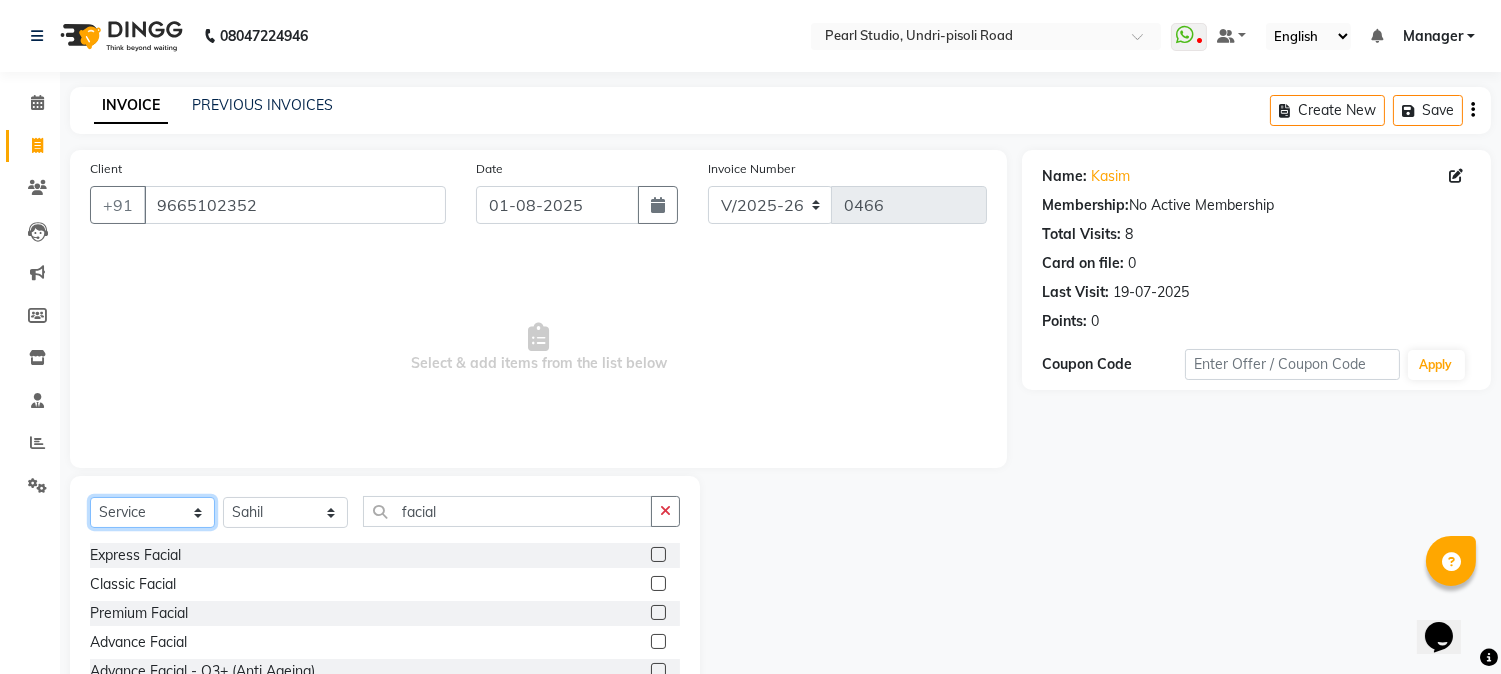 select on "membership" 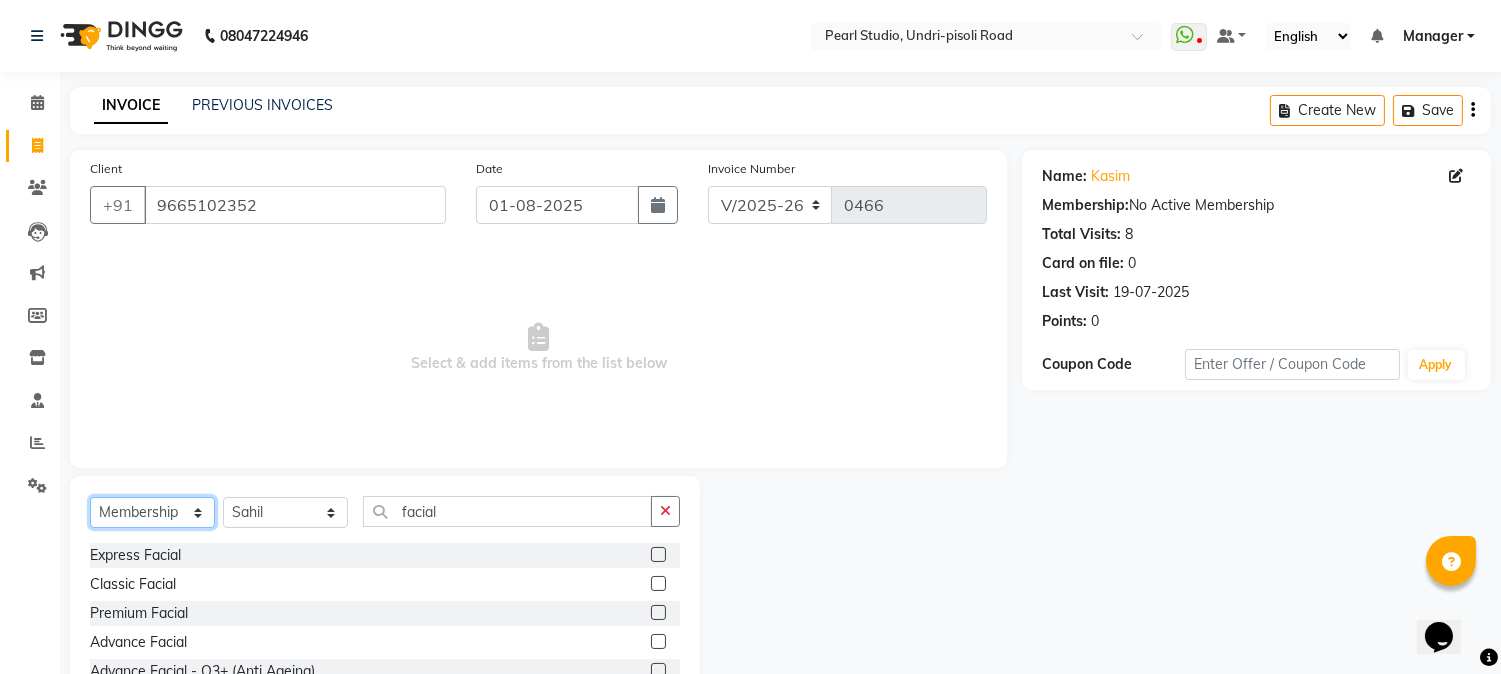click on "Select  Service  Product  Membership  Package Voucher Prepaid Gift Card" 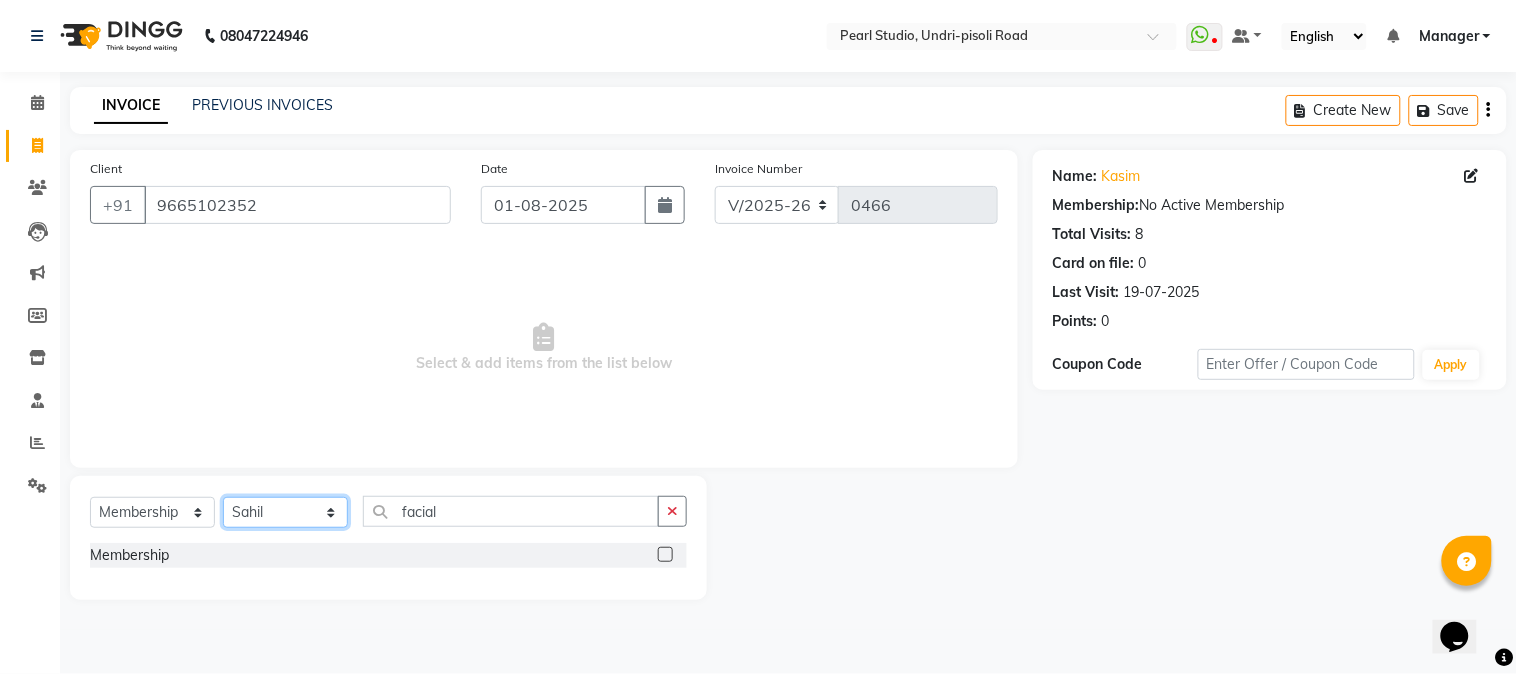 click on "Select Stylist Manager Nikhil Gulhane Nitu Rai Pratik Pratima Akshay Sonawane Sabita Pariyar Sahil Samundra Thapa" 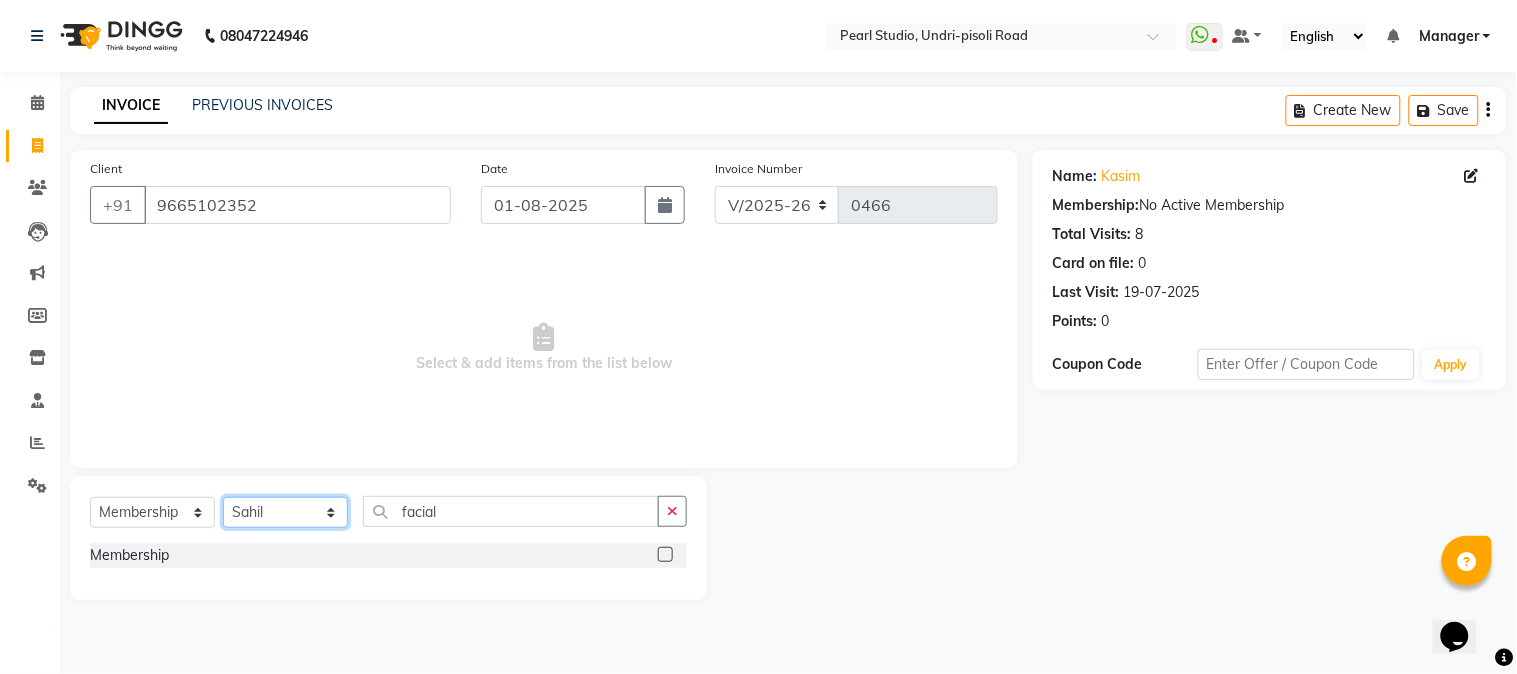 select on "84871" 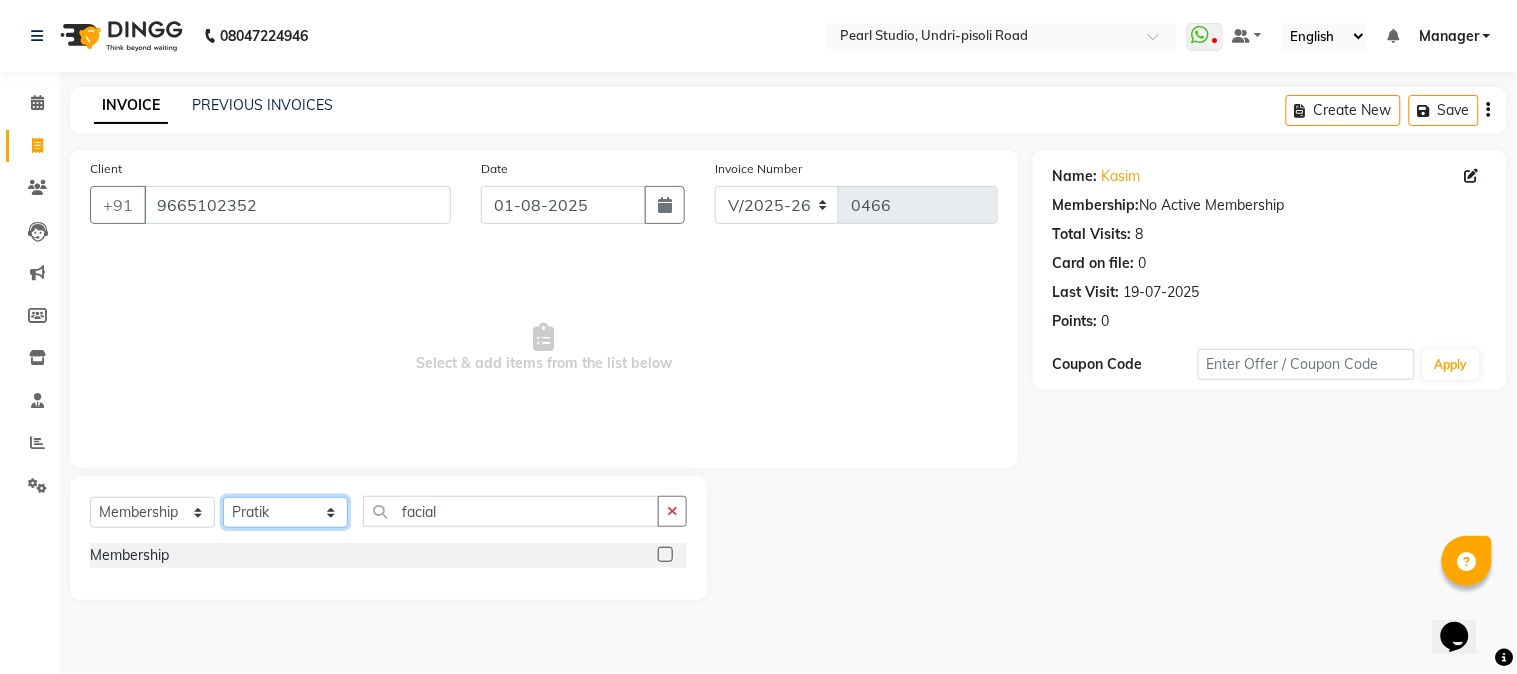 click on "Select Stylist Manager Nikhil Gulhane Nitu Rai Pratik Pratima Akshay Sonawane Sabita Pariyar Sahil Samundra Thapa" 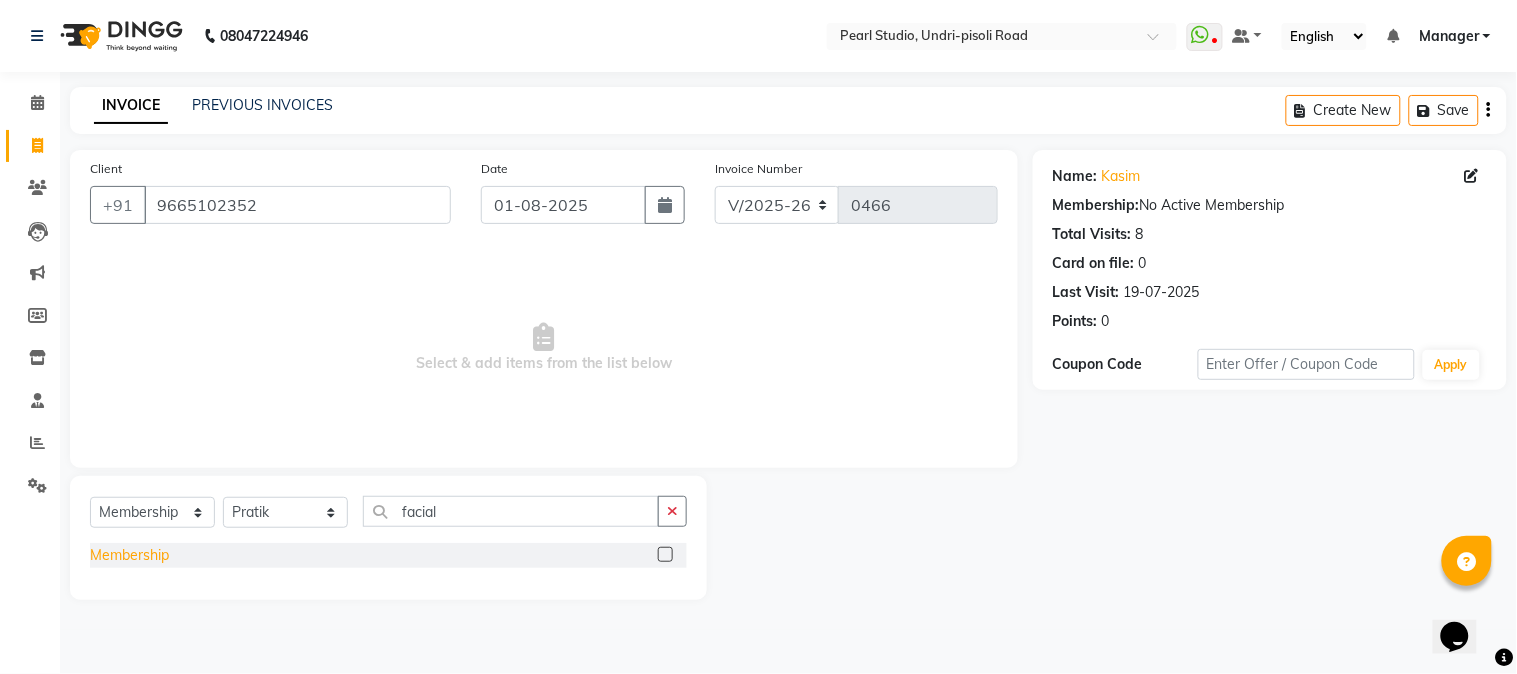click on "Membership" 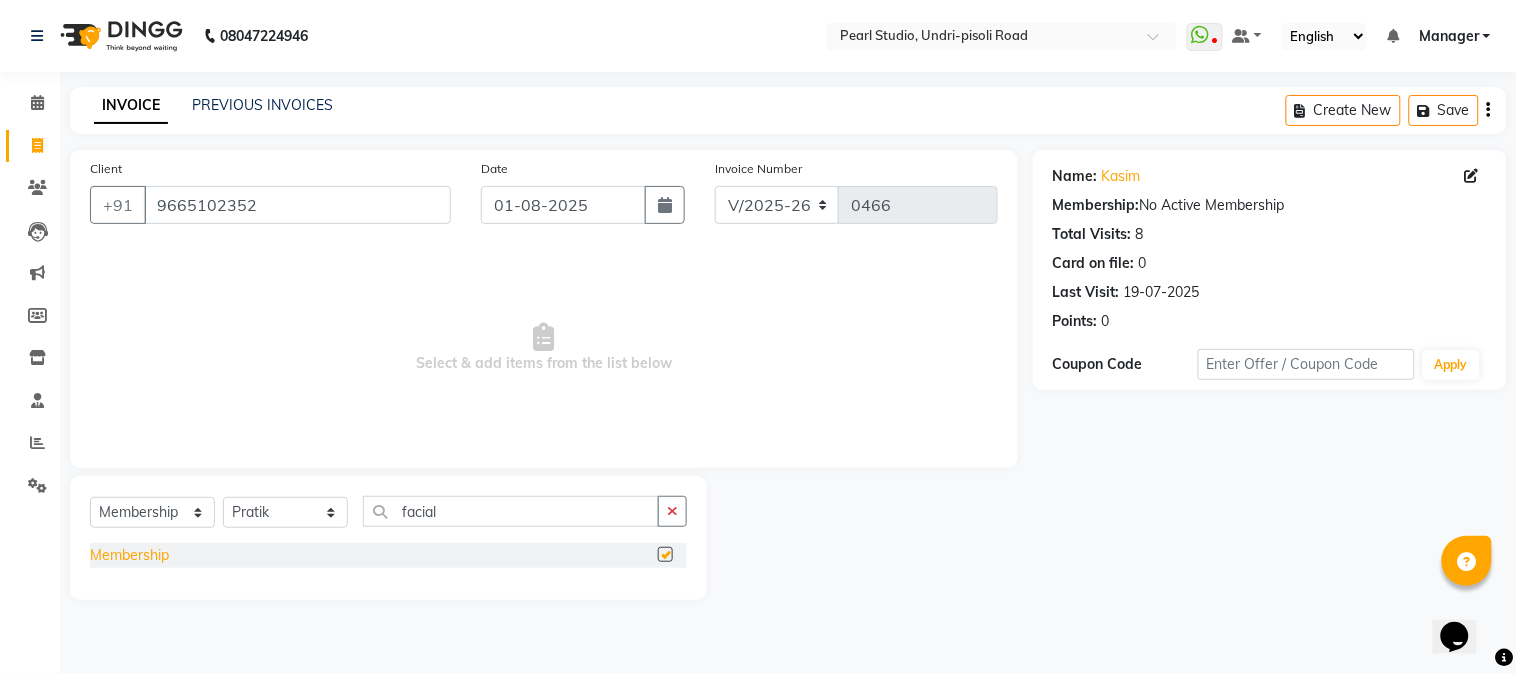 select on "select" 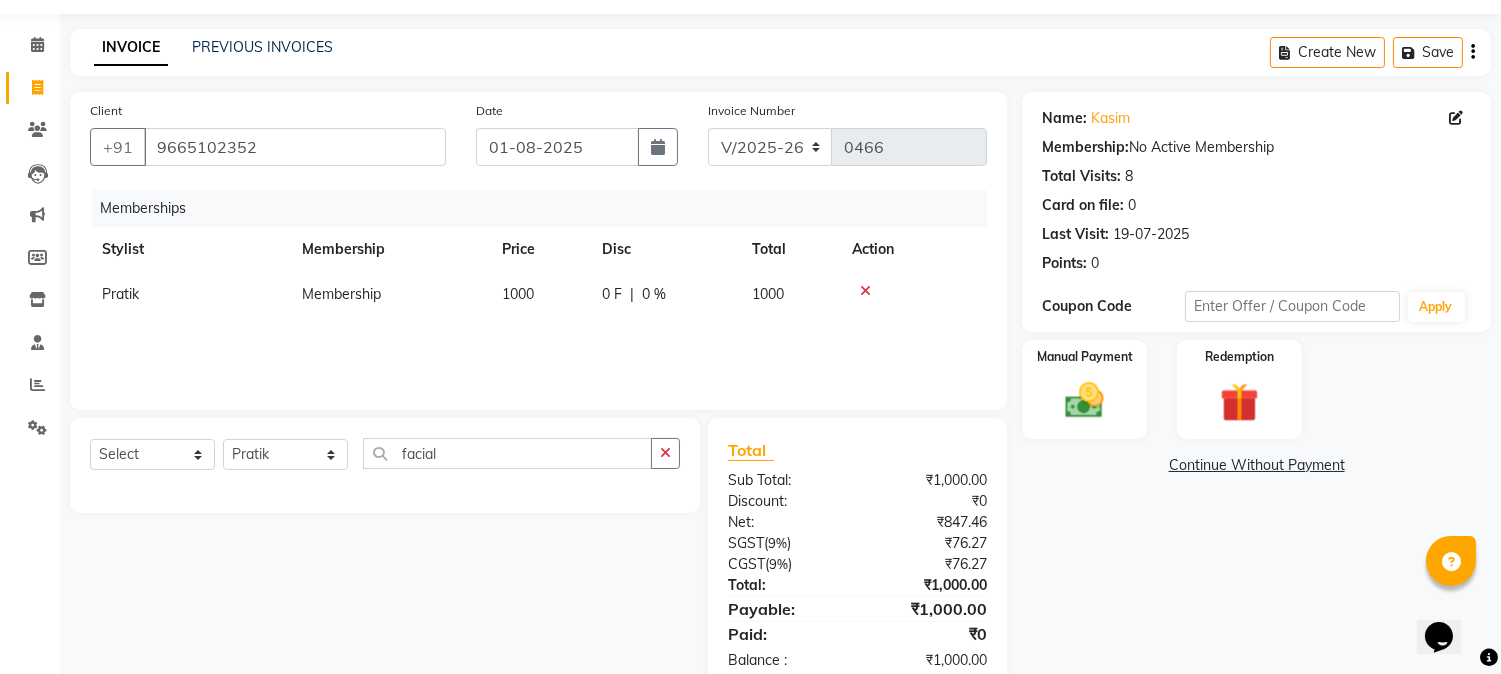 scroll, scrollTop: 104, scrollLeft: 0, axis: vertical 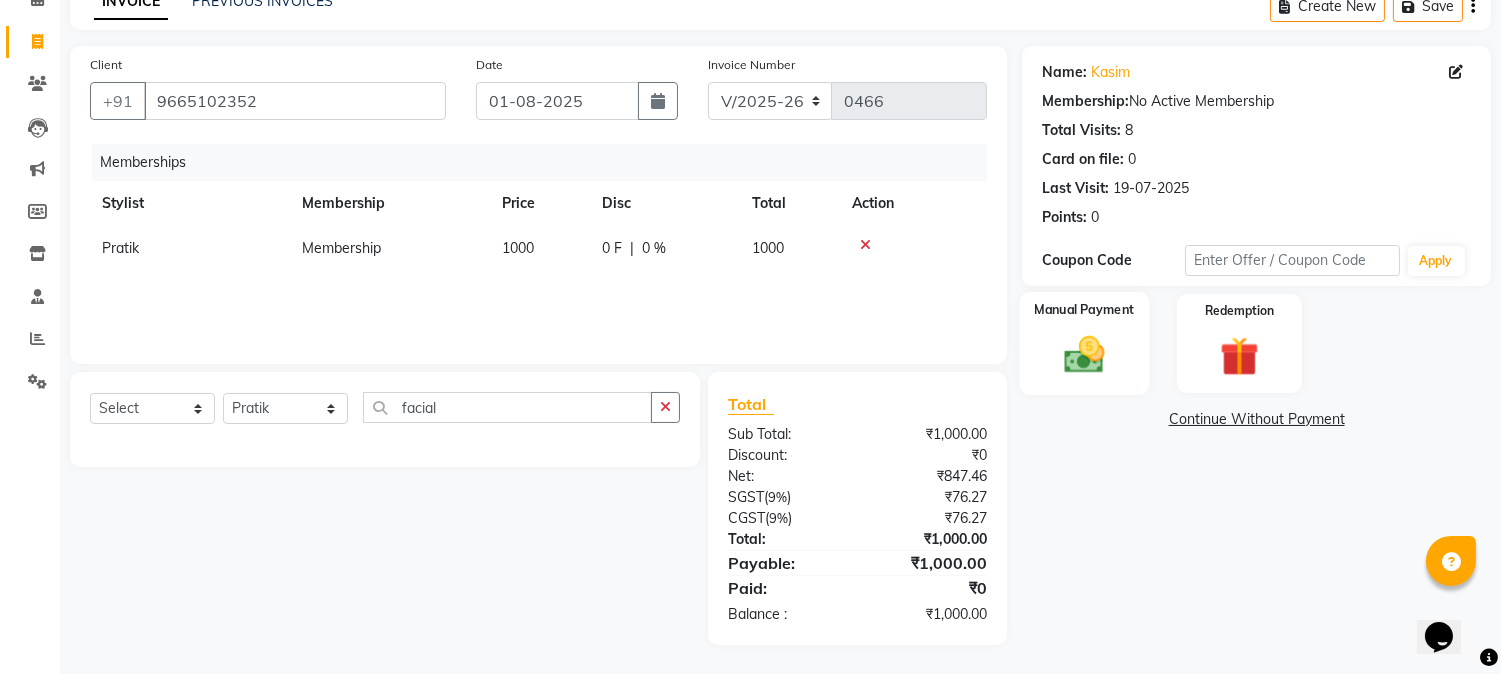 click 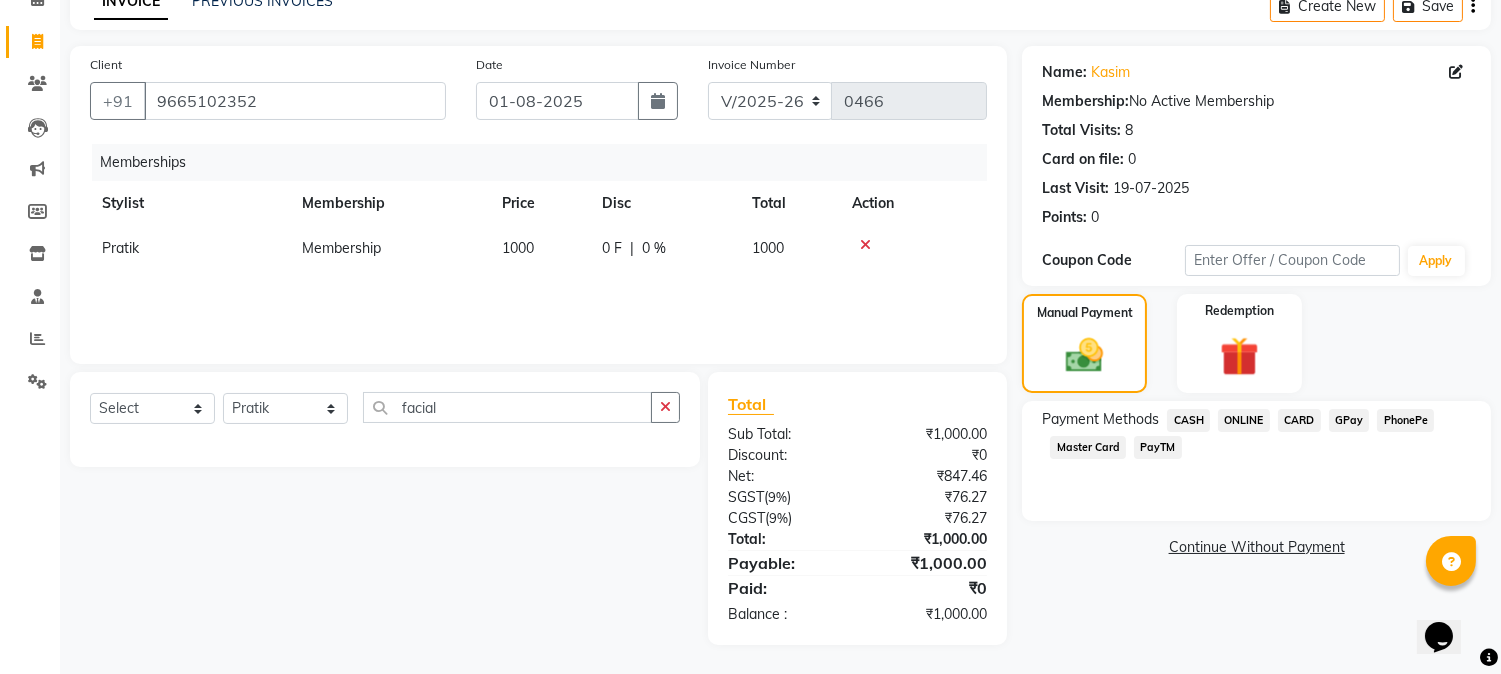 click on "CASH" 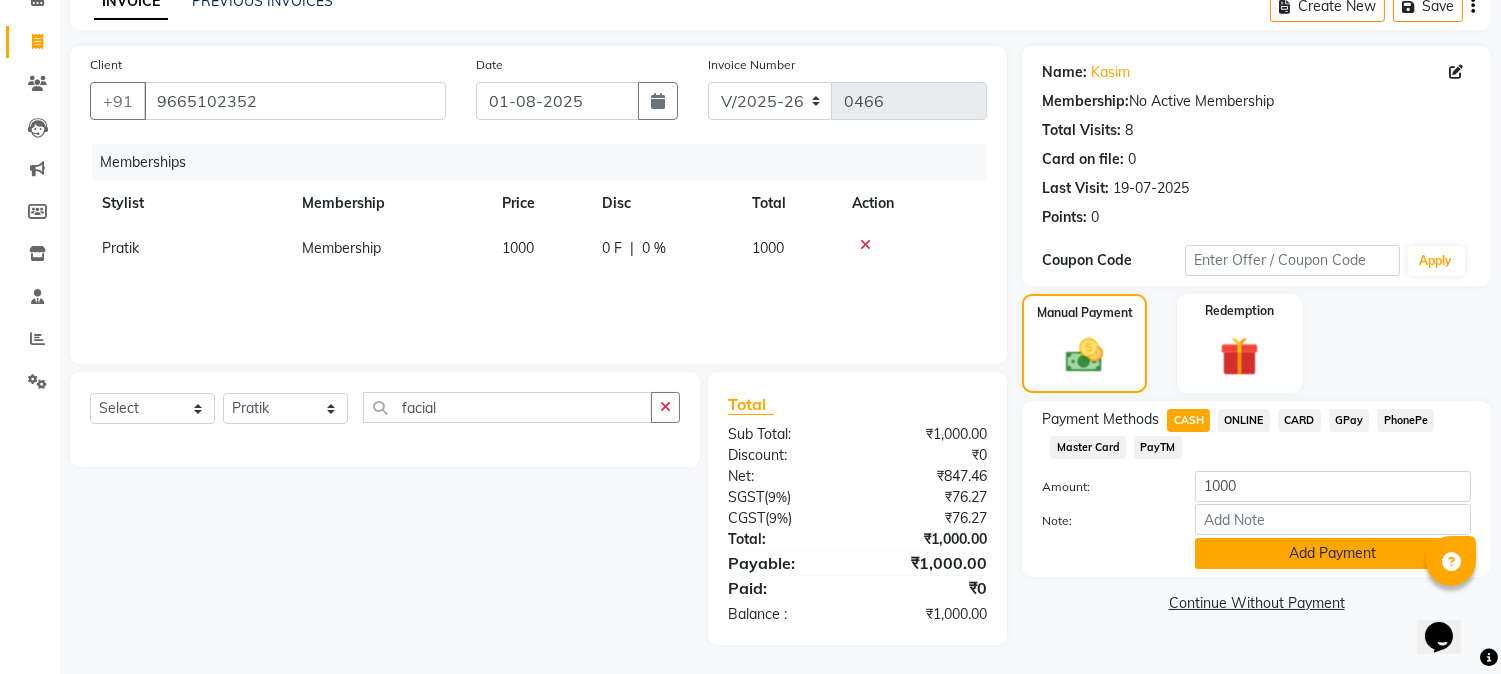 click on "Add Payment" 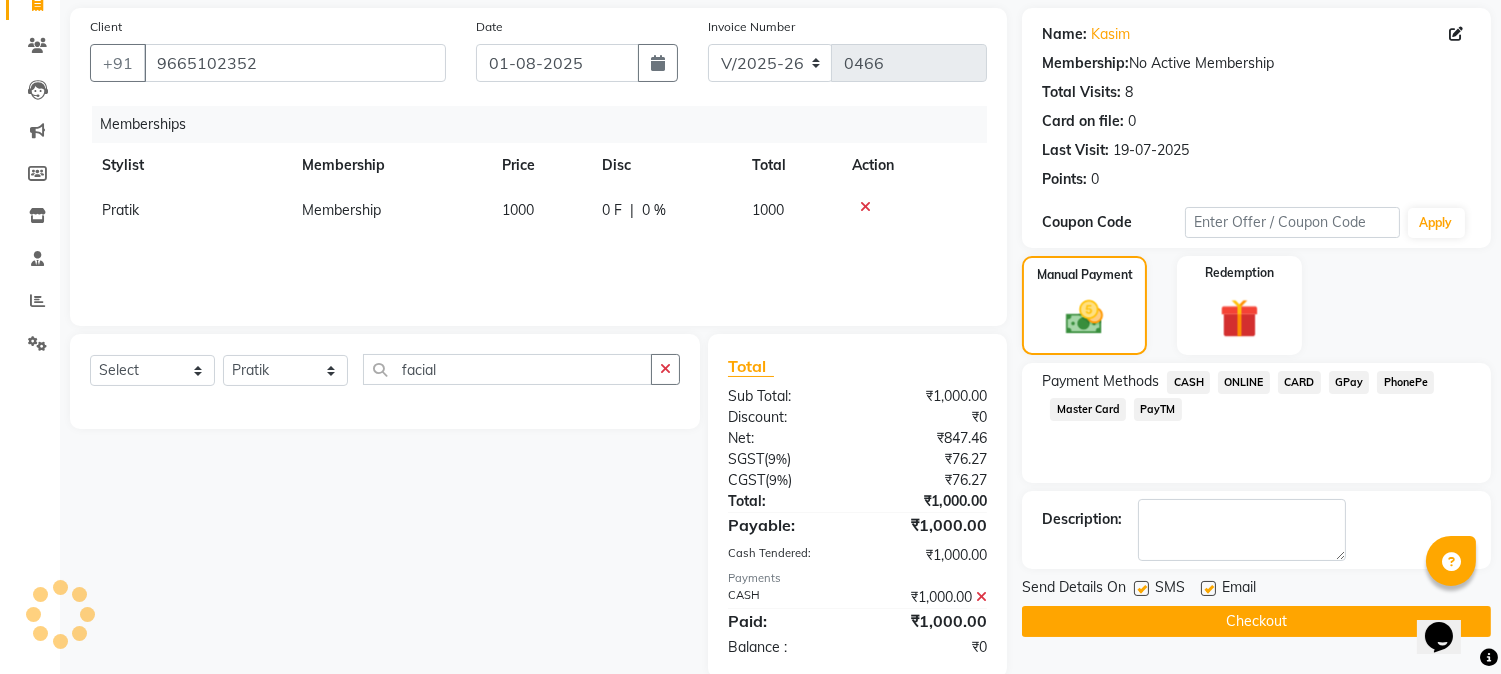 scroll, scrollTop: 175, scrollLeft: 0, axis: vertical 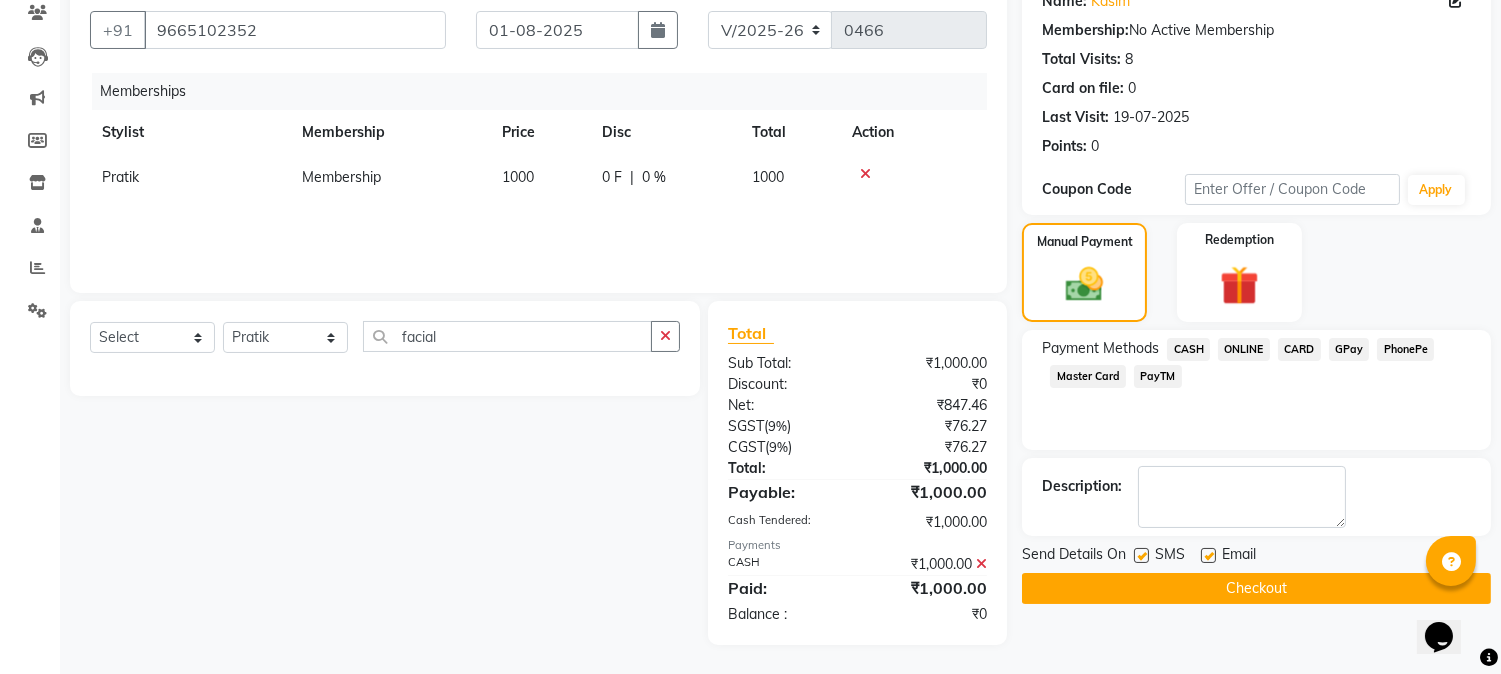 click on "Checkout" 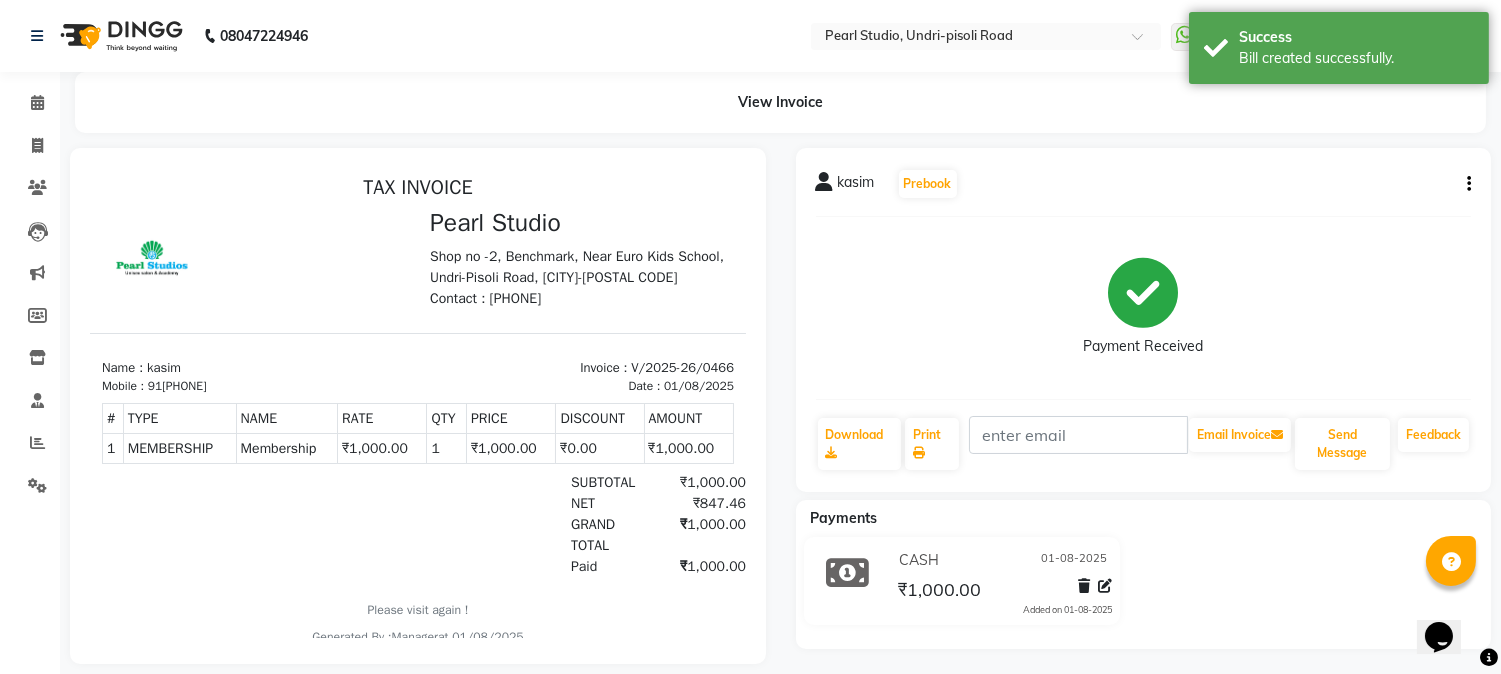 scroll, scrollTop: 0, scrollLeft: 0, axis: both 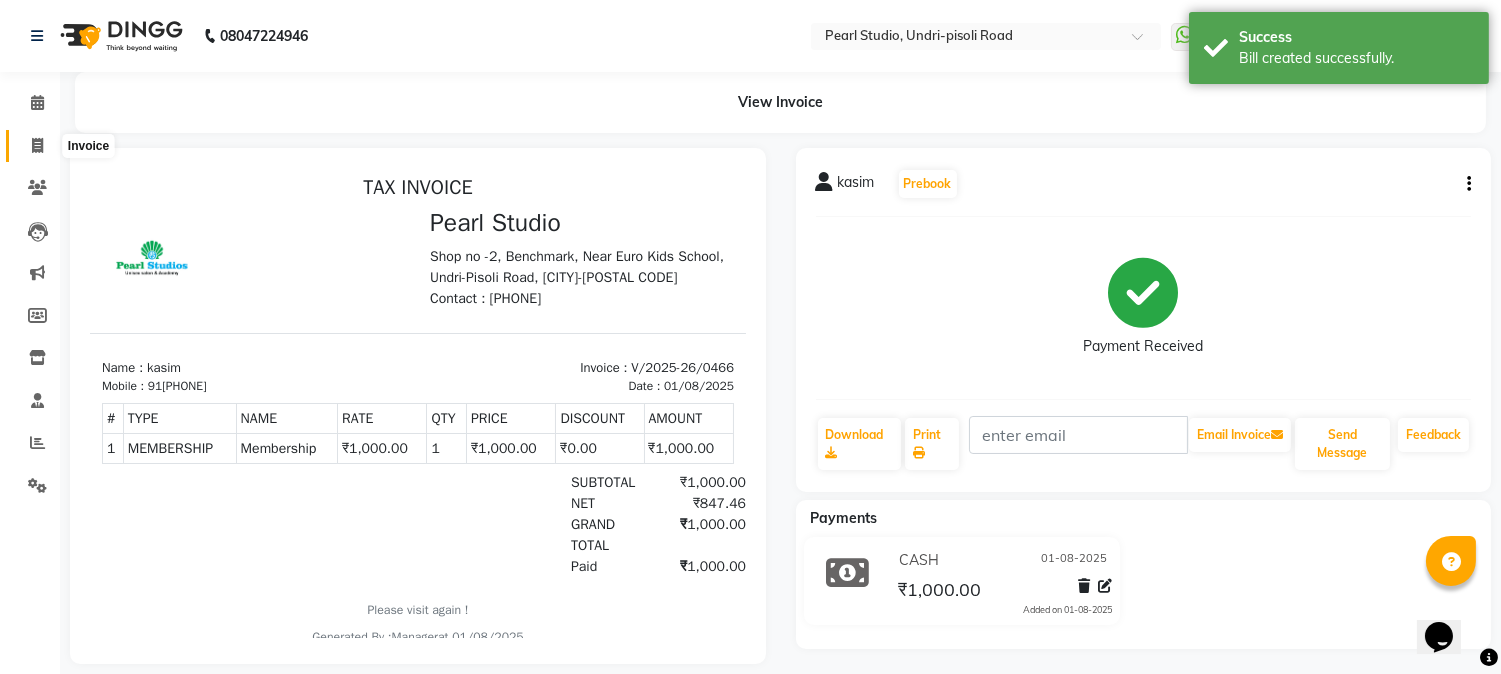 click 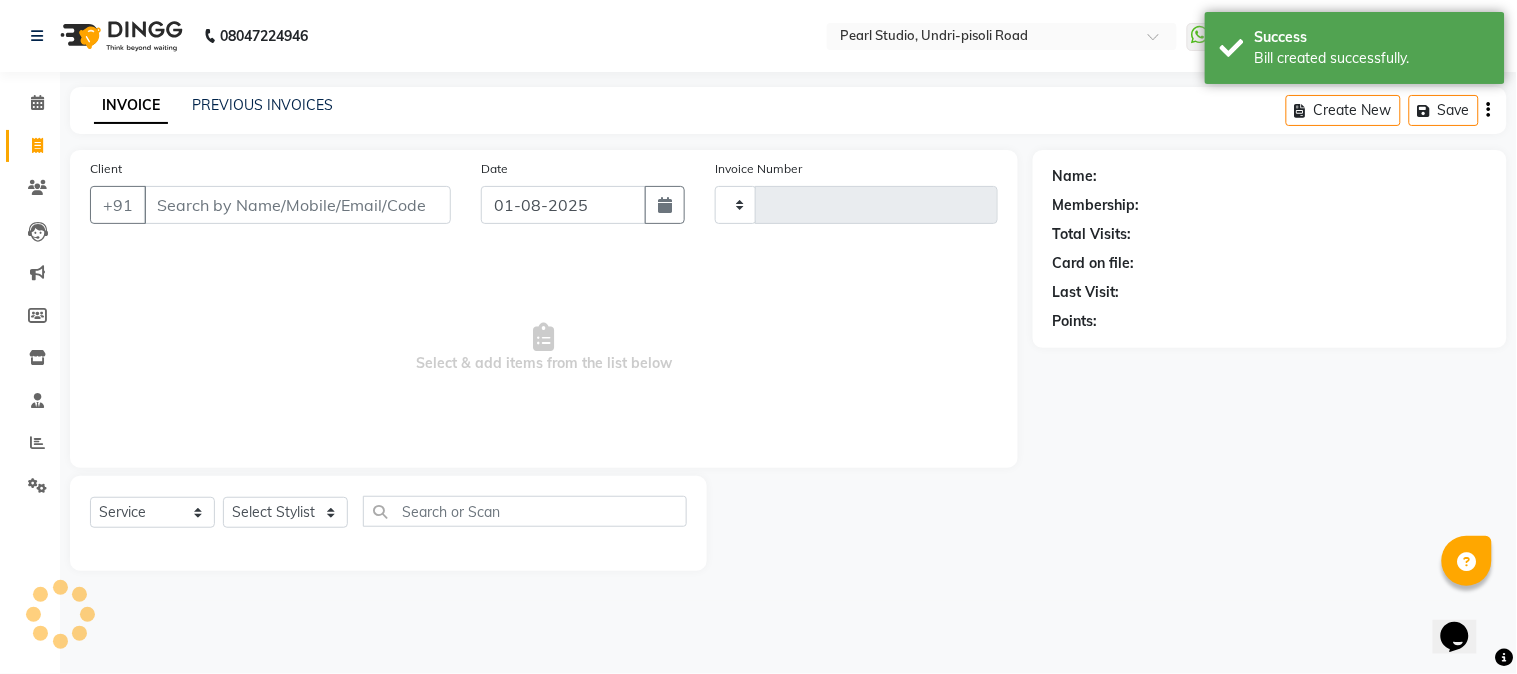 type on "0467" 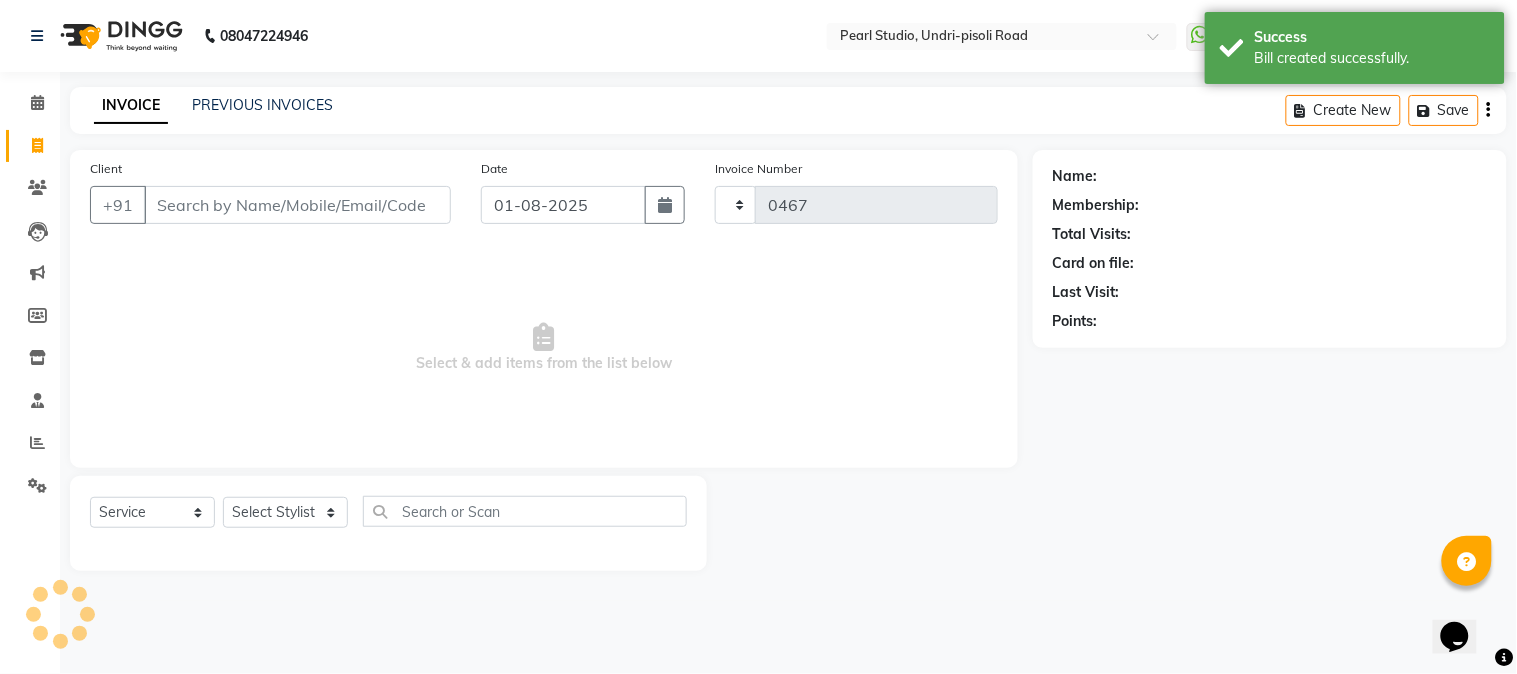 select on "5290" 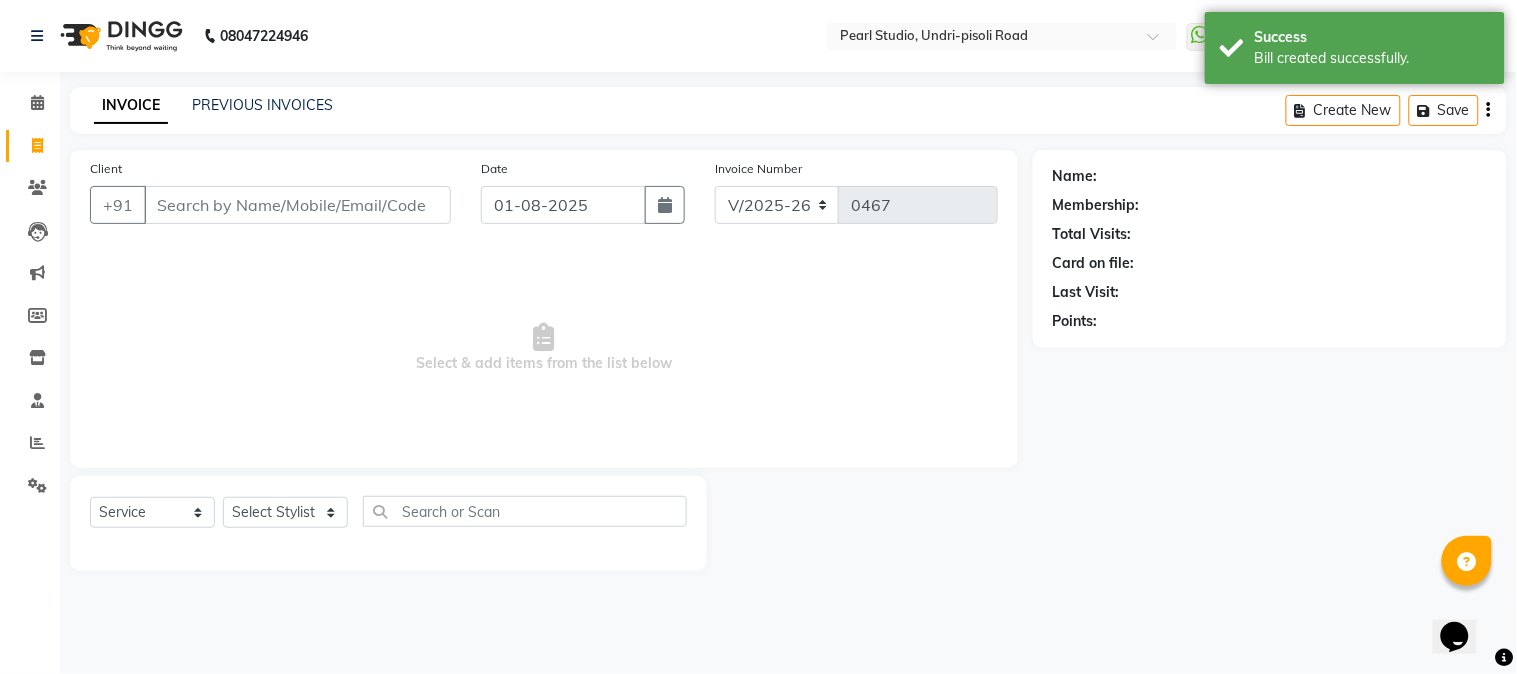 click on "Client" at bounding box center [297, 205] 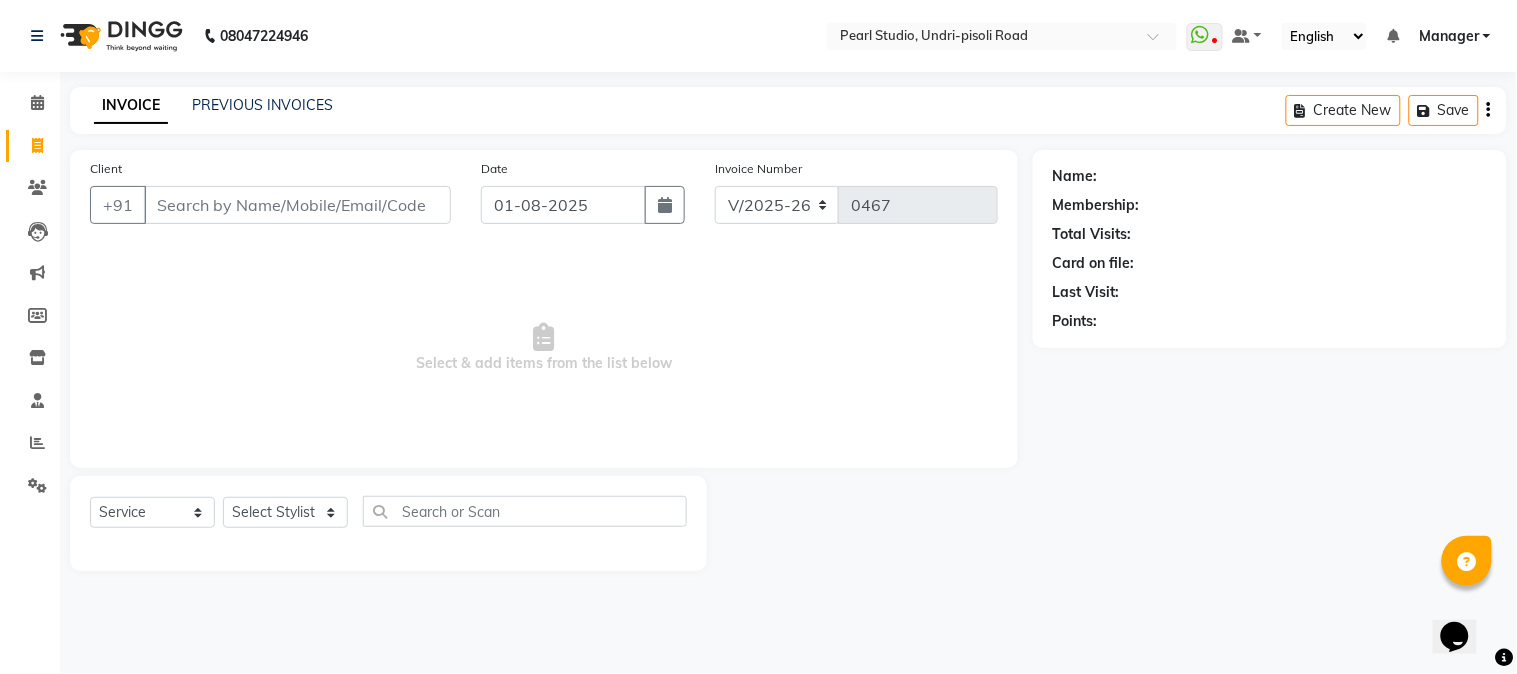 click on "Client" at bounding box center [297, 205] 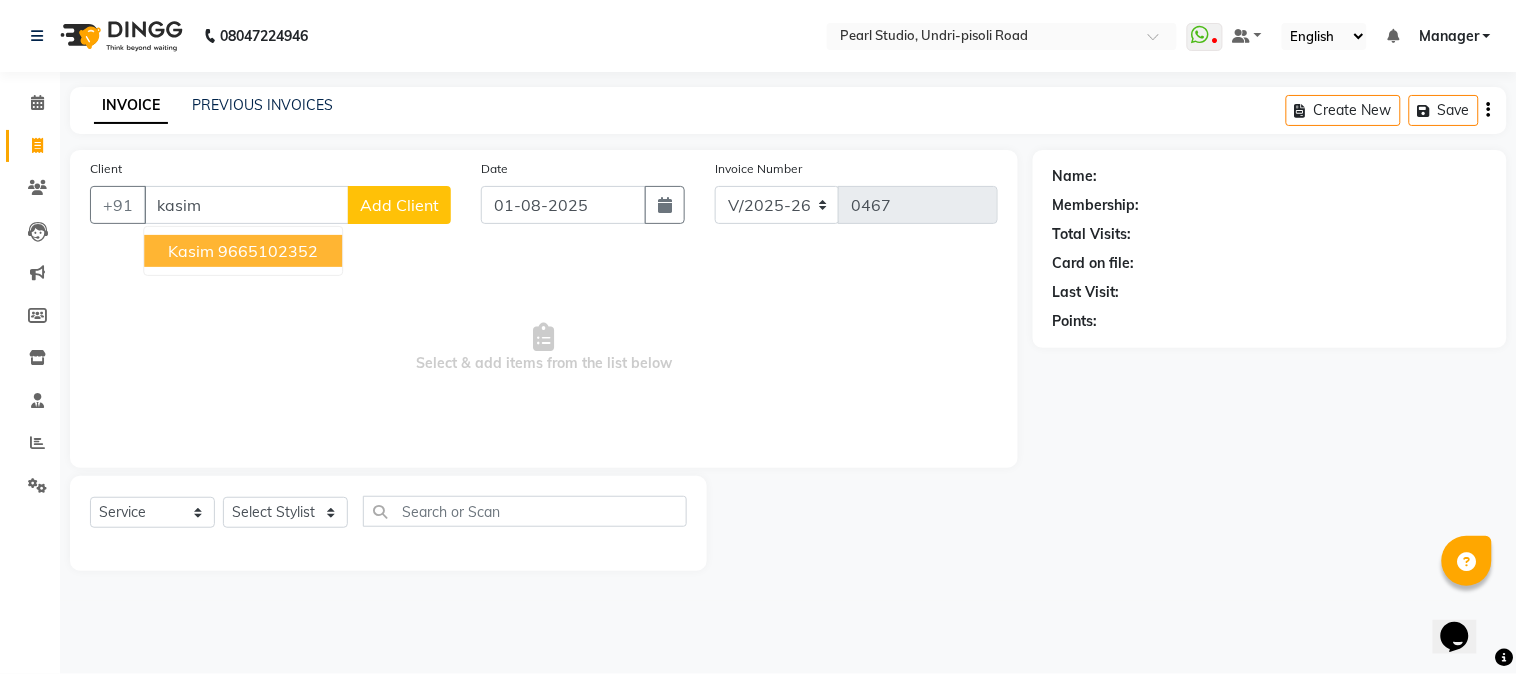 click on "9665102352" at bounding box center (268, 251) 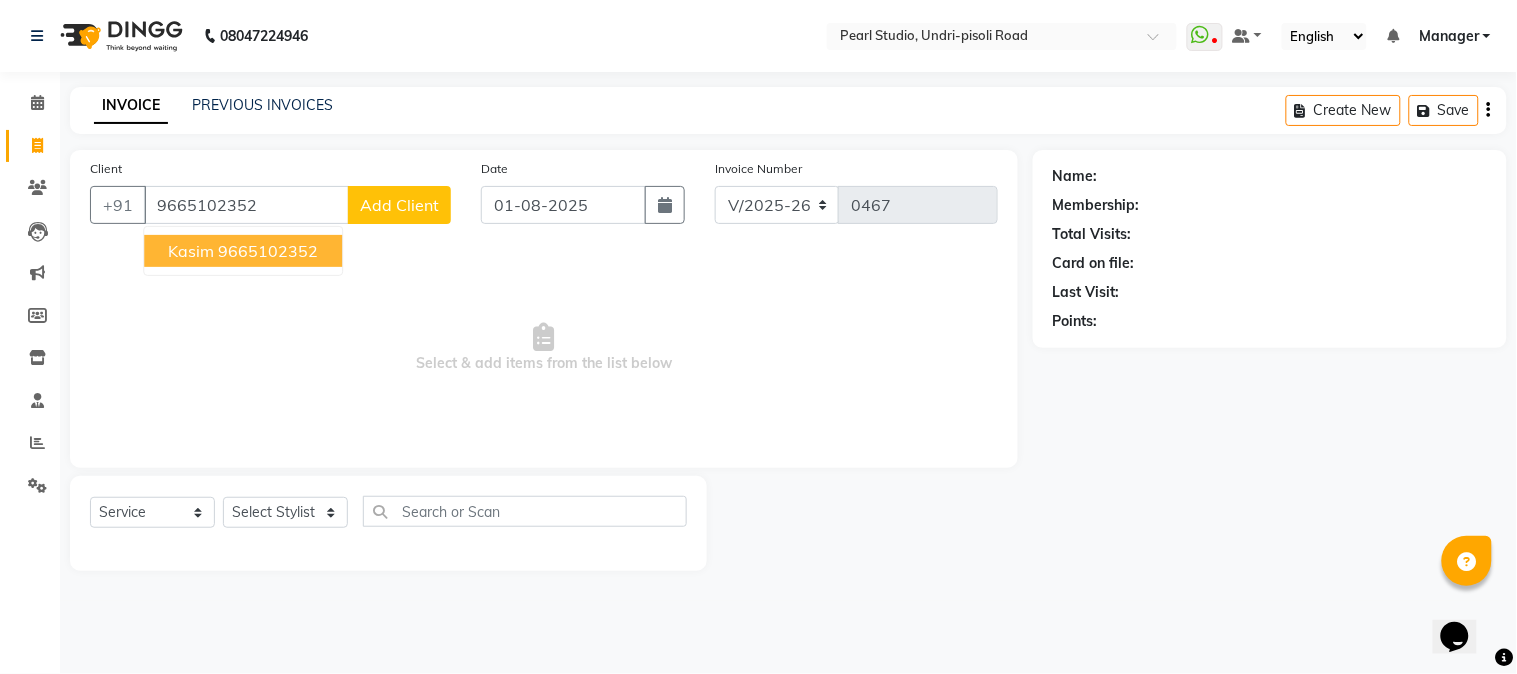 type on "9665102352" 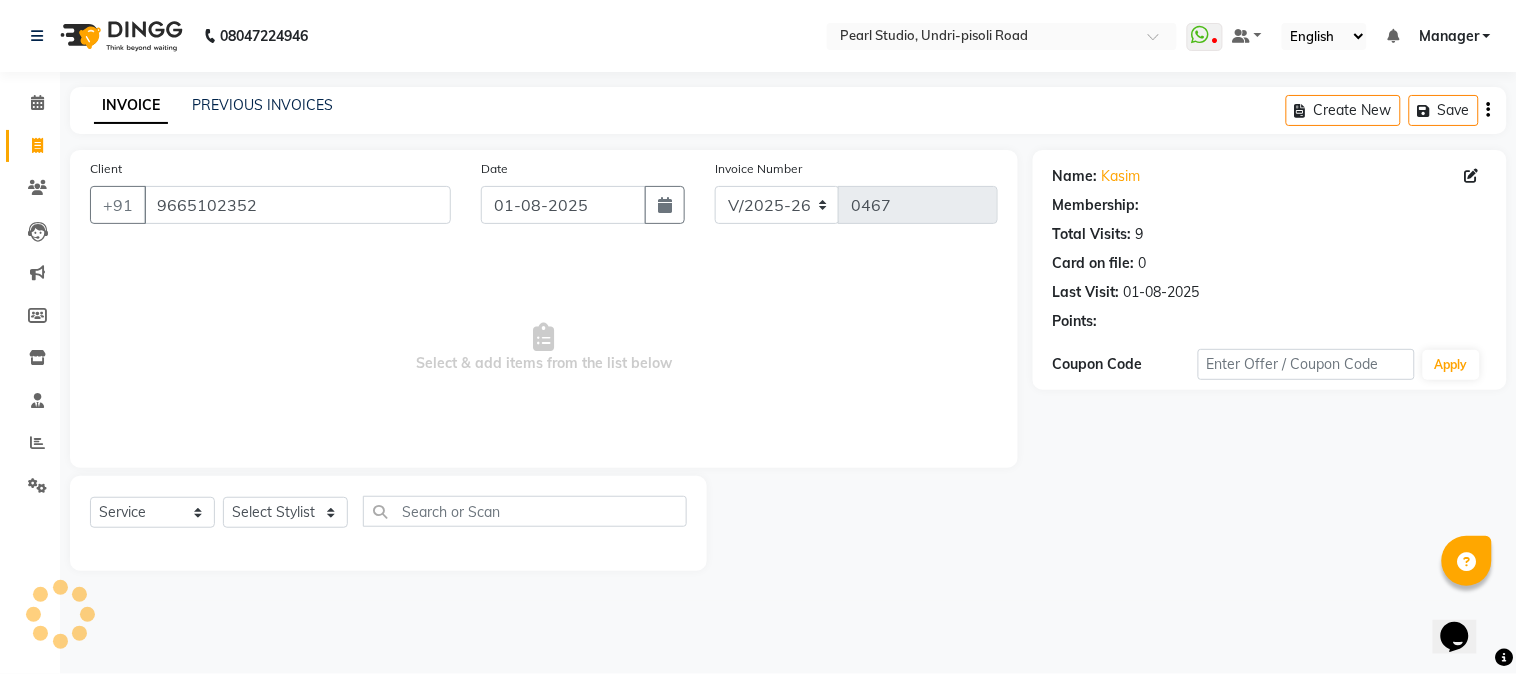 select on "1: Object" 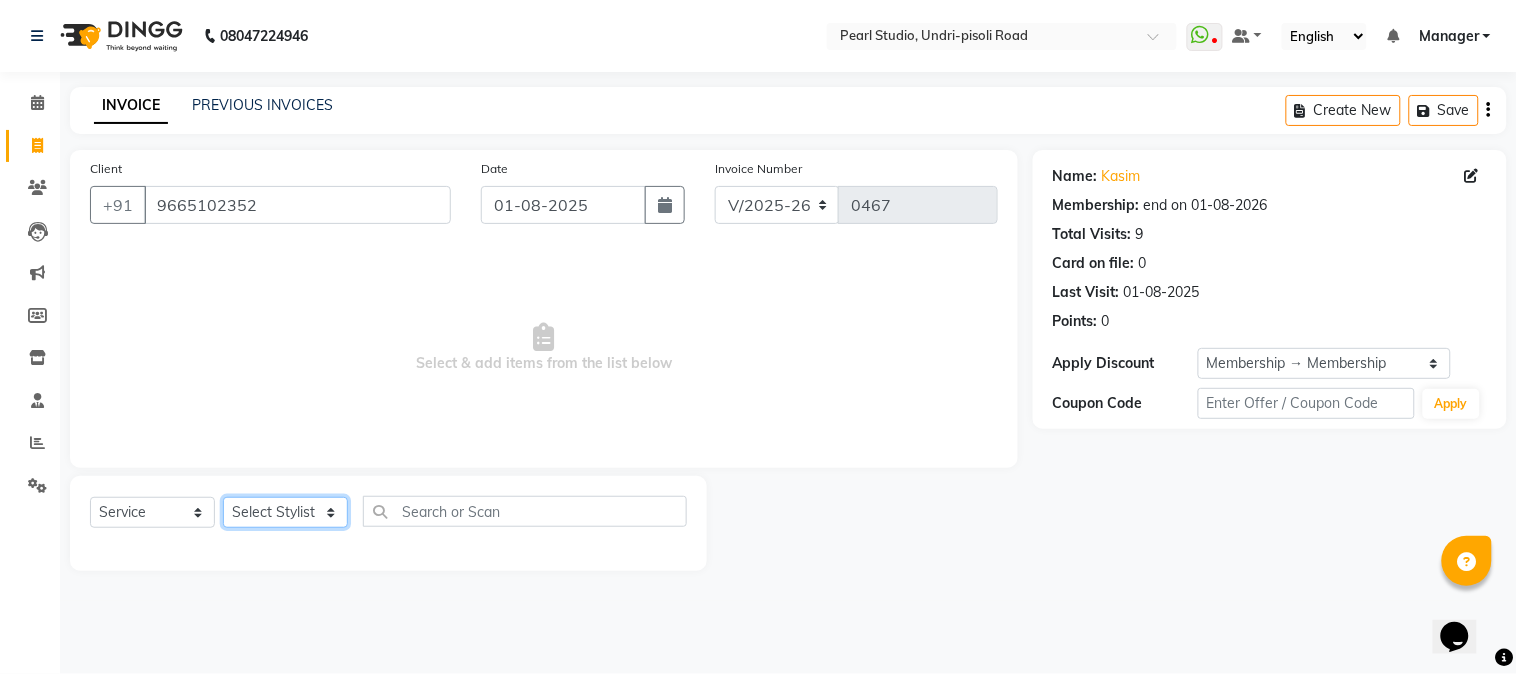 click on "Select Stylist Manager Nikhil Gulhane Nitu Rai Pratik Pratima Akshay Sonawane Sabita Pariyar Sahil Samundra Thapa" 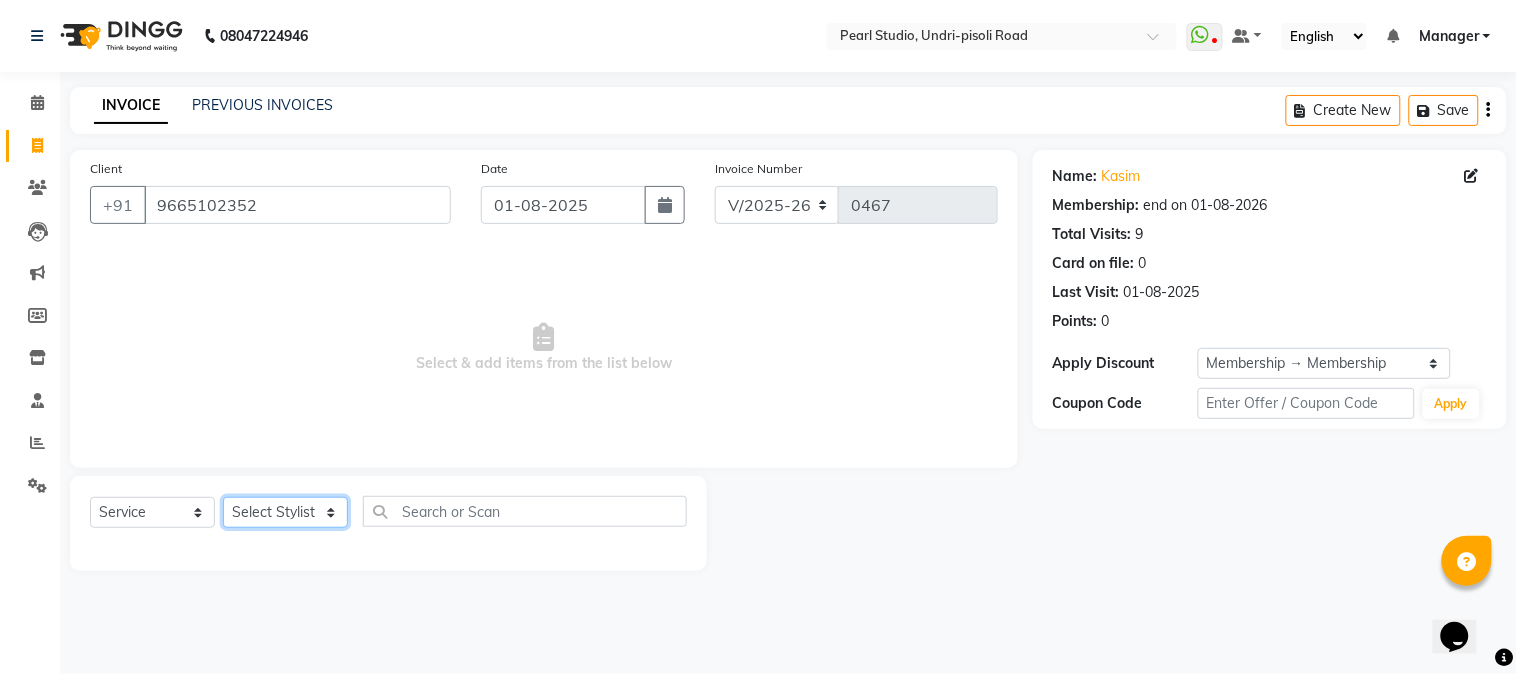 select on "71778" 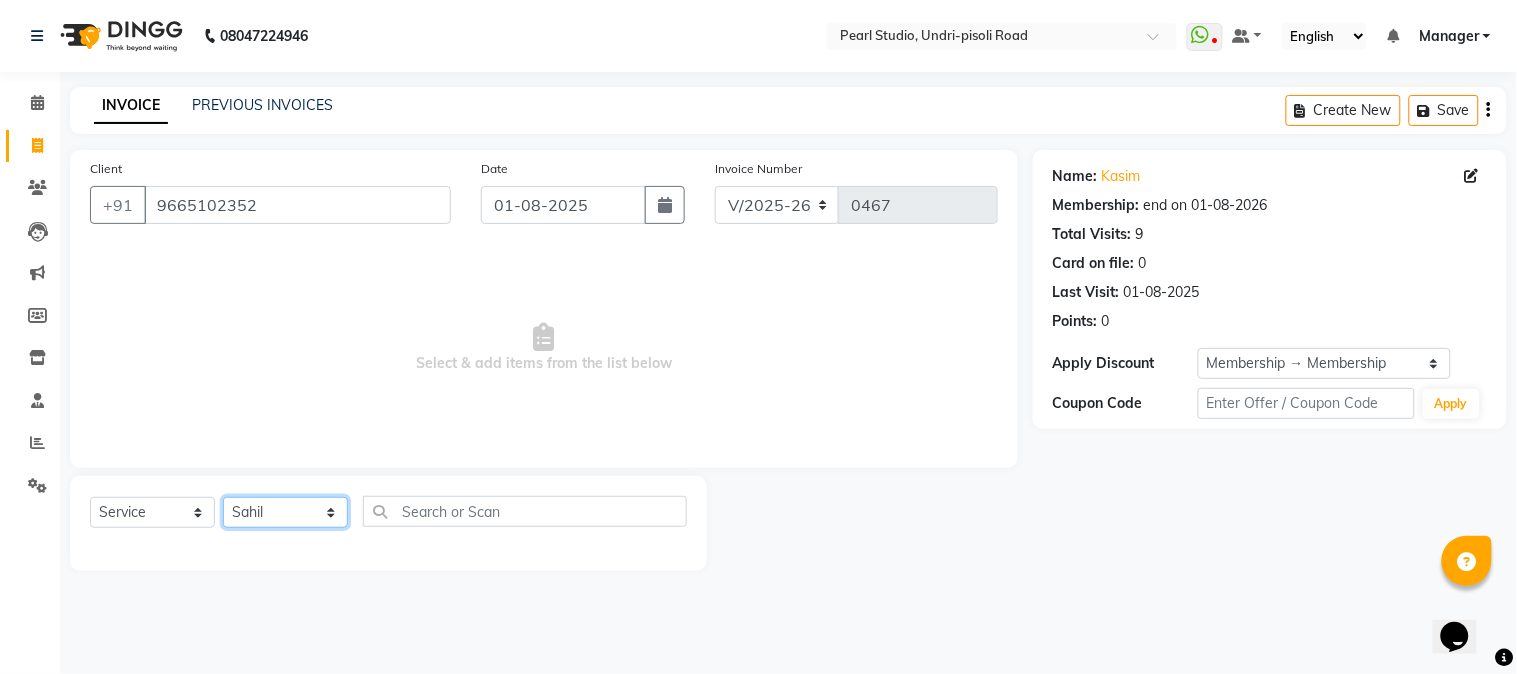 click on "Select Stylist Manager Nikhil Gulhane Nitu Rai Pratik Pratima Akshay Sonawane Sabita Pariyar Sahil Samundra Thapa" 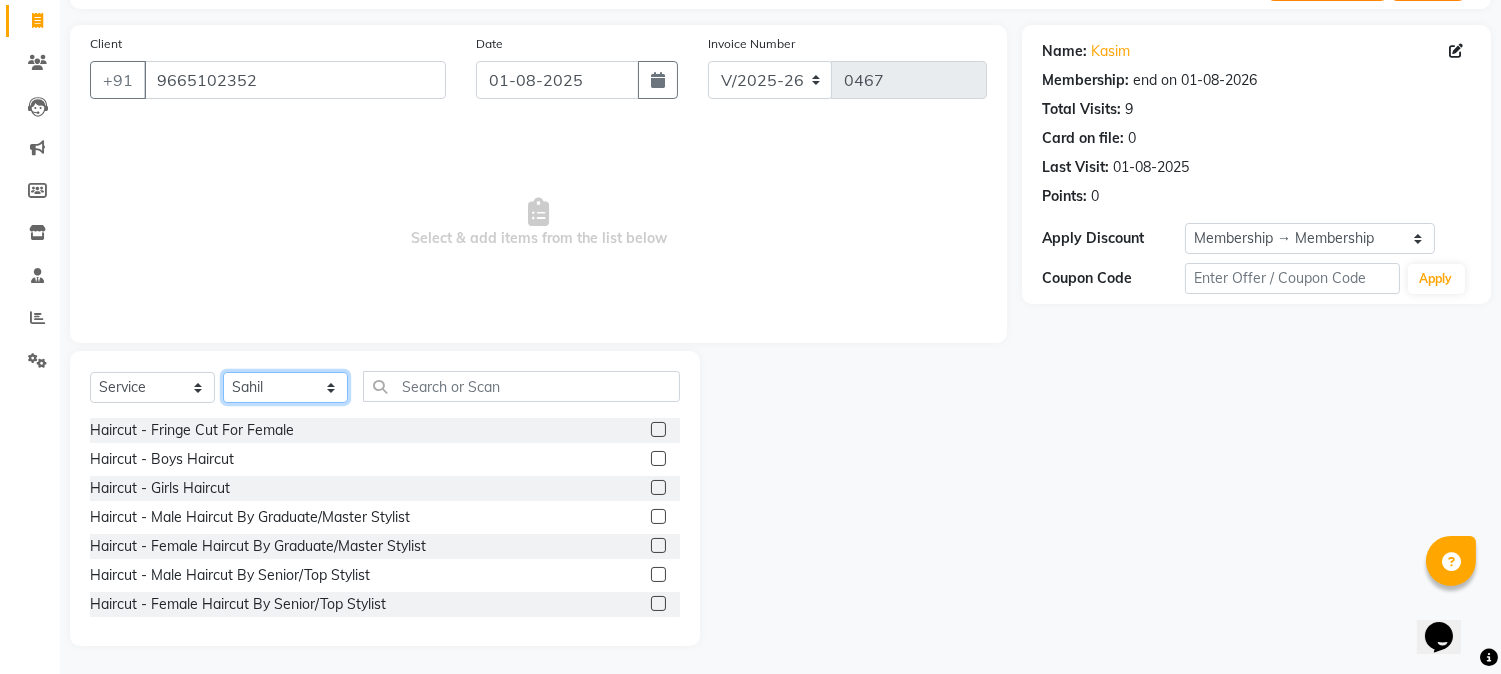 scroll, scrollTop: 126, scrollLeft: 0, axis: vertical 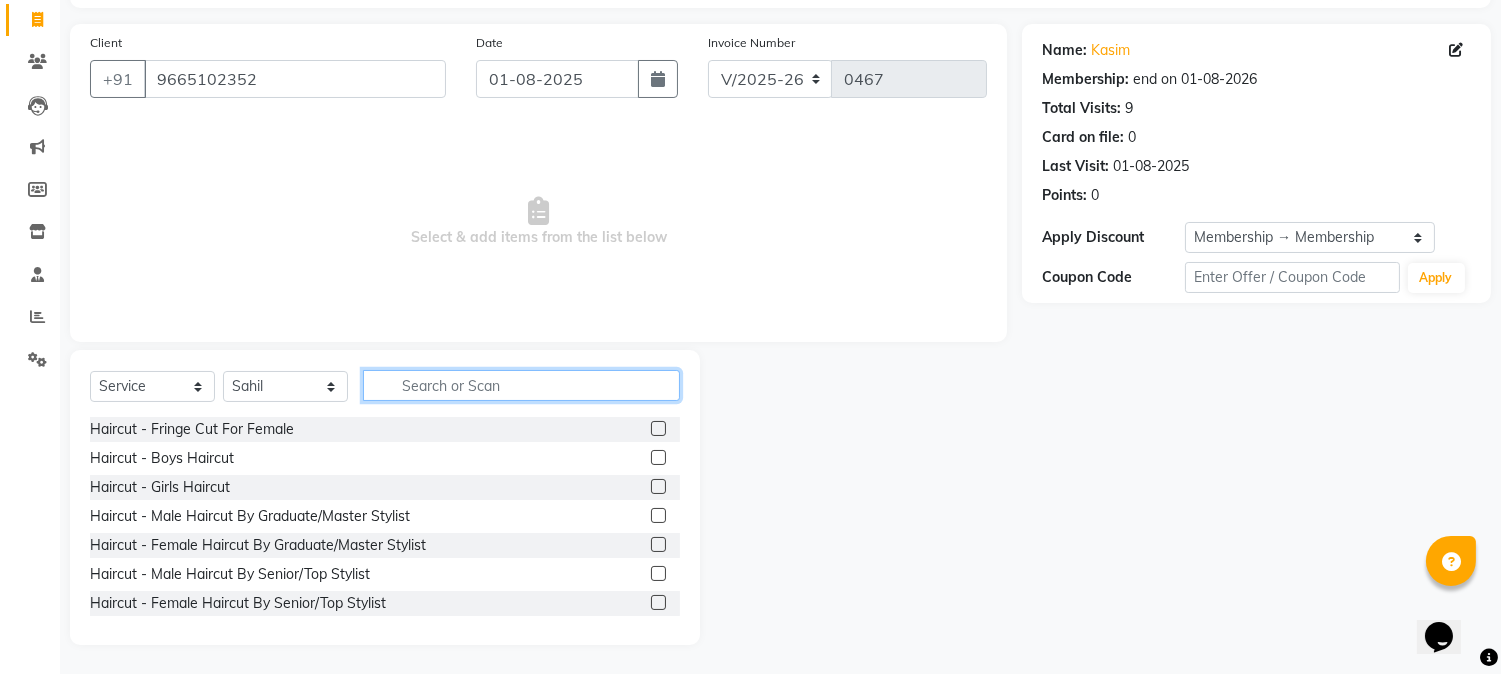 click 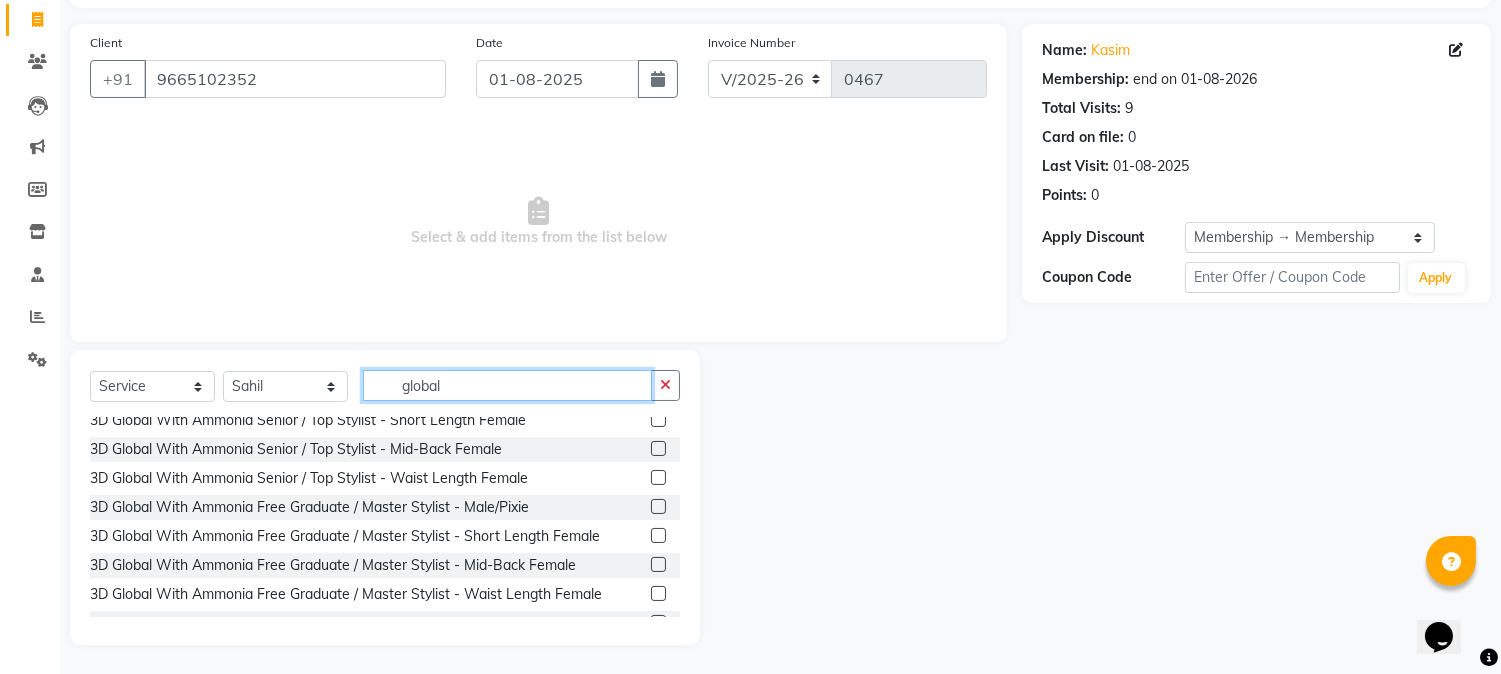 scroll, scrollTop: 161, scrollLeft: 0, axis: vertical 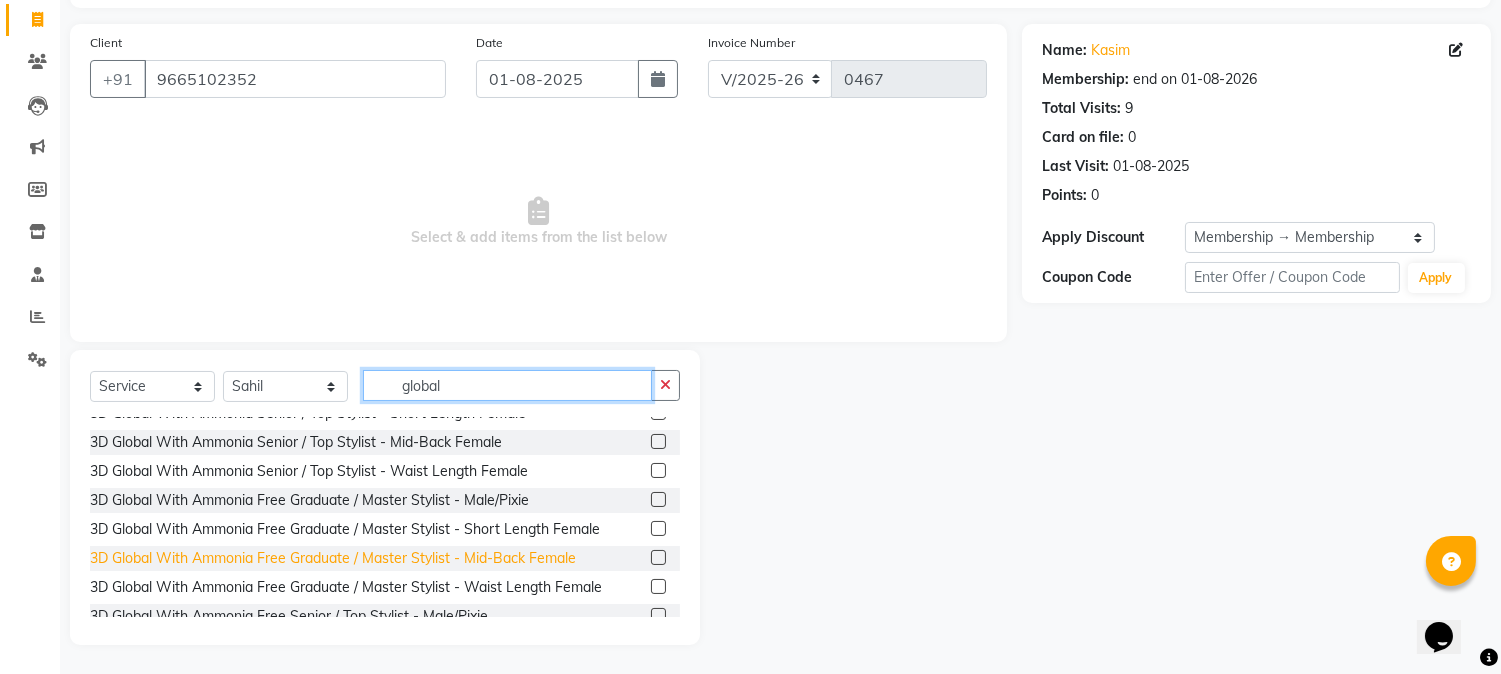type on "global" 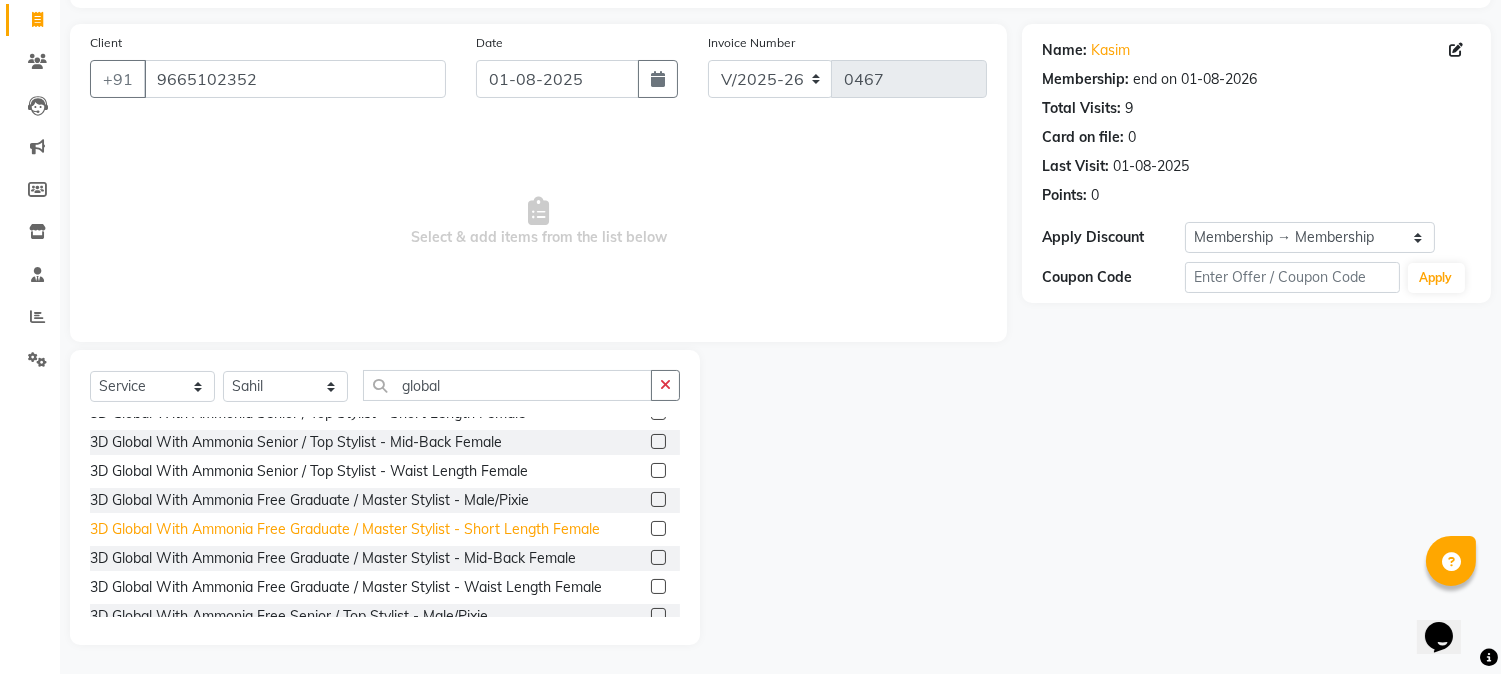 drag, startPoint x: 500, startPoint y: 553, endPoint x: 508, endPoint y: 561, distance: 11.313708 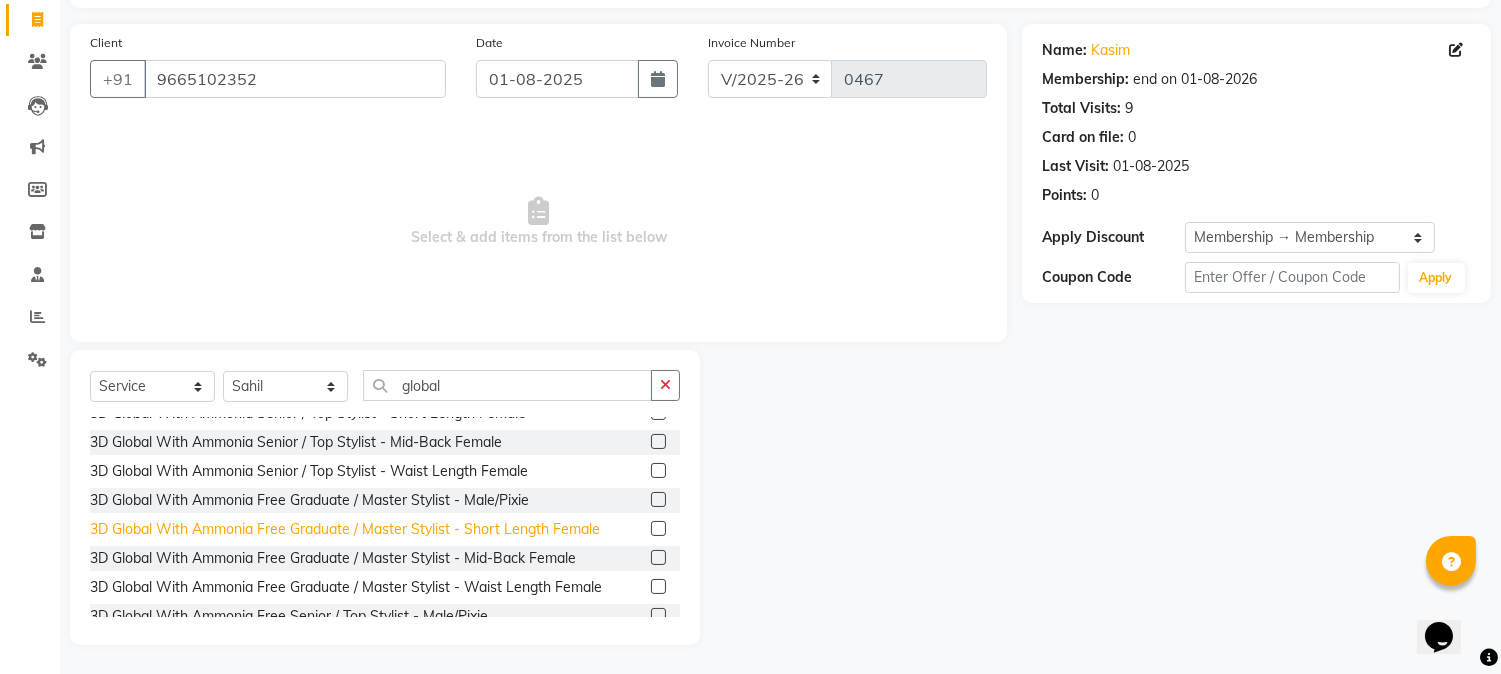 click on "3D Global With Ammonia Free Graduate / Master Stylist  - Mid-Back Female" 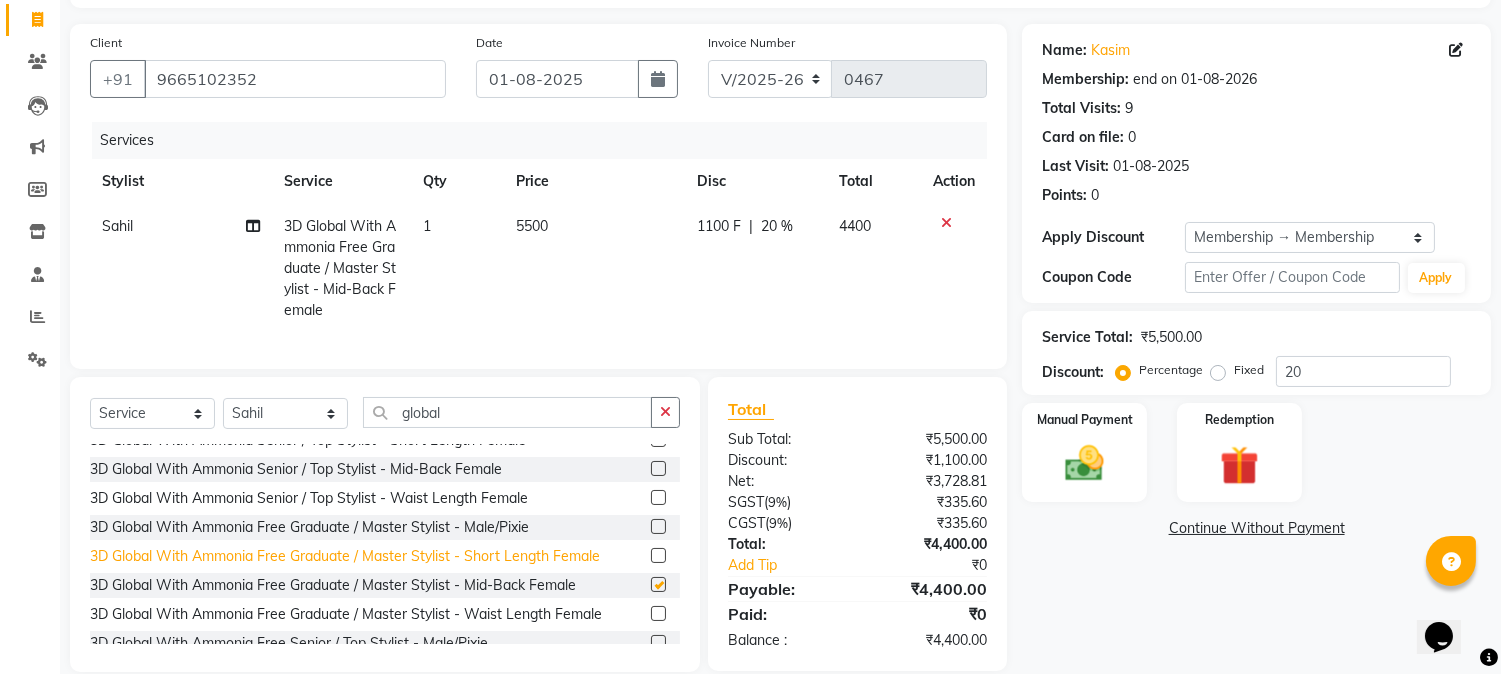 checkbox on "false" 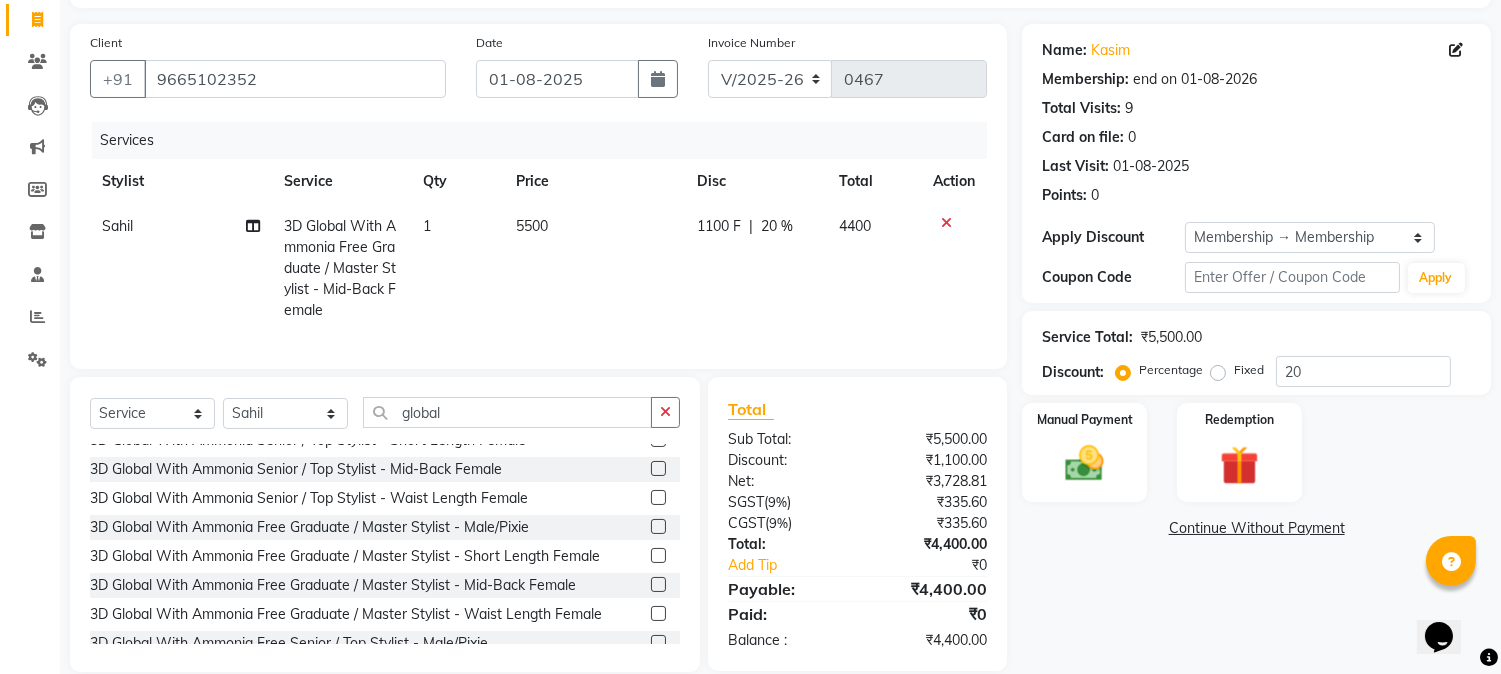 click on "5500" 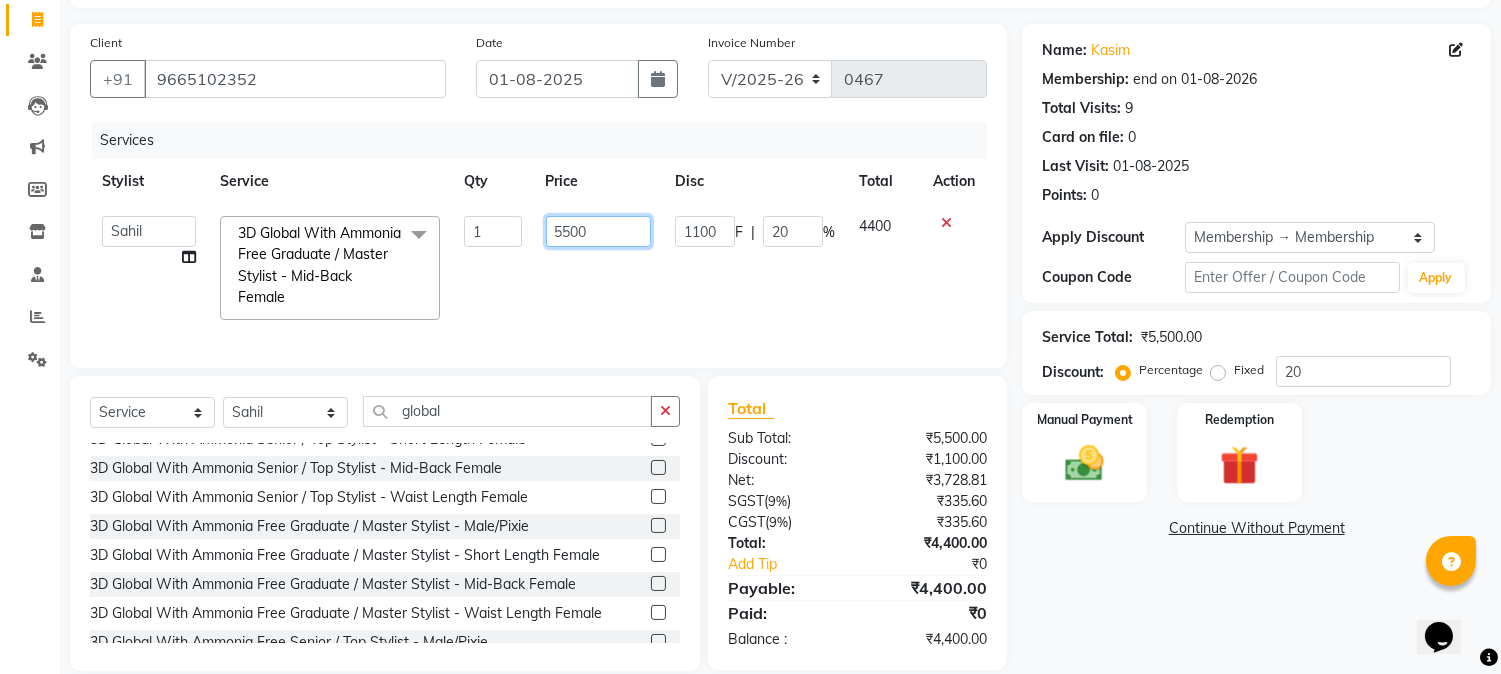 drag, startPoint x: 592, startPoint y: 226, endPoint x: 488, endPoint y: 232, distance: 104.172935 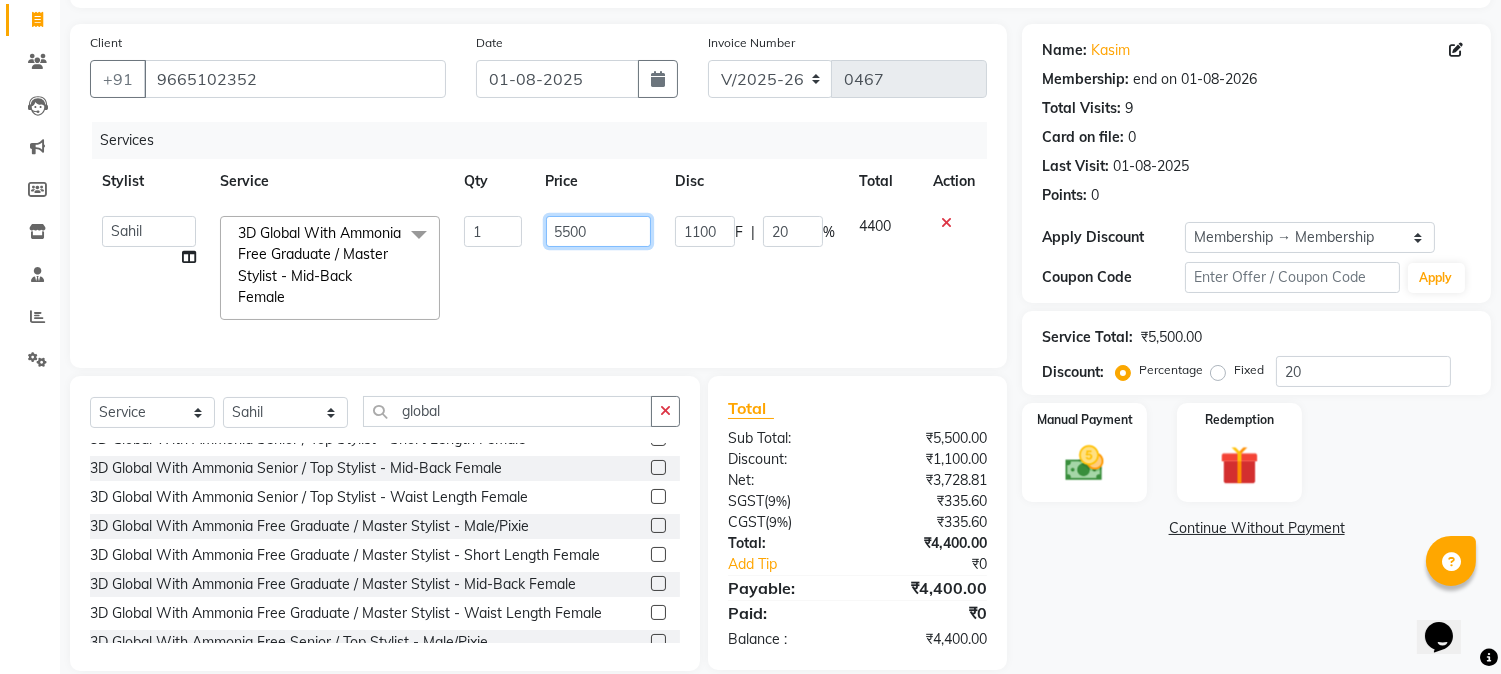 click on "Manager   [FIRST] [LAST]   [FIRST] [LAST]   [FIRST]   [FIRST] [FIRST] [LAST]   [FIRST] [LAST]   [FIRST]   [FIRST] [LAST]  3D Global With Ammonia Free Graduate / Master Stylist  - Mid-Back Female  x Haircut  - Fringe Cut For Female Haircut  - Boys Haircut Haircut  - Girls Haircut Haircut  - Male Haircut By Graduate/Master Stylist Haircut  - Female Haircut By Graduate/Master Stylist Haircut  - Male Haircut By Senior/Top Stylist Haircut  - Female Haircut By Senior/Top Stylist Scrub - Full Back High Frequency Cornrow's Per Style Hair-Deep Conditioner Classic Hairwash  - Hair Wash For Male Classic Hairwash  - Short Length Hair For Female Classic Hairwash  - Medium Length Hair For Female Classic Hairwash  - Long Length Hair For Female Premium Hairwash  - Hair Wash For Male Premium Hairwash  - Short Length Hair For Female Premium Hairwash  - Medium Length Hair For Female Premium Hairwash  - Long Length Hair For Female Luxury Hairwash  - Hair Wash For Male Luxury Hairwash  - Short Length Hair For Female Blow Dry  - Short 1" 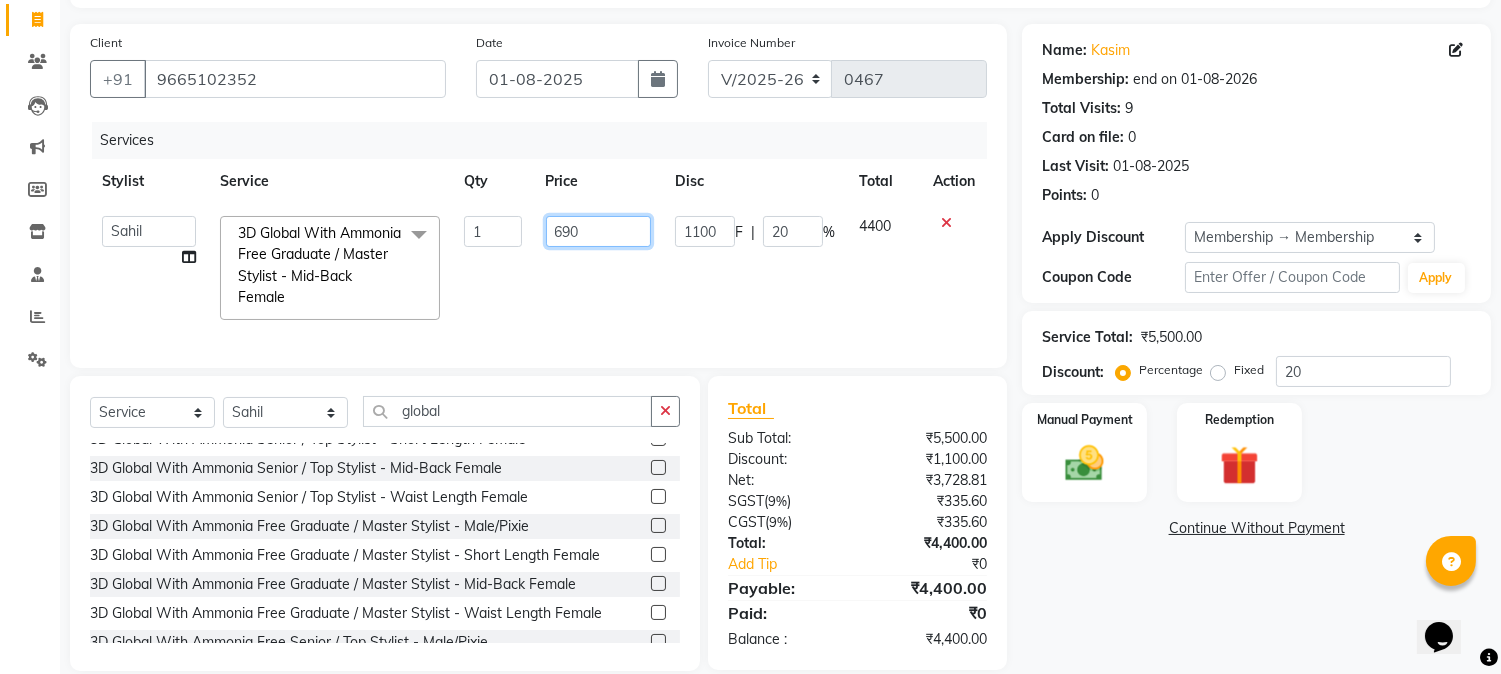 type on "6900" 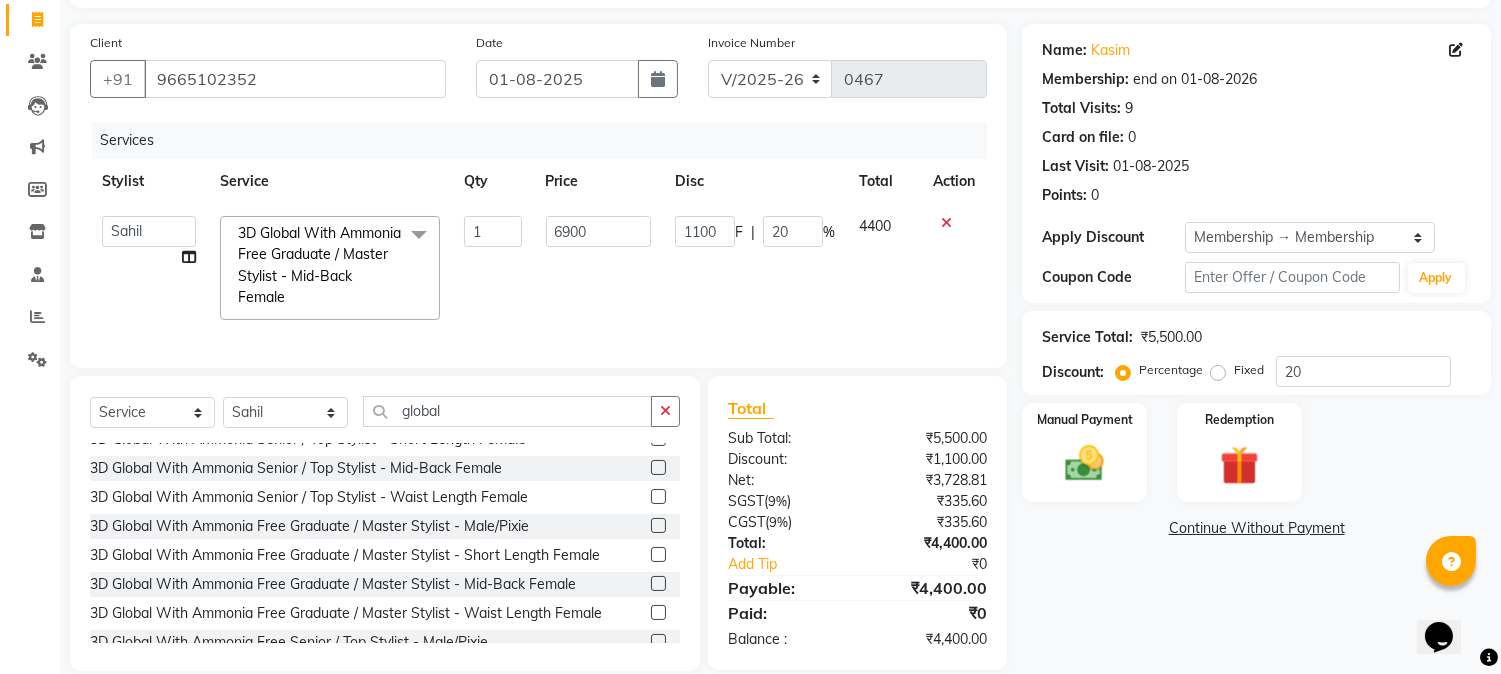 click on "Name: [FIRST]  Membership: end on 01-08-2026 Total Visits:  9 Card on file:  0 Last Visit:   01-08-2025 Points:   0  Apply Discount Select Membership → Membership Coupon Code Apply Service Total:  ₹5,500.00  Discount:  Percentage   Fixed  20 Manual Payment Redemption  Continue Without Payment" 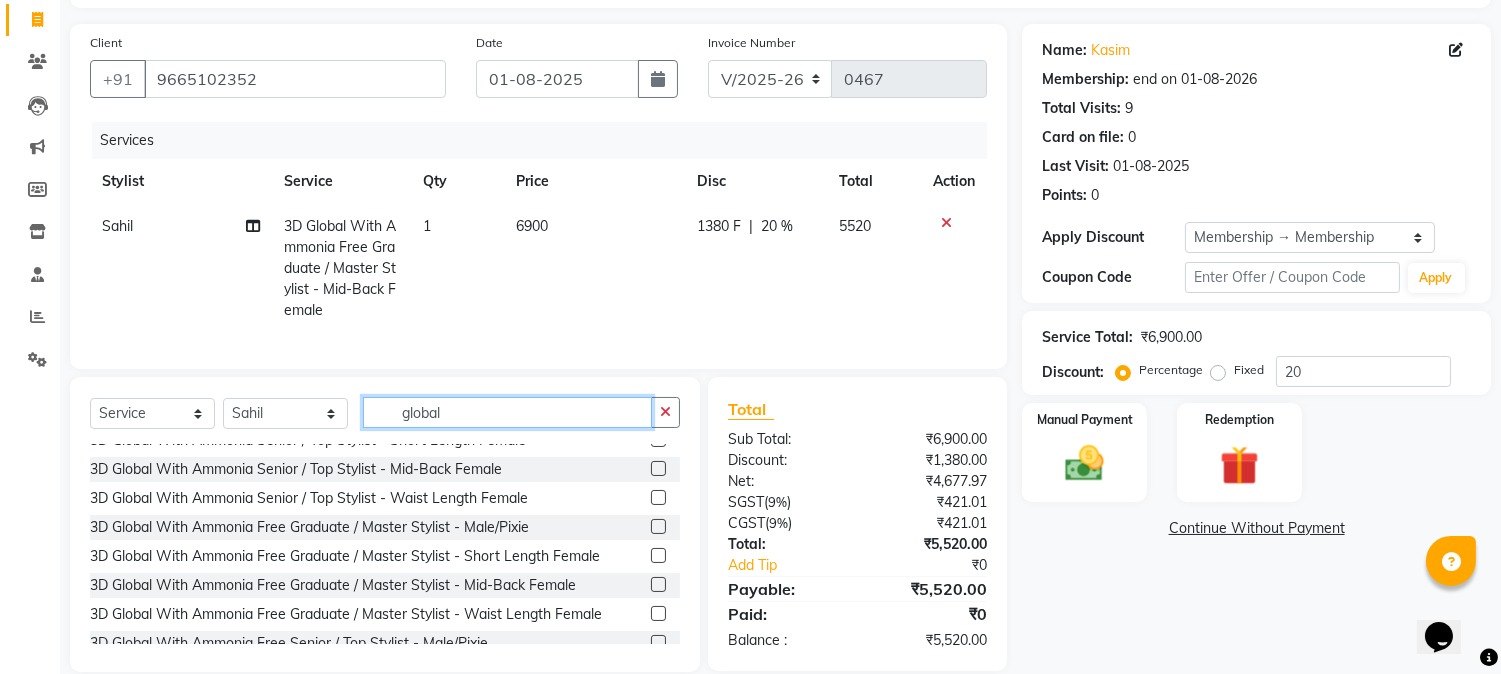 drag, startPoint x: 463, startPoint y: 434, endPoint x: 354, endPoint y: 435, distance: 109.004585 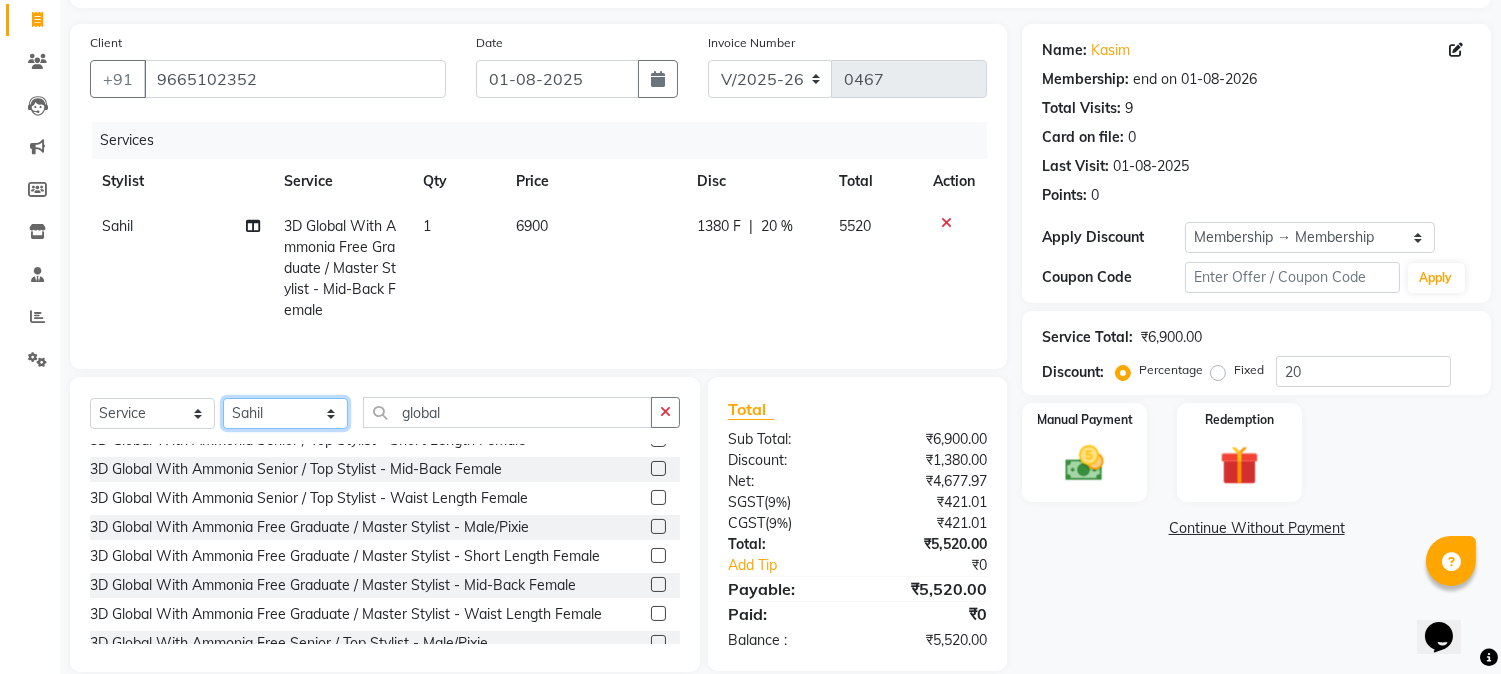 click on "Select Stylist Manager Nikhil Gulhane Nitu Rai Pratik Pratima Akshay Sonawane Sabita Pariyar Sahil Samundra Thapa" 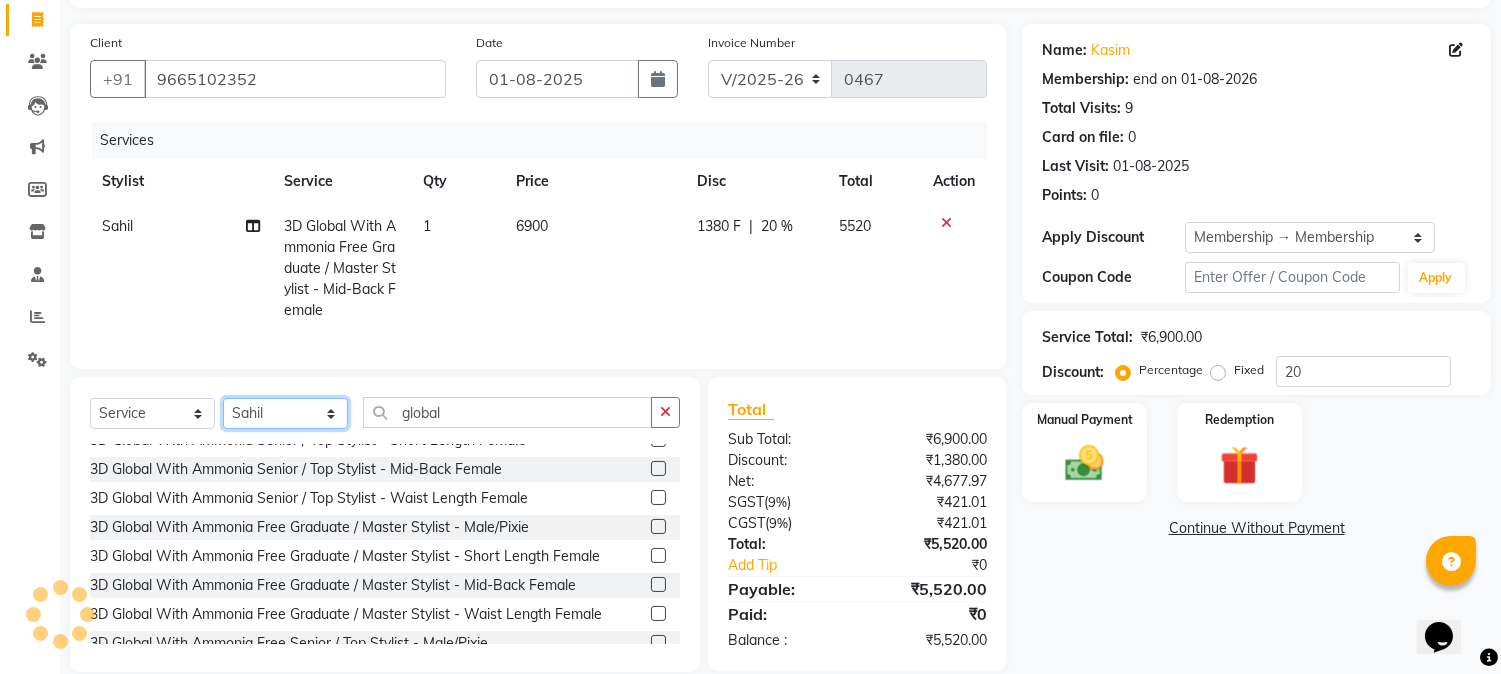 select on "38008" 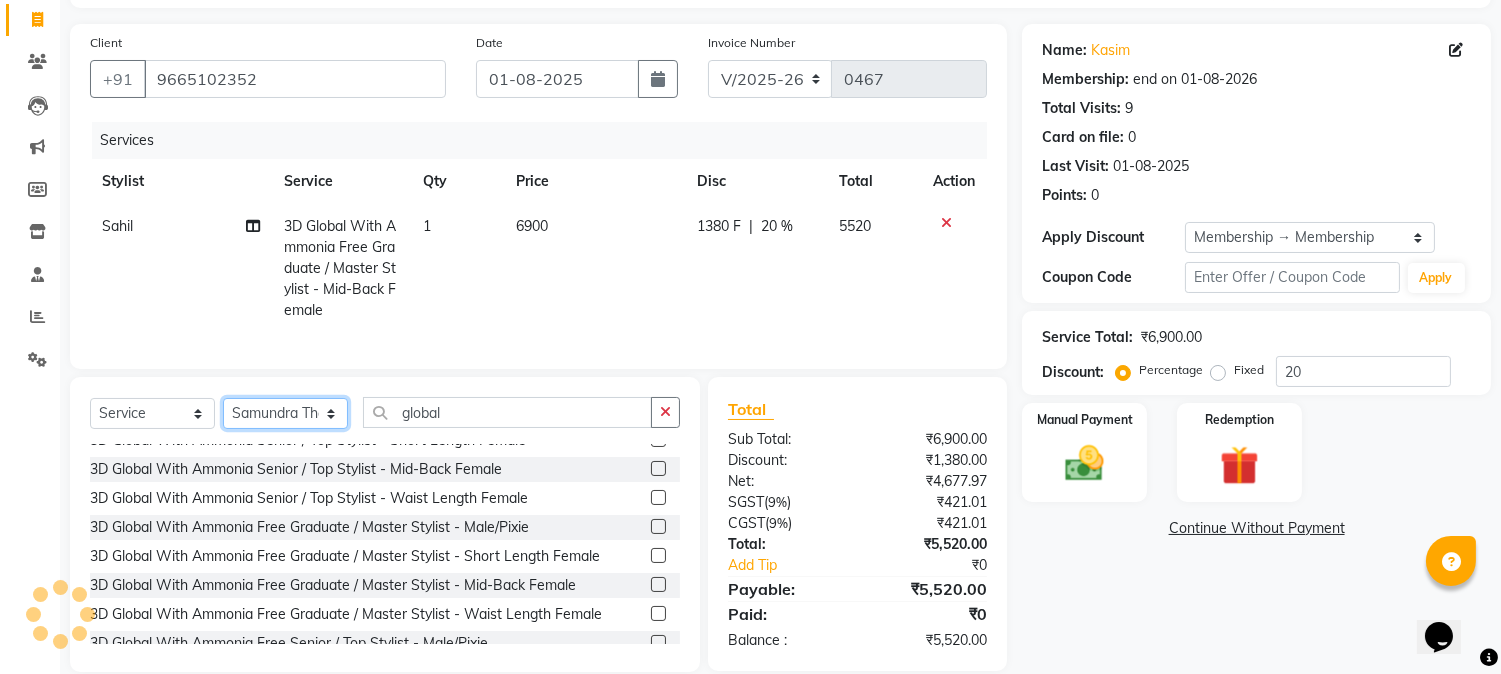click on "Select Stylist Manager Nikhil Gulhane Nitu Rai Pratik Pratima Akshay Sonawane Sabita Pariyar Sahil Samundra Thapa" 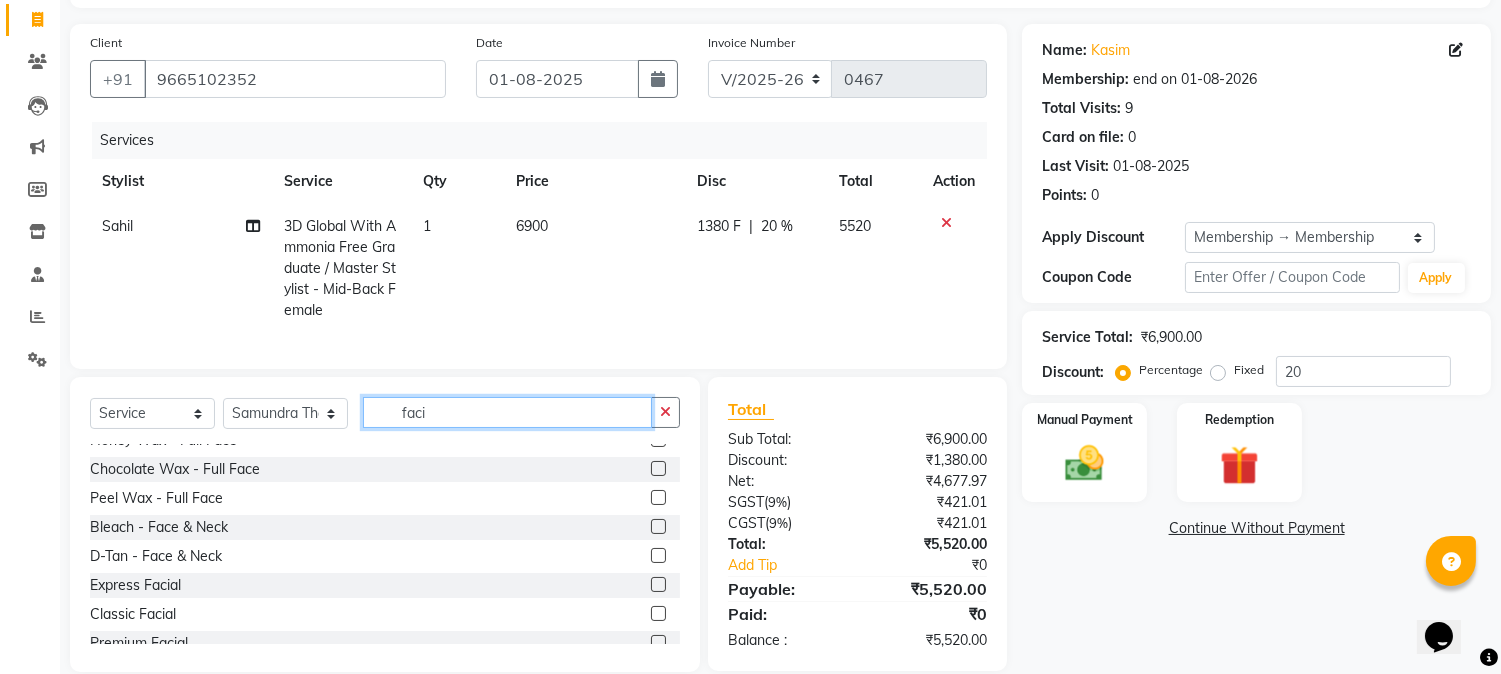 scroll, scrollTop: 0, scrollLeft: 0, axis: both 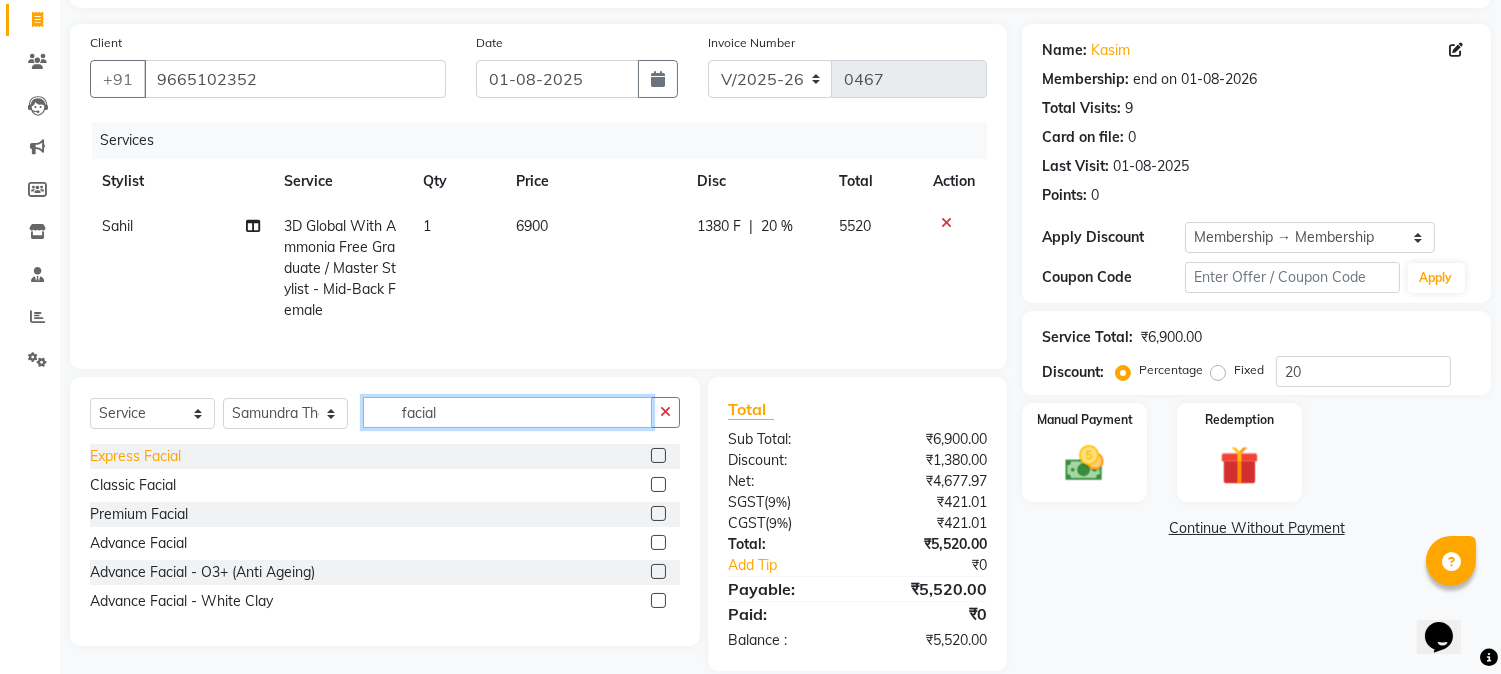 type on "facial" 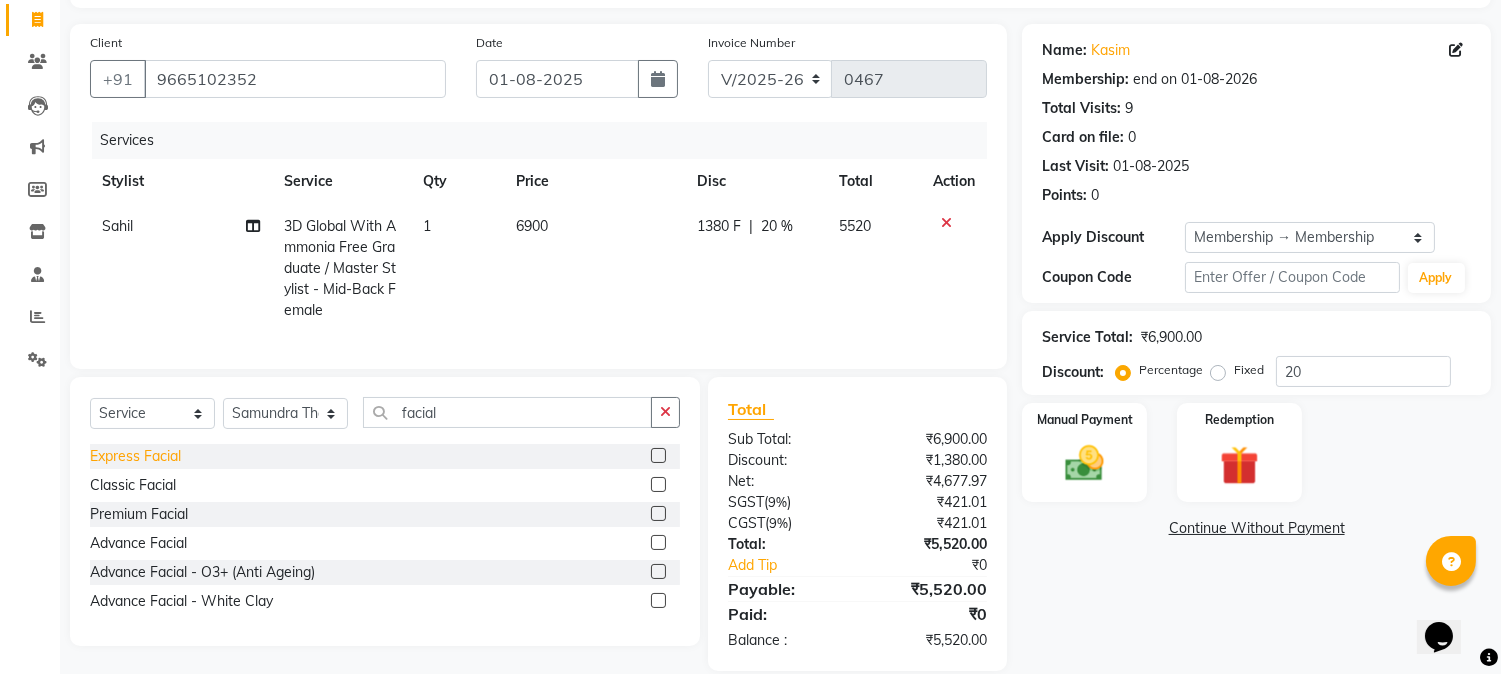 click on "Express Facial" 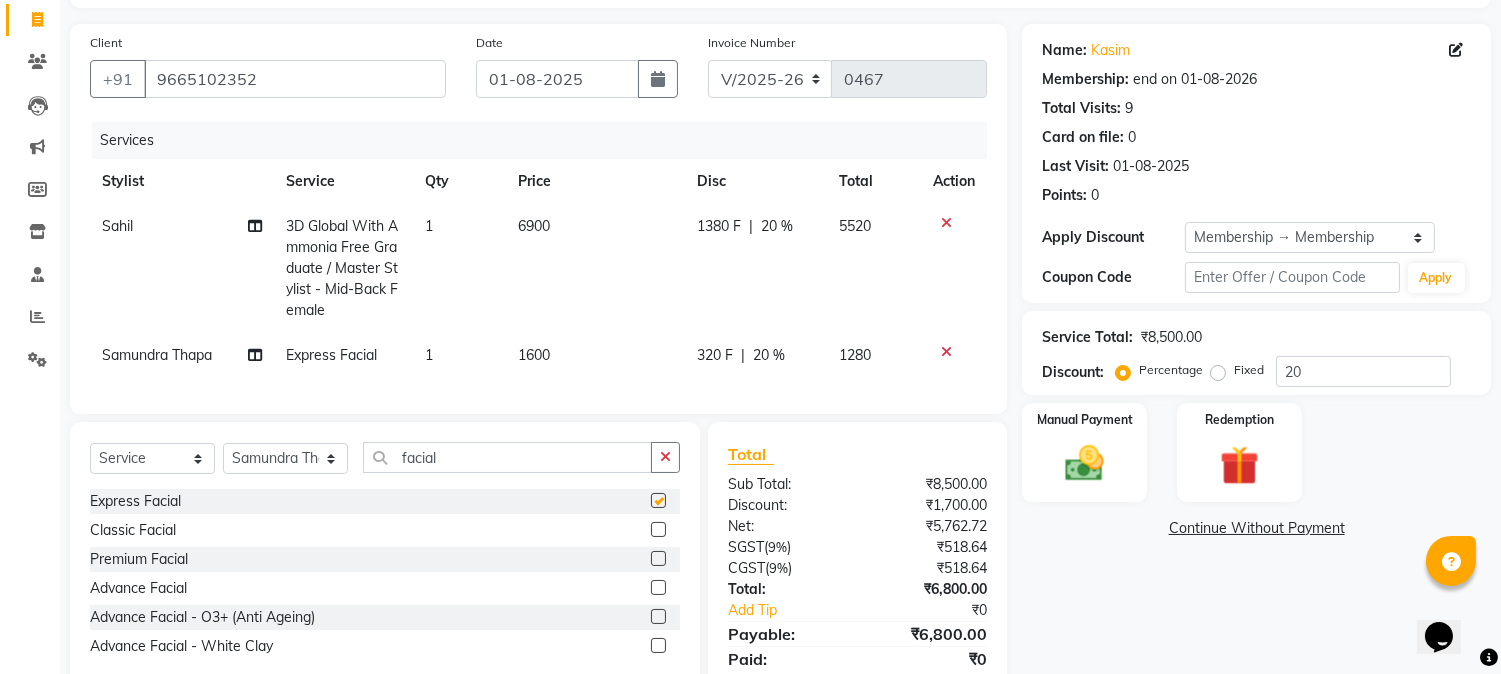 checkbox on "false" 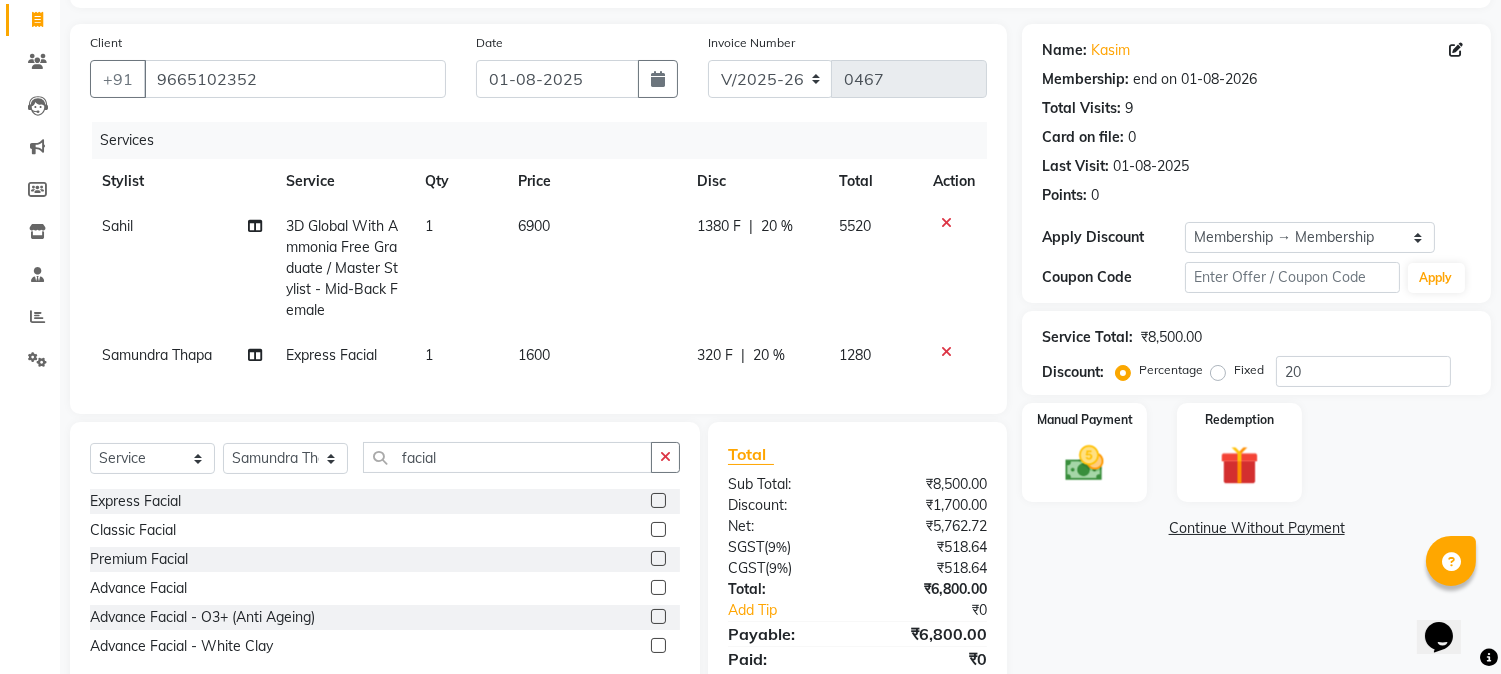 click on "1600" 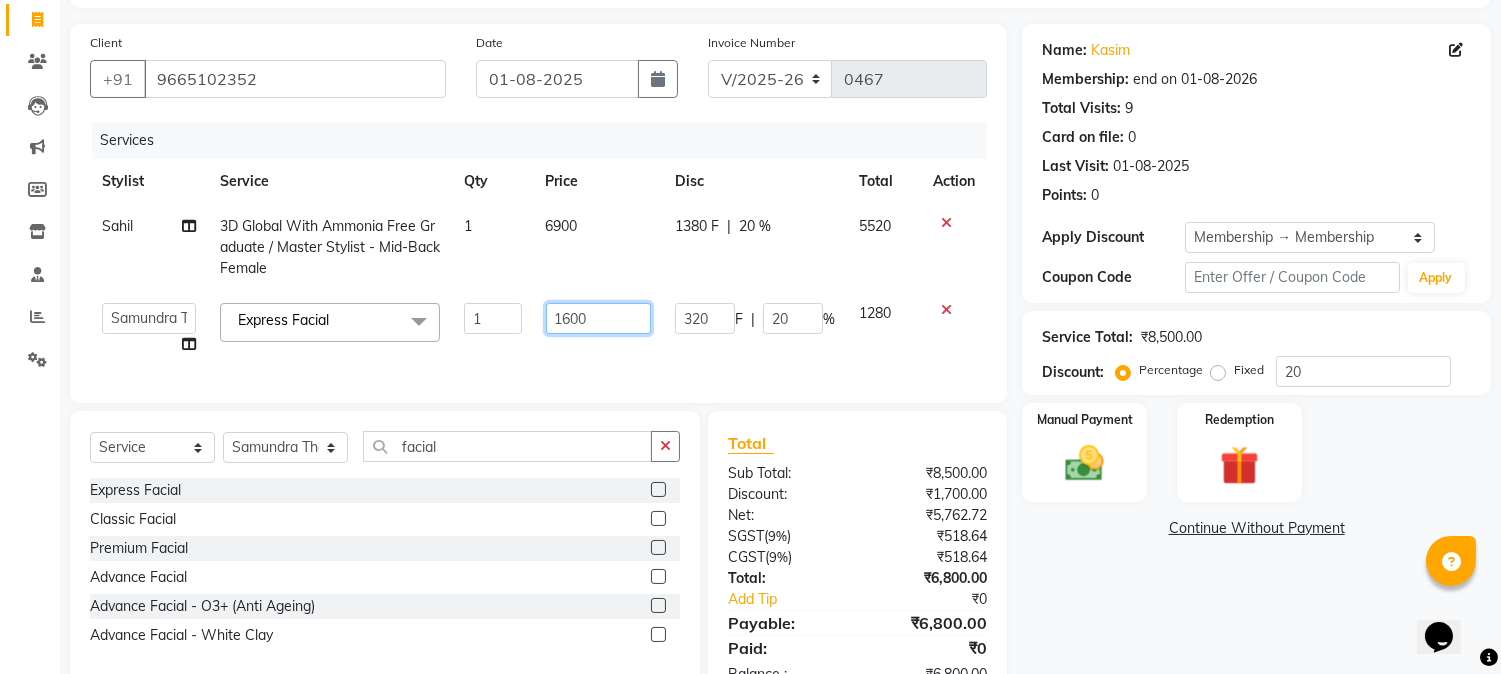click on "1600" 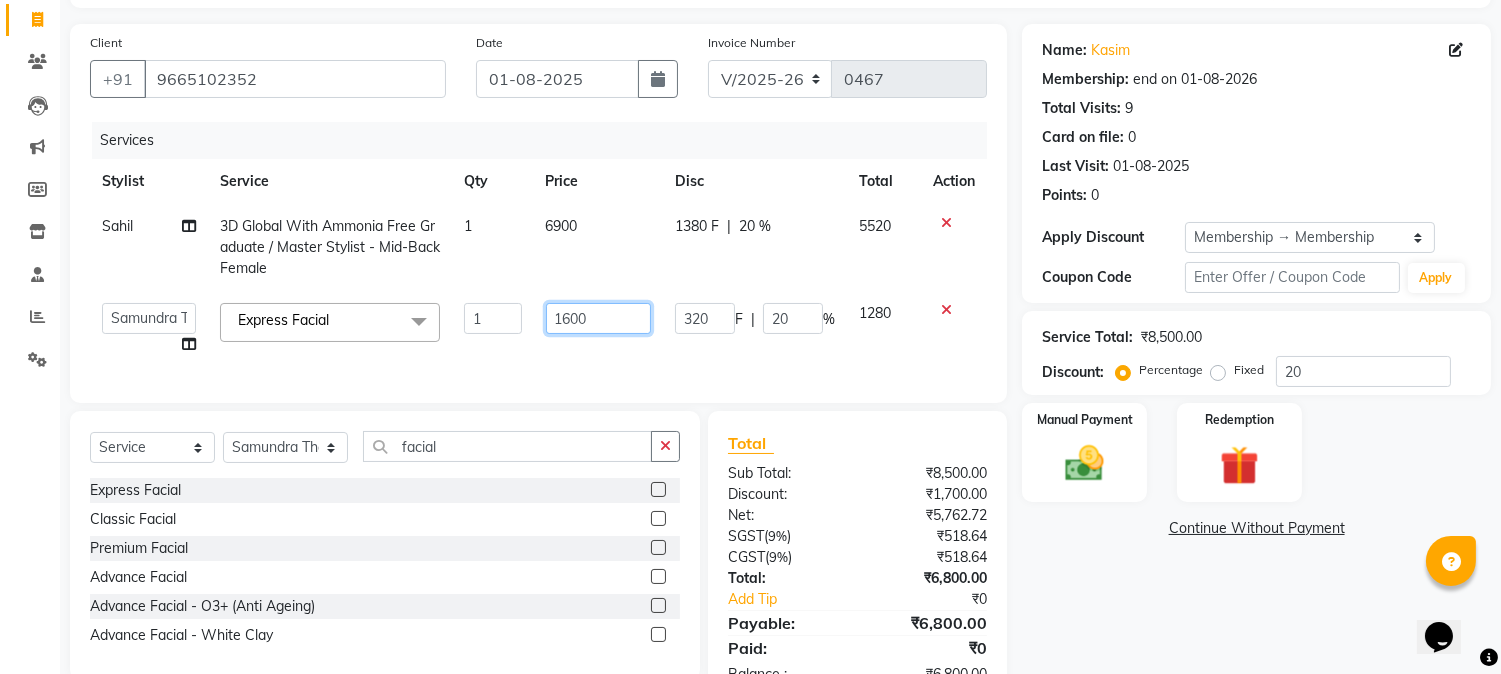 click on "1600" 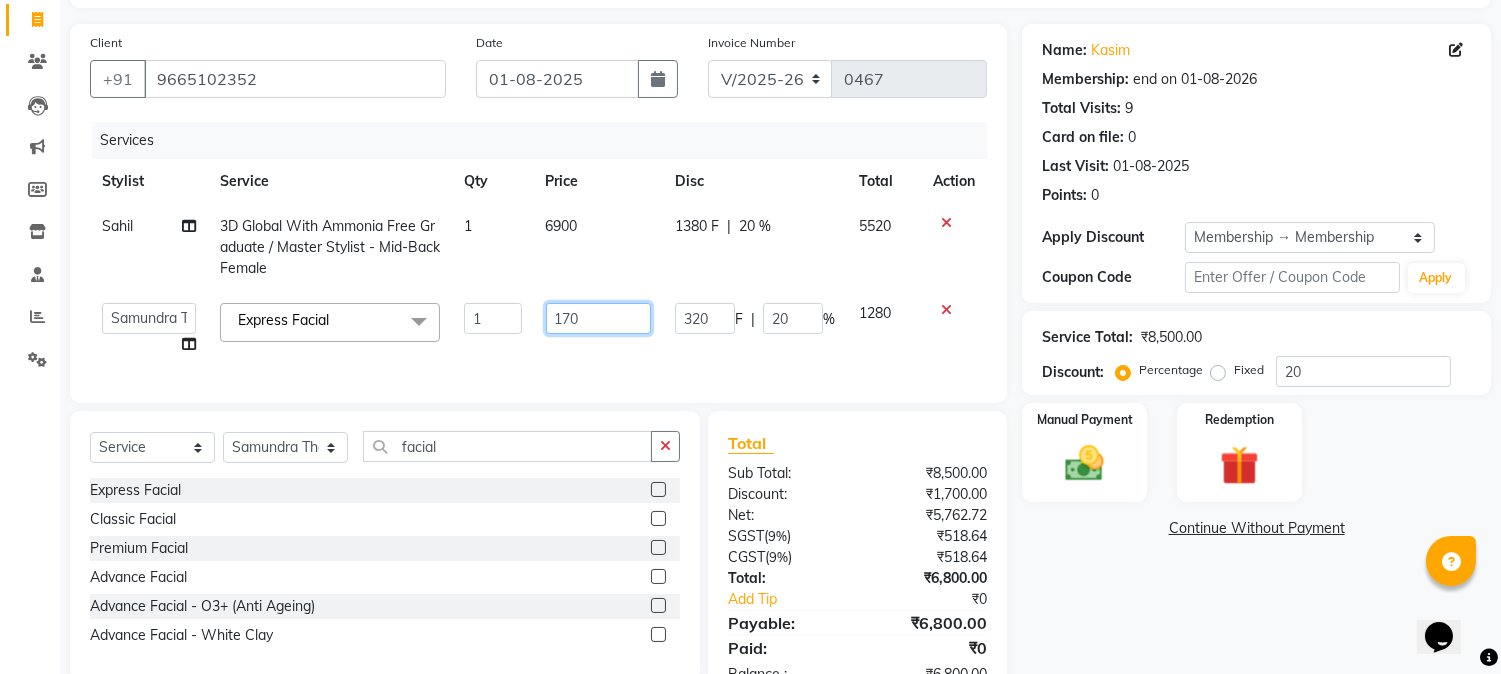 type on "1700" 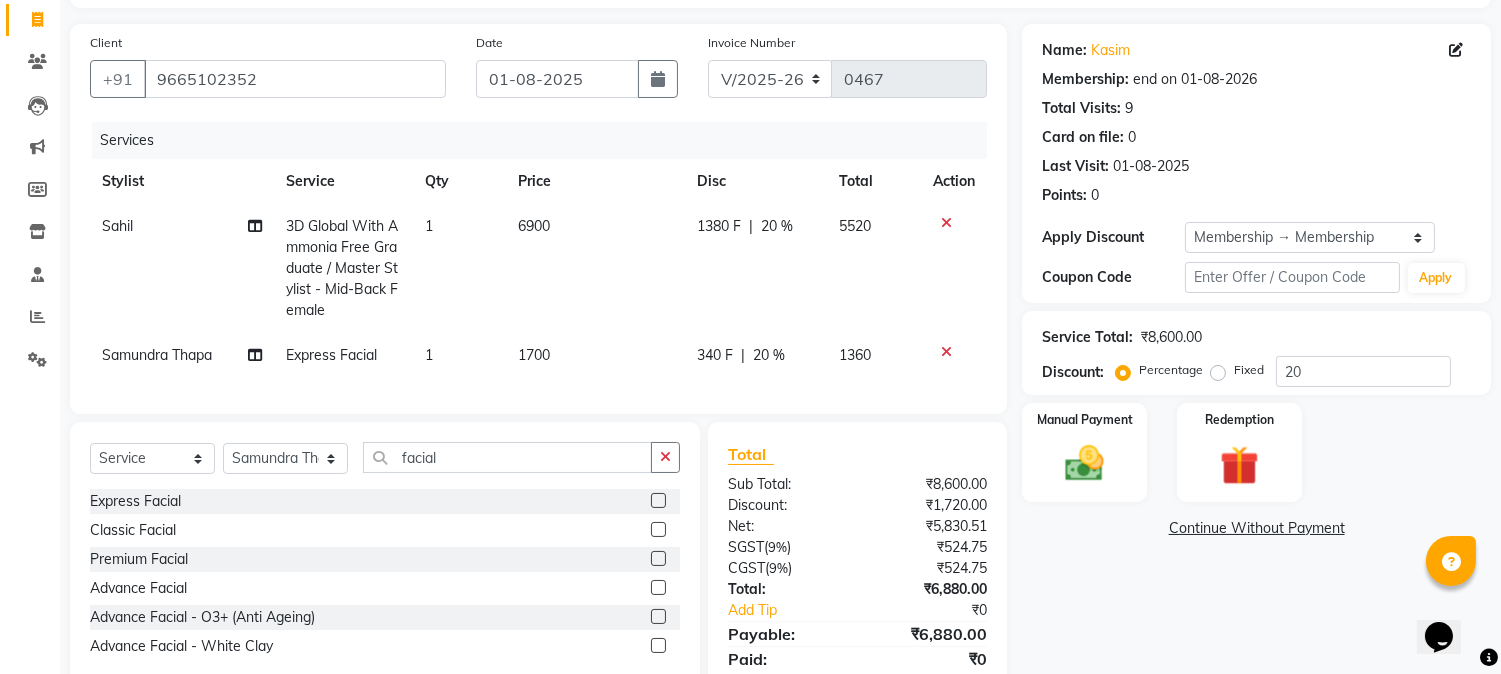 click on "Name: [FIRST]  Membership: end on 01-08-2026 Total Visits:  9 Card on file:  0 Last Visit:   01-08-2025 Points:   0  Apply Discount Select Membership → Membership Coupon Code Apply Service Total:  ₹8,600.00  Discount:  Percentage   Fixed  20 Manual Payment Redemption  Continue Without Payment" 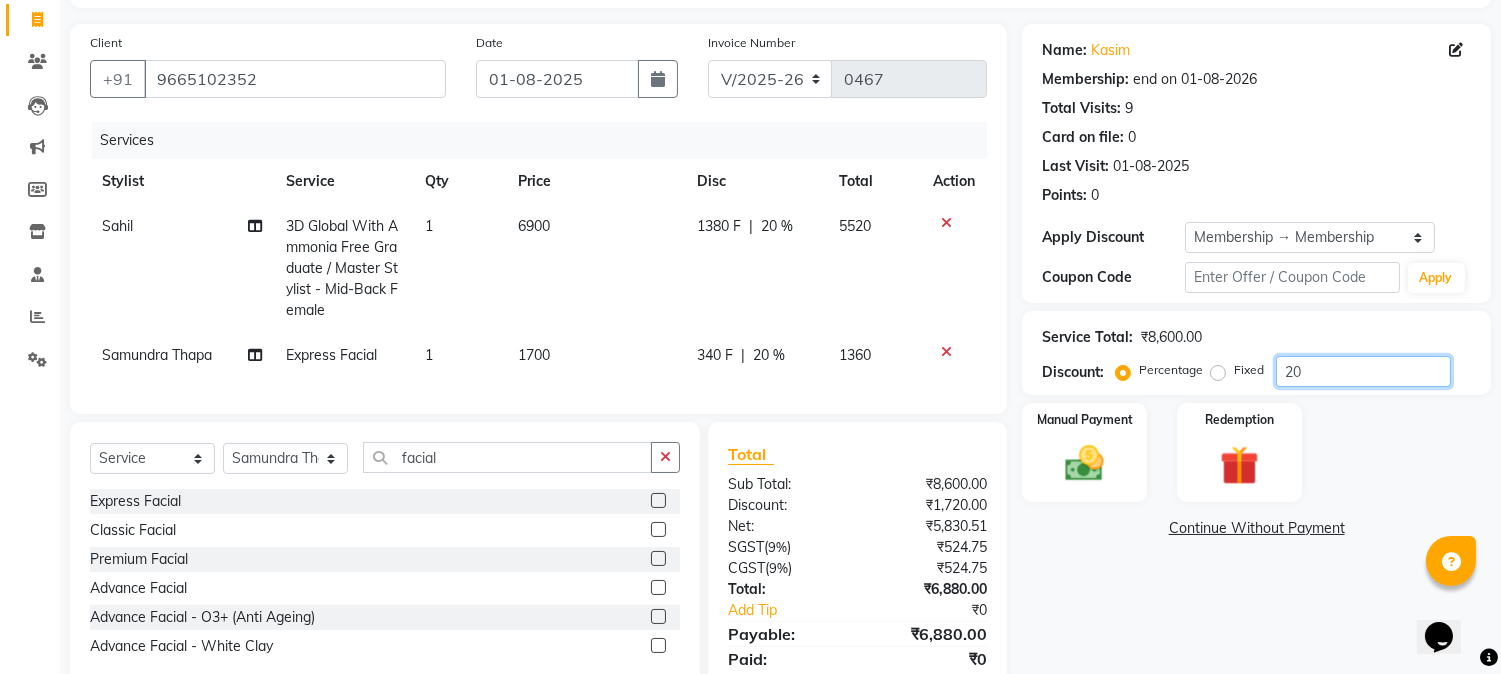 drag, startPoint x: 1307, startPoint y: 365, endPoint x: 1222, endPoint y: 361, distance: 85.09406 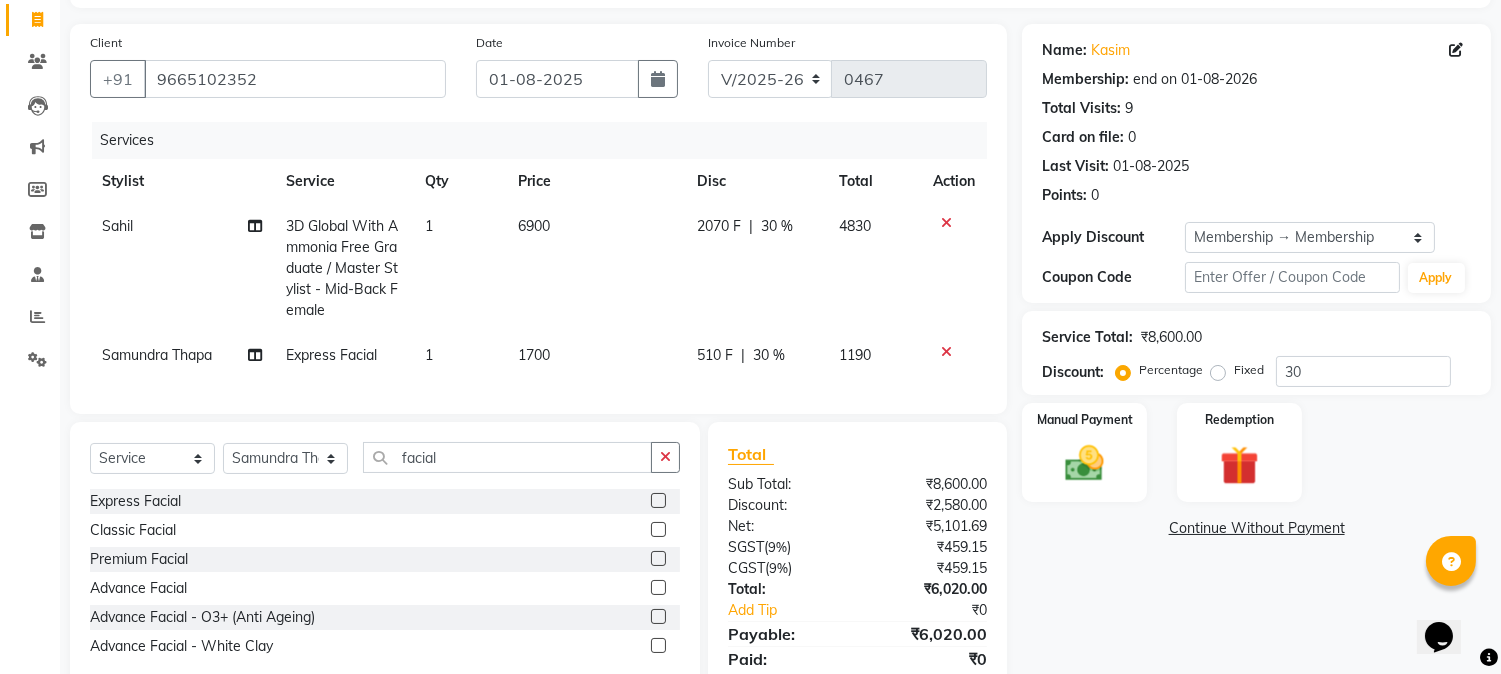 click on "Name: [FIRST]  Membership: end on 01-08-2026 Total Visits:  9 Card on file:  0 Last Visit:   01-08-2025 Points:   0  Apply Discount Select Membership → Membership Coupon Code Apply Service Total:  ₹8,600.00  Discount:  Percentage   Fixed  30 Manual Payment Redemption  Continue Without Payment" 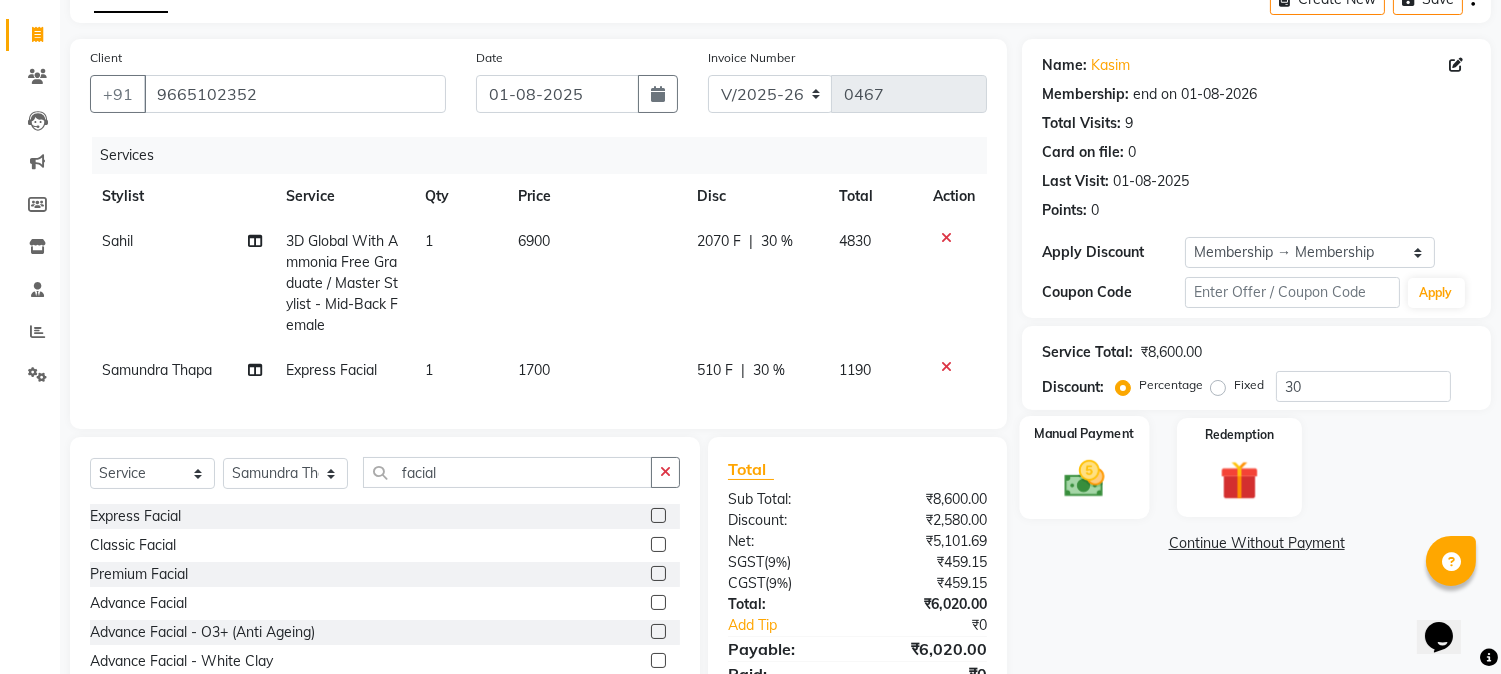 scroll, scrollTop: 214, scrollLeft: 0, axis: vertical 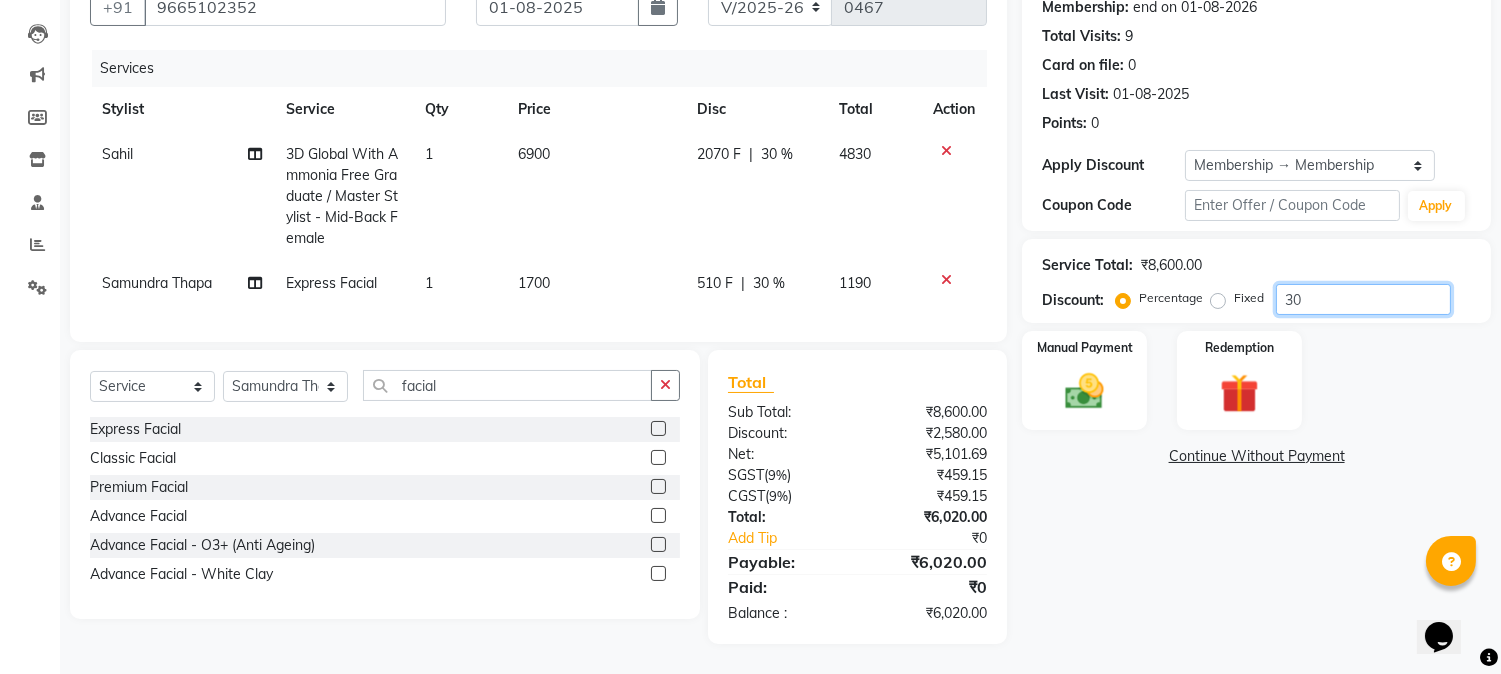 click on "30" 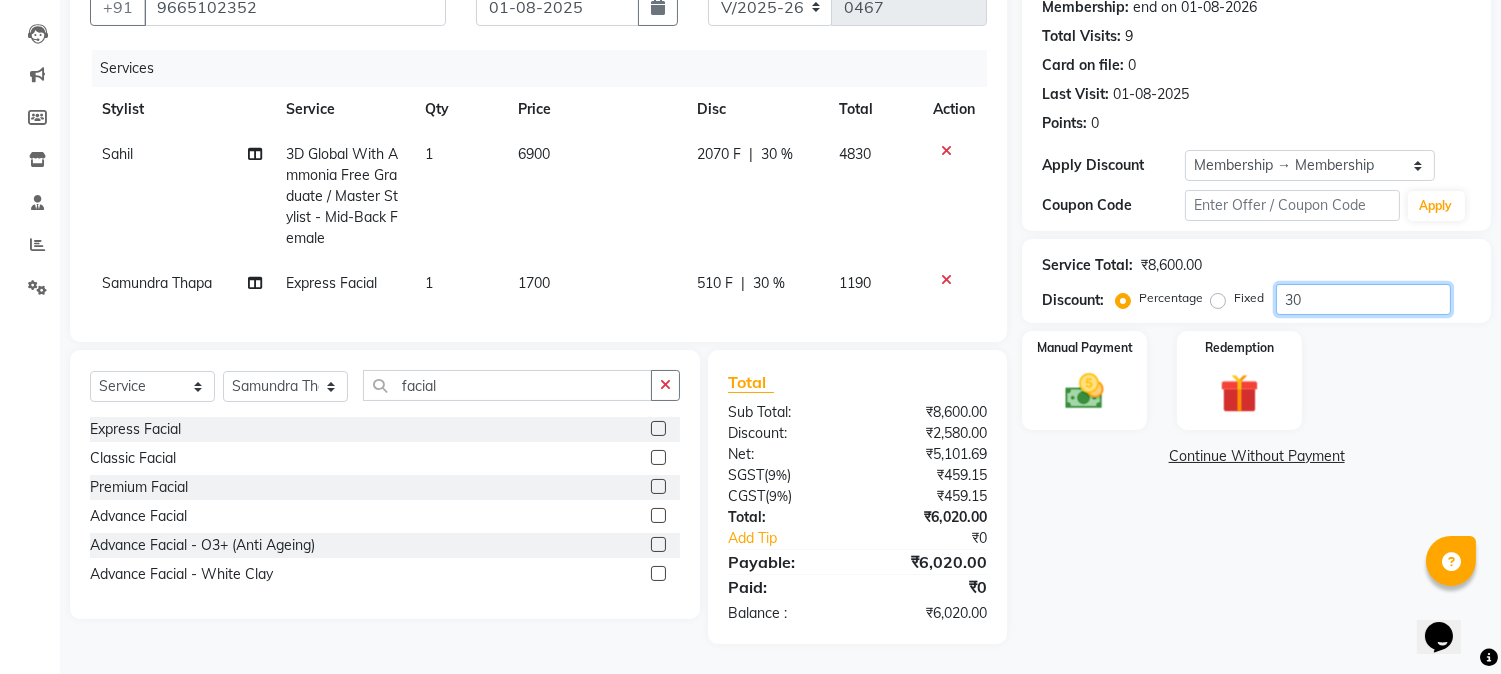 type on "3" 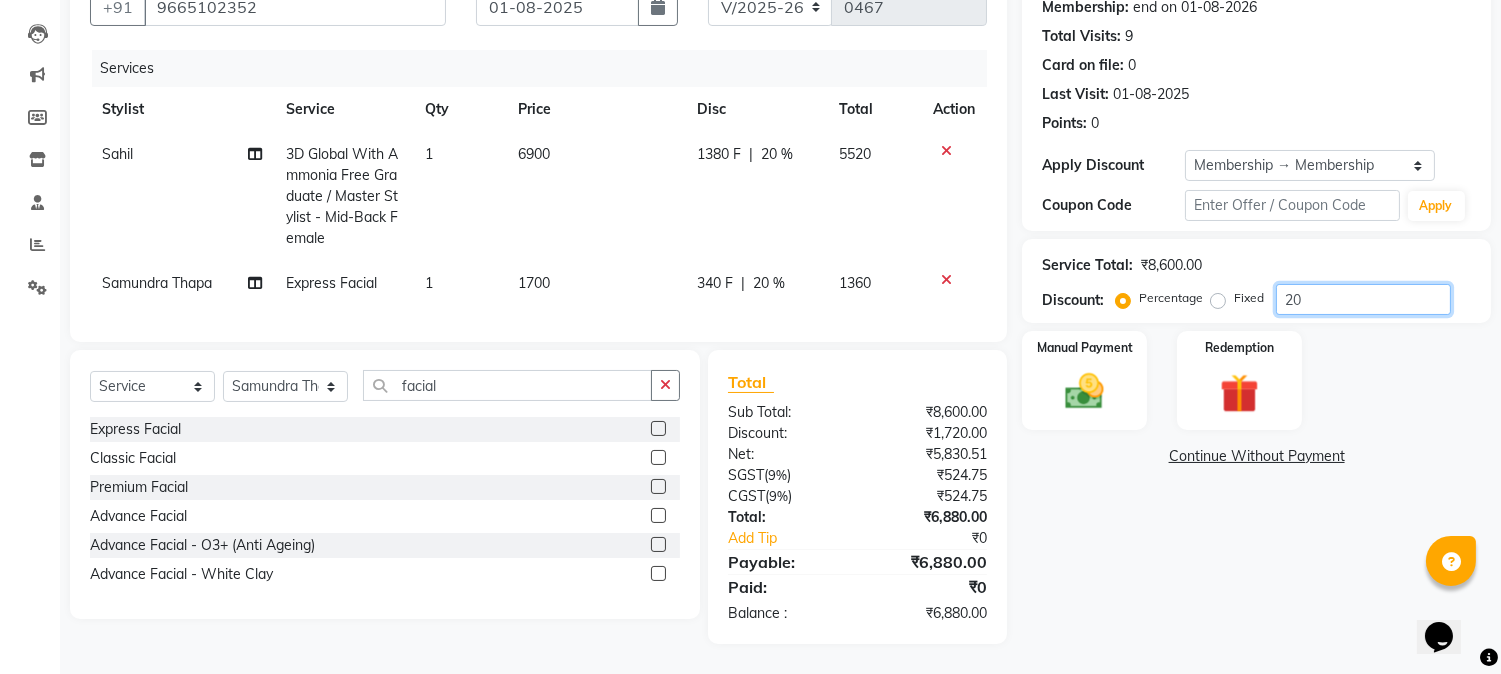 type on "2" 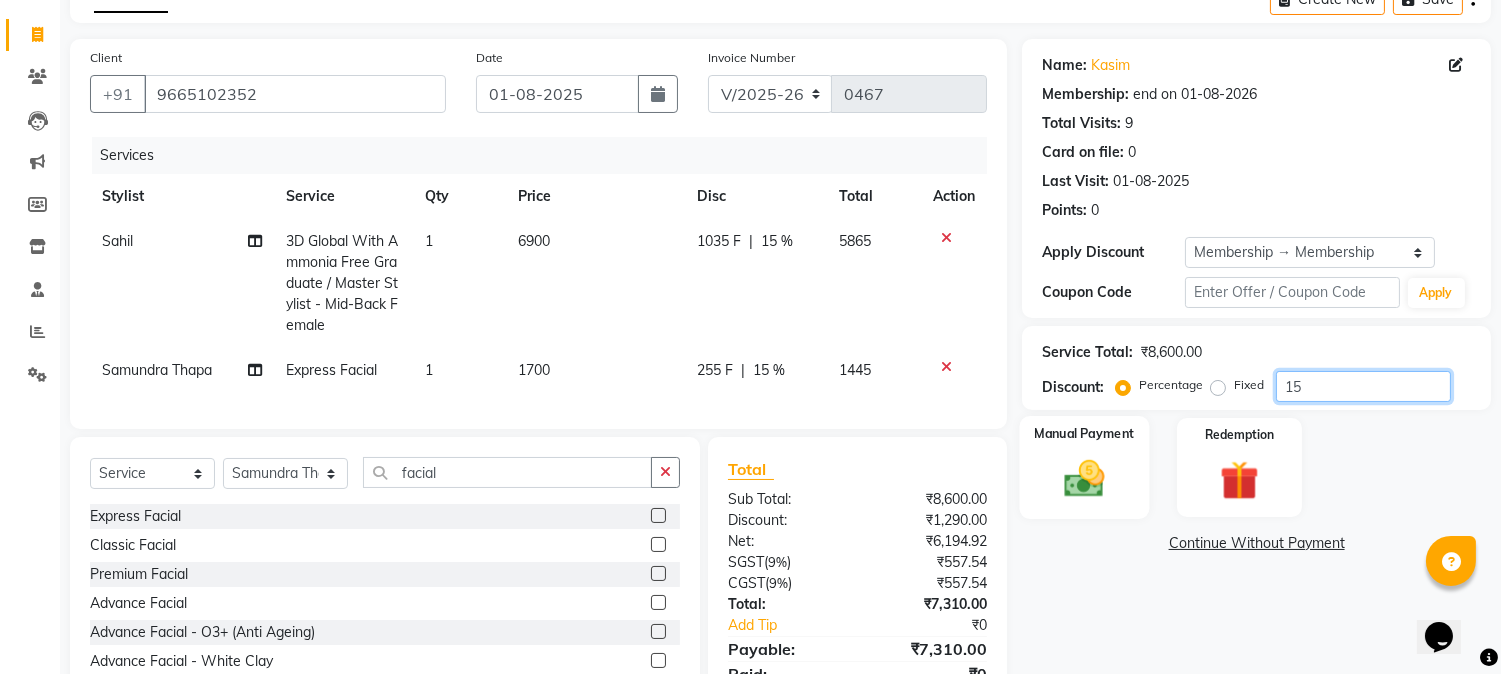 scroll, scrollTop: 214, scrollLeft: 0, axis: vertical 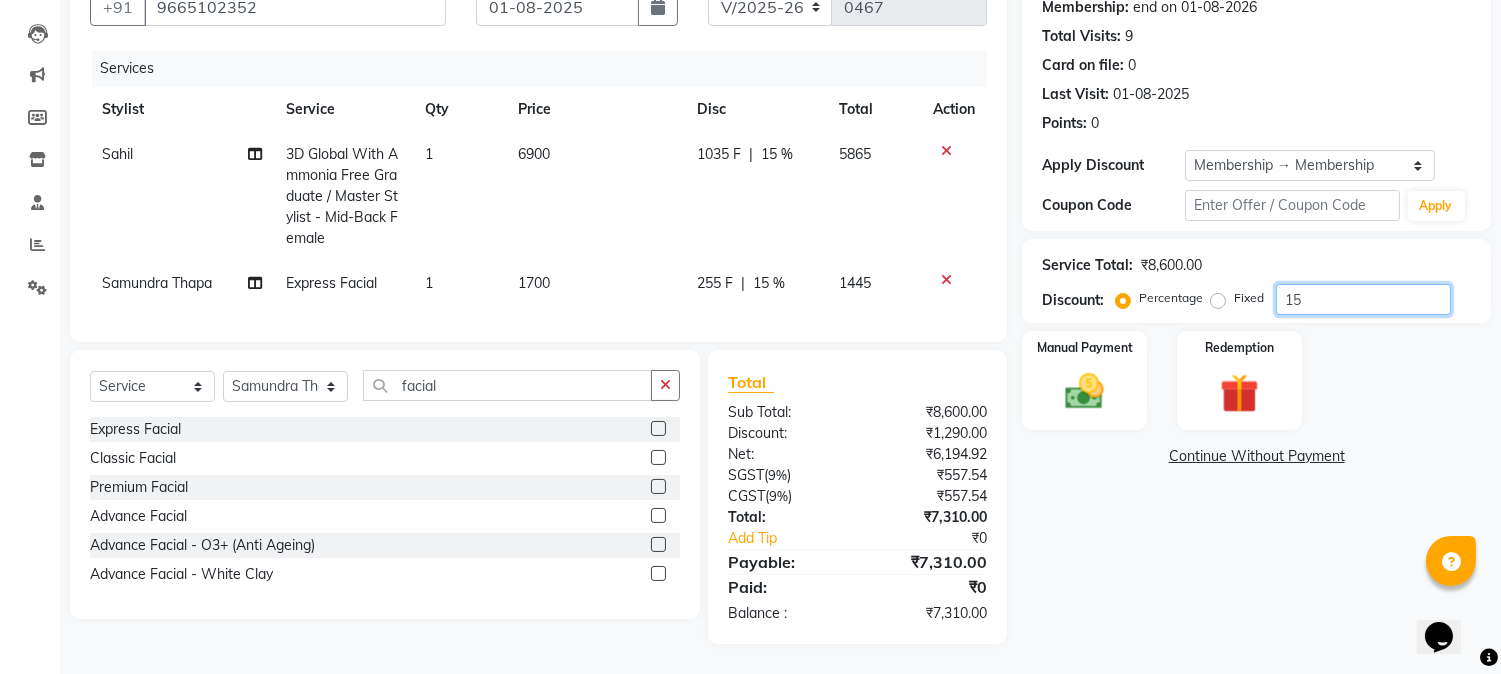 type on "15" 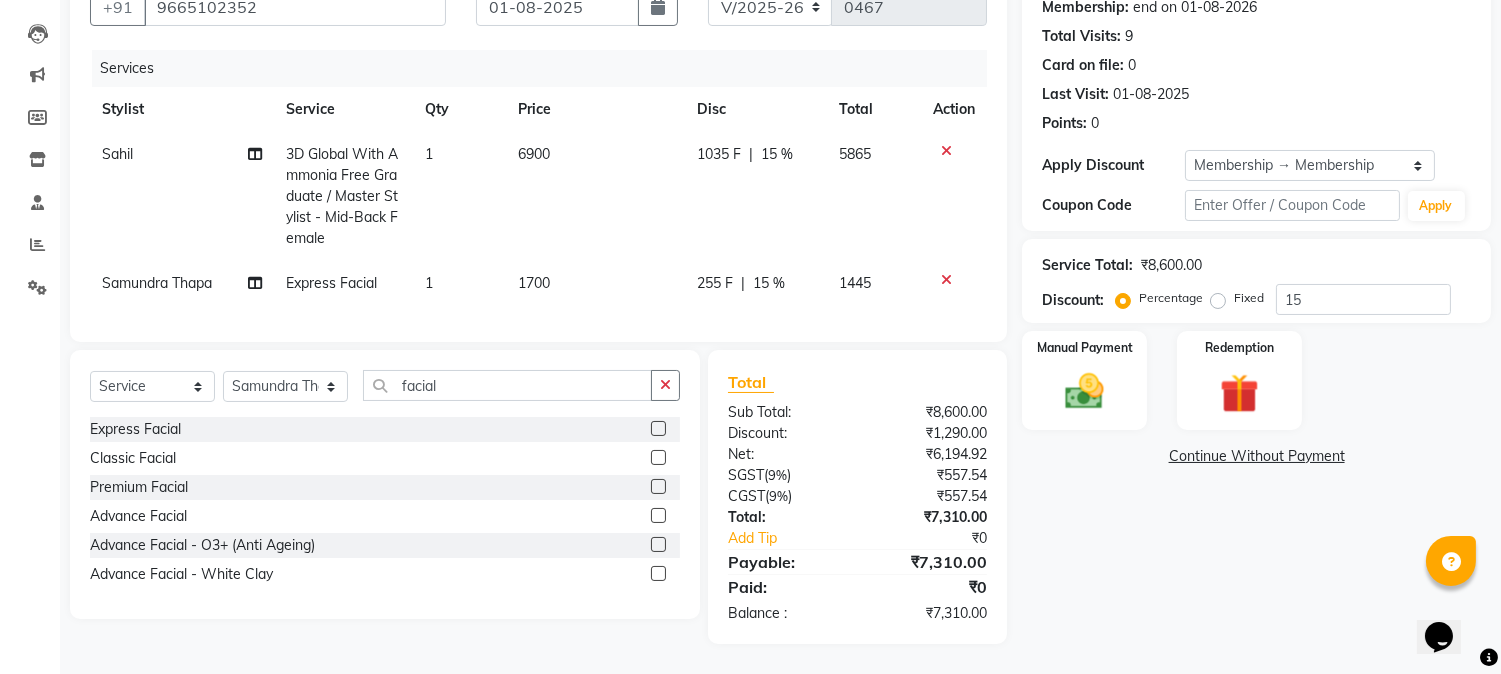 click on "Name: [FIRST]  Membership: end on 01-08-2026 Total Visits:  9 Card on file:  0 Last Visit:   01-08-2025 Points:   0  Apply Discount Select Membership → Membership Coupon Code Apply Service Total:  ₹8,600.00  Discount:  Percentage   Fixed  15 Manual Payment Redemption  Continue Without Payment" 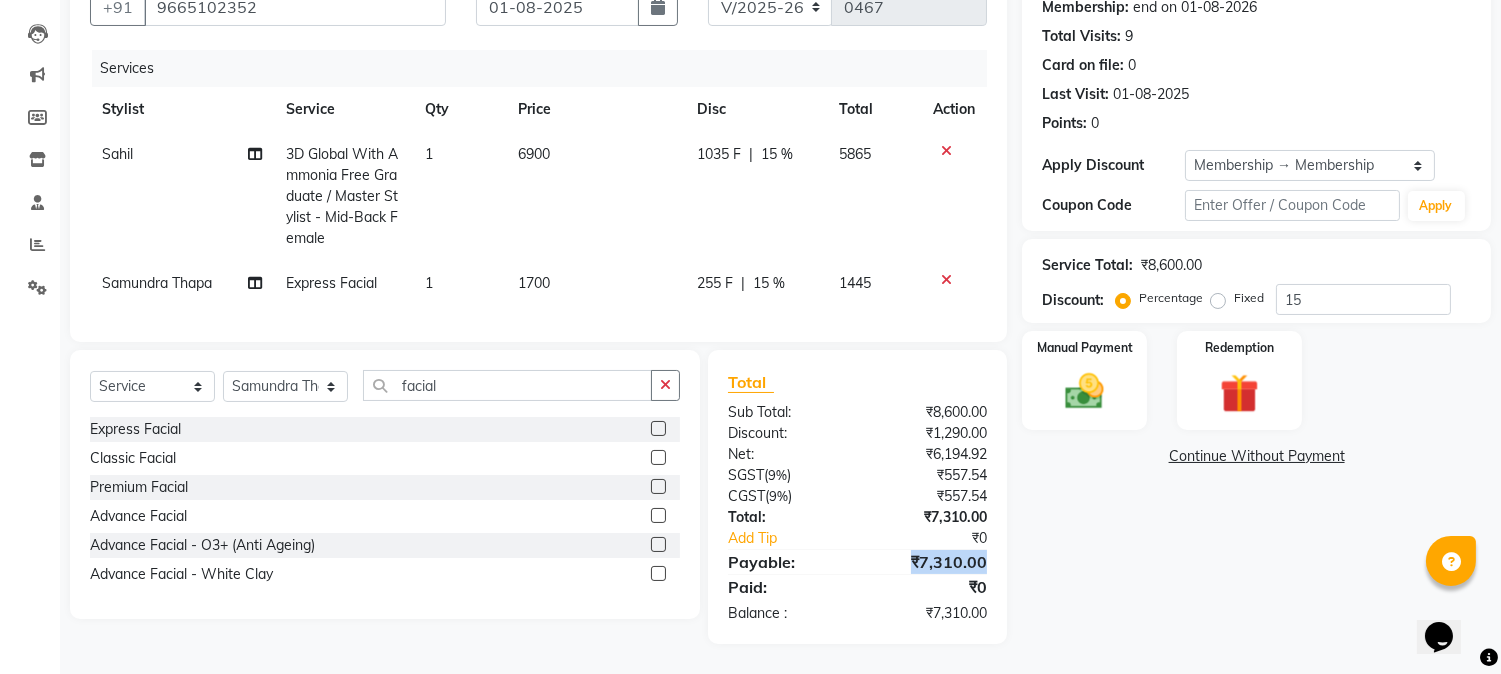 drag, startPoint x: 936, startPoint y: 560, endPoint x: 1002, endPoint y: 561, distance: 66.007576 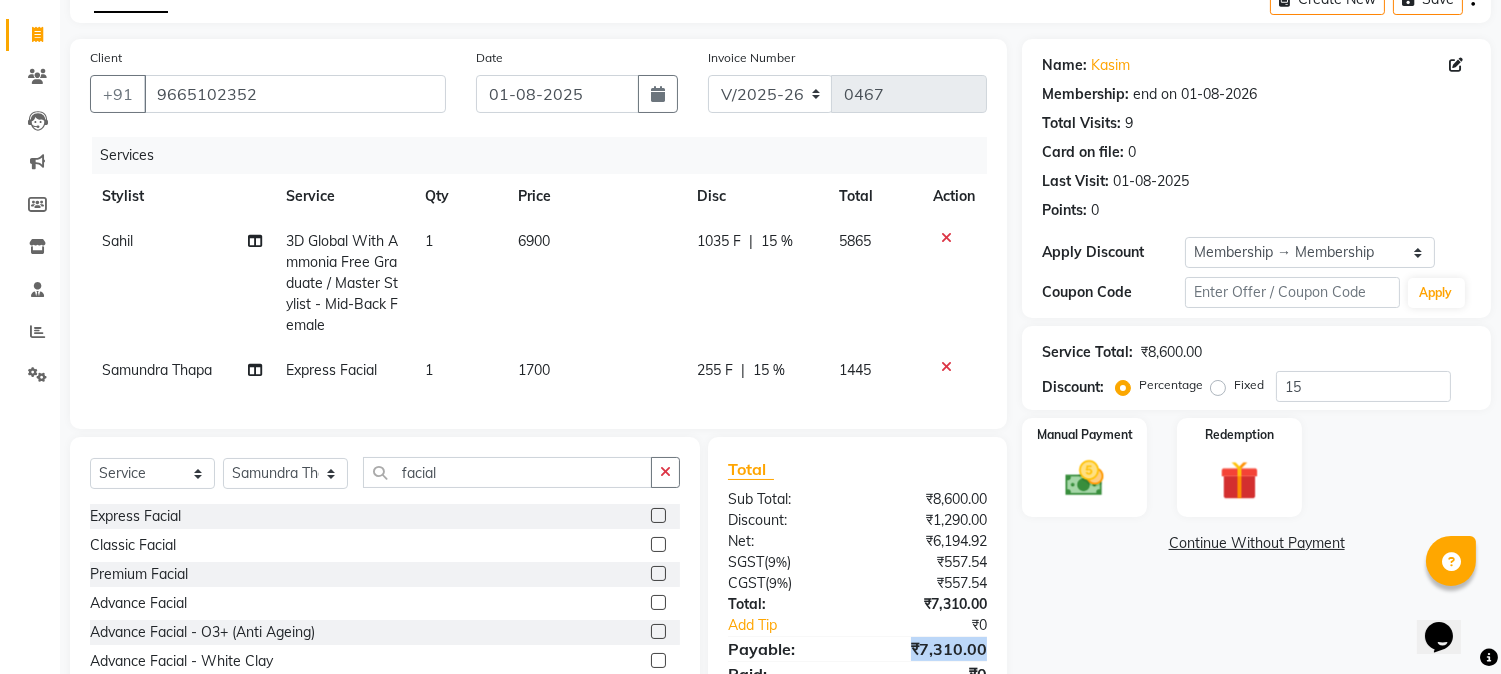 scroll, scrollTop: 214, scrollLeft: 0, axis: vertical 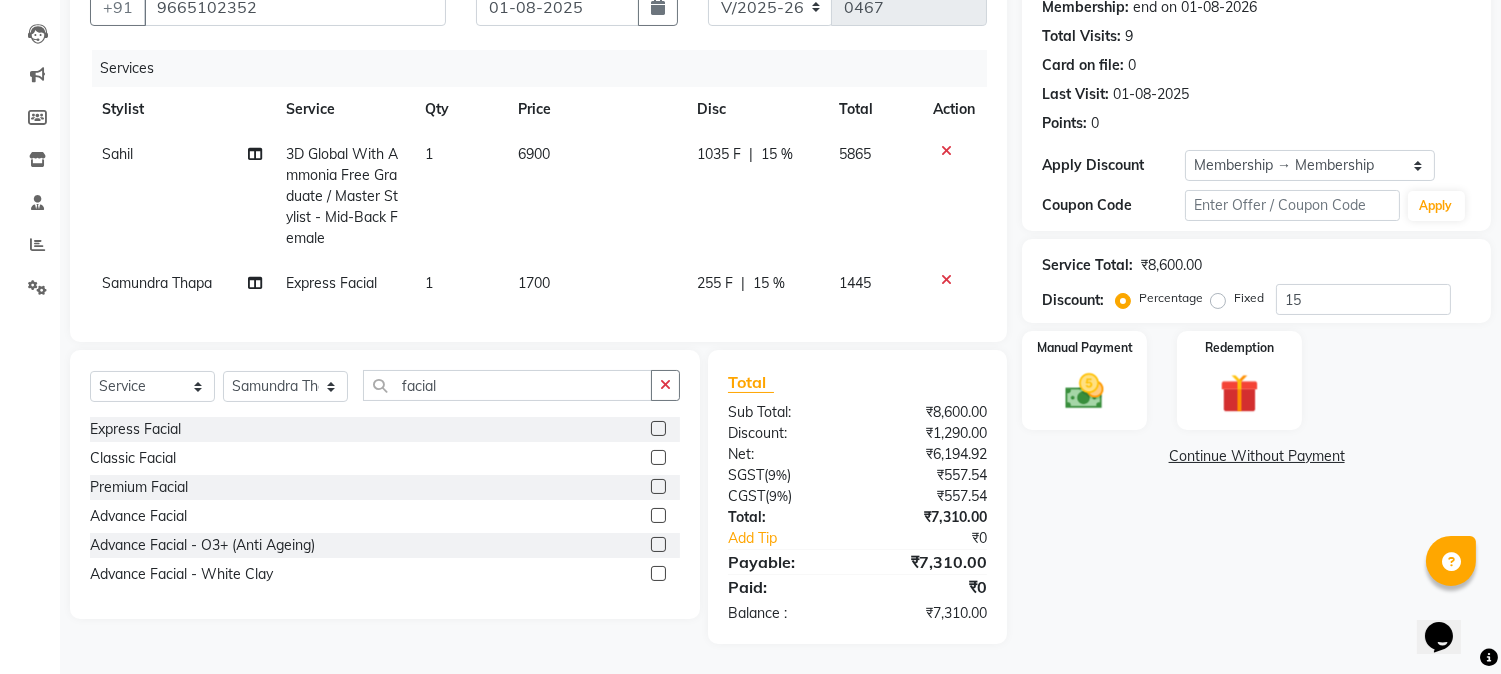 click 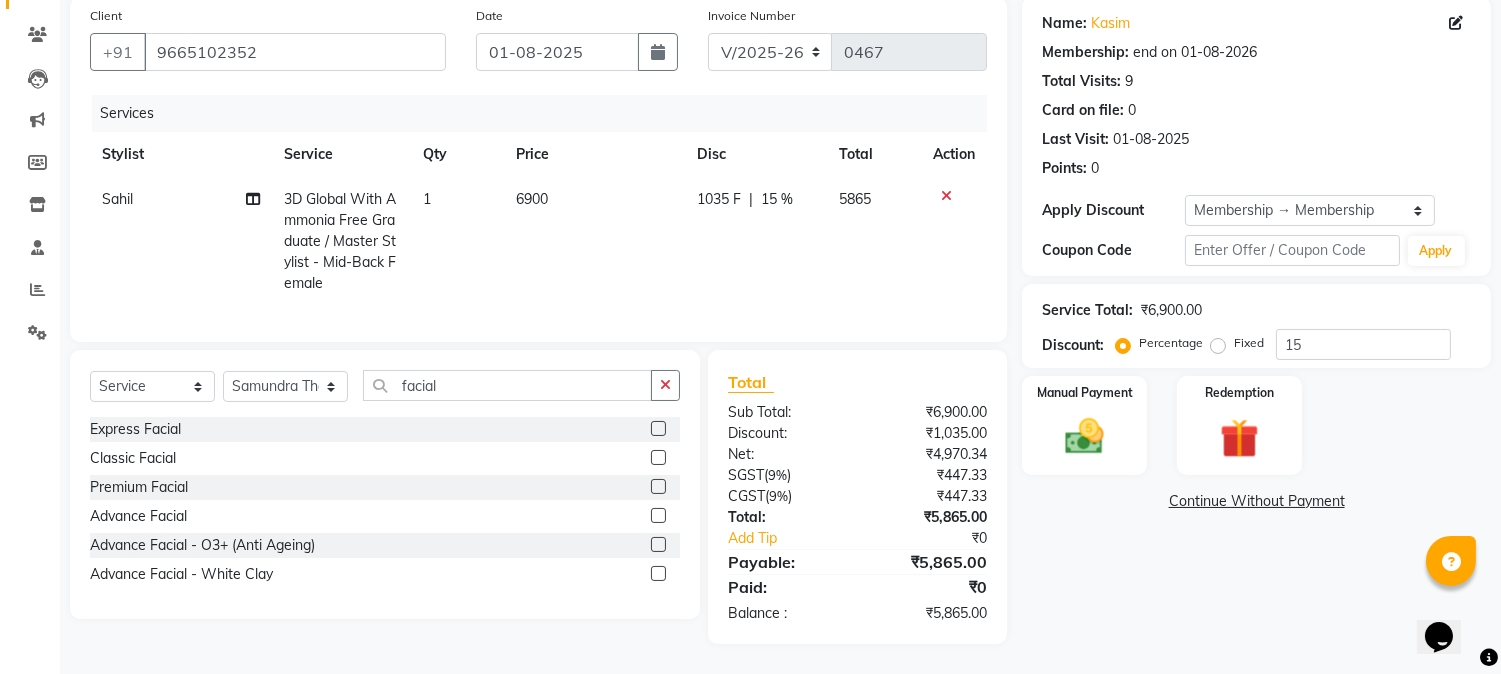 click on "15 %" 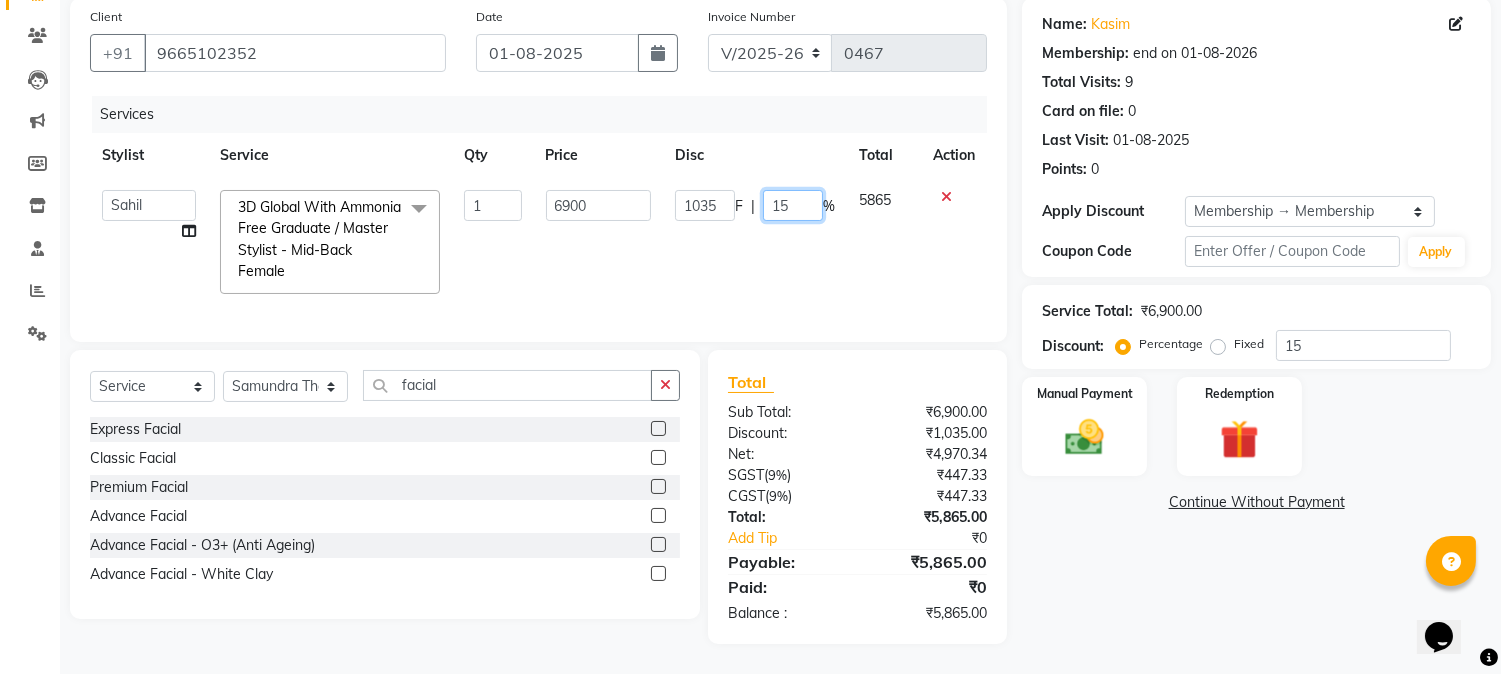 drag, startPoint x: 807, startPoint y: 186, endPoint x: 736, endPoint y: 186, distance: 71 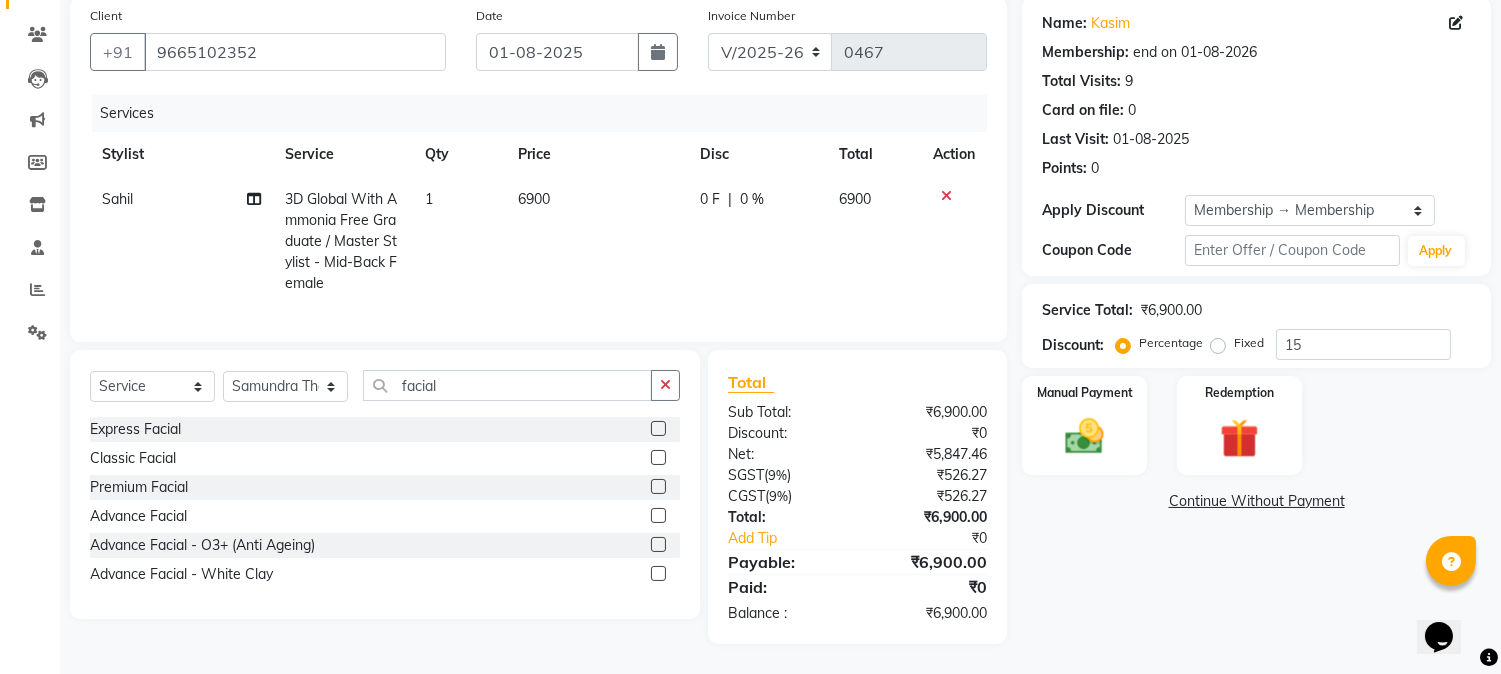 click on "Name: [FIRST]  Membership: end on 01-08-2026 Total Visits:  9 Card on file:  0 Last Visit:   01-08-2025 Points:   0  Apply Discount Select Membership → Membership Coupon Code Apply Service Total:  ₹6,900.00  Discount:  Percentage   Fixed  15 Manual Payment Redemption  Continue Without Payment" 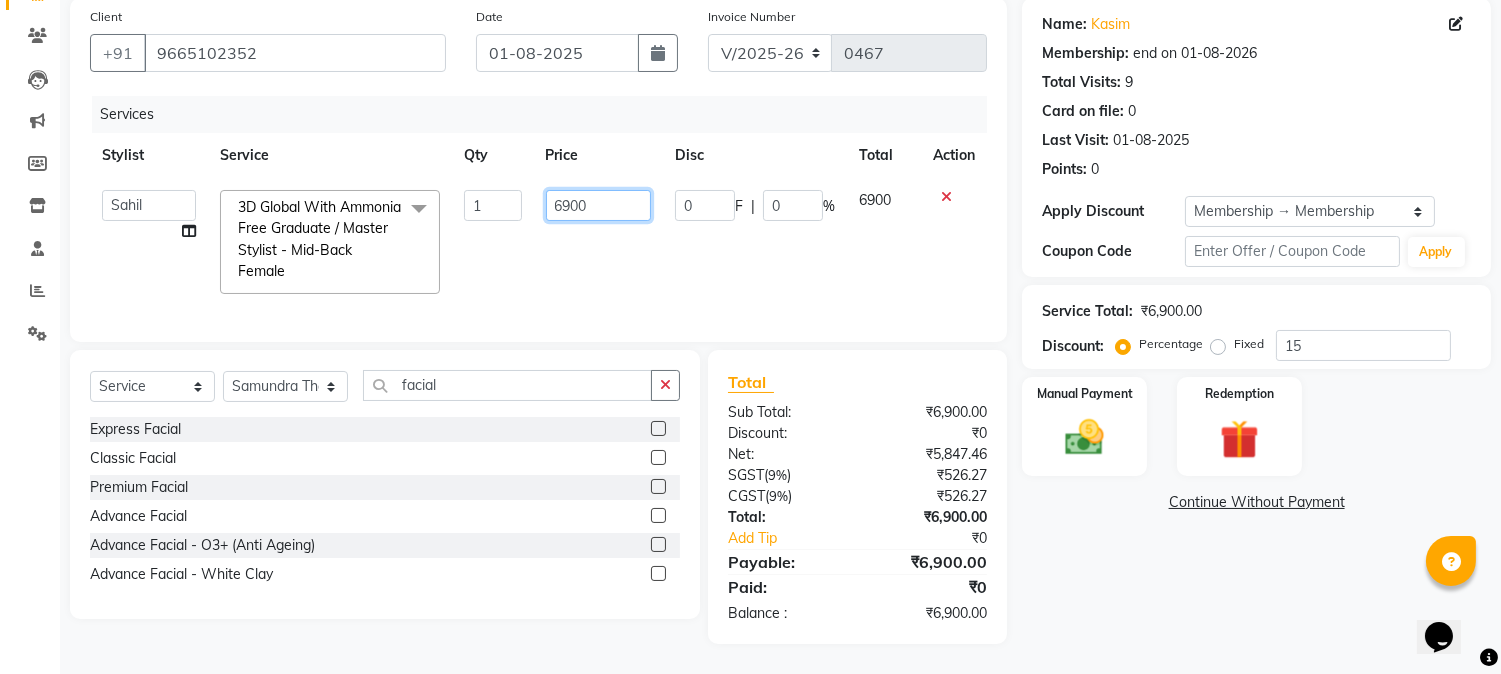 drag, startPoint x: 602, startPoint y: 188, endPoint x: 521, endPoint y: 173, distance: 82.37718 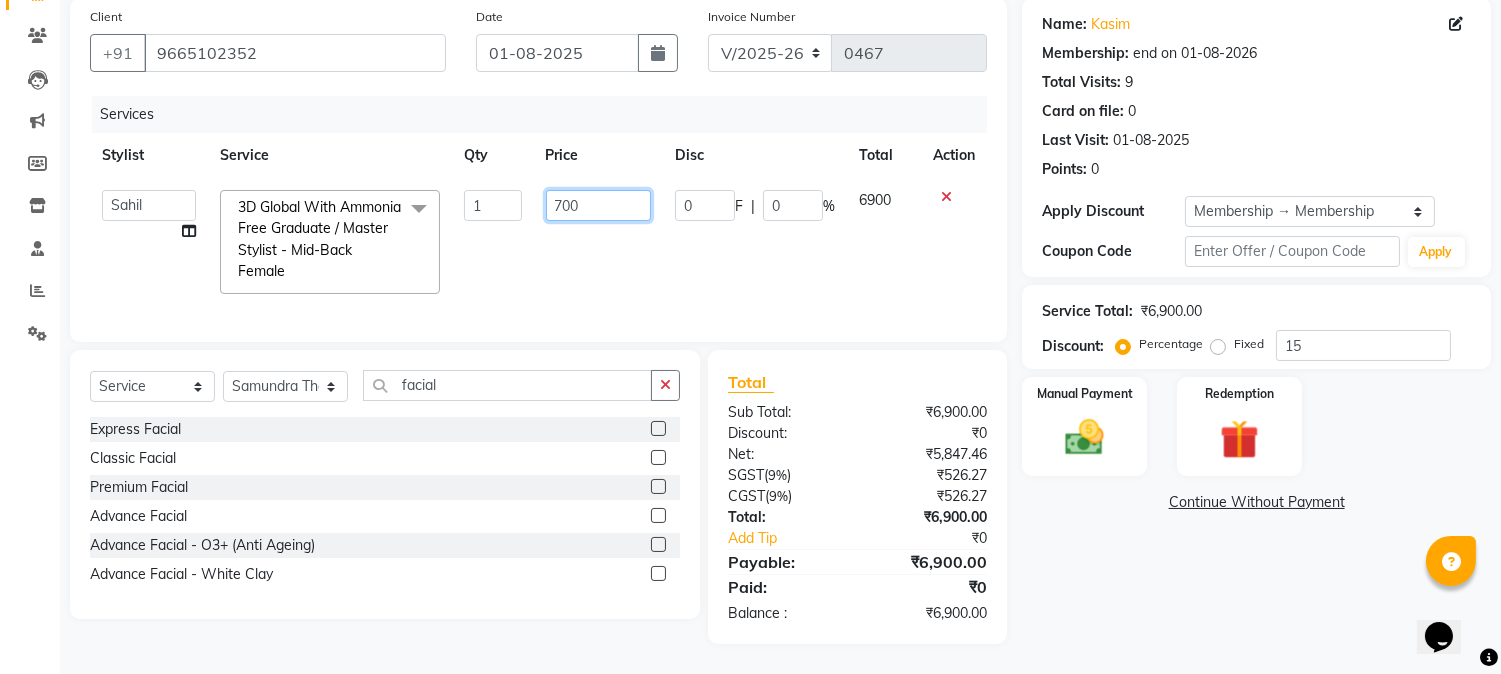 type on "7000" 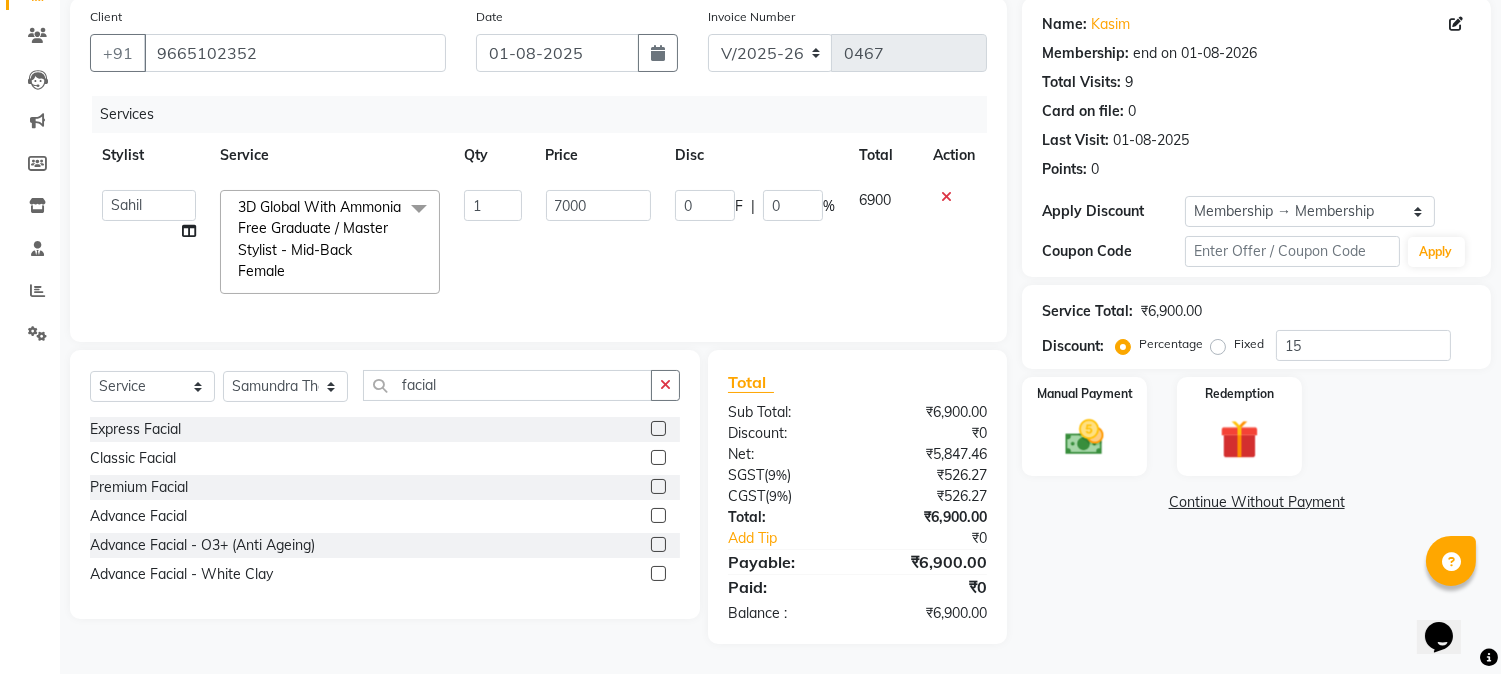 click on "Name: [FIRST]  Membership: end on 01-08-2026 Total Visits:  9 Card on file:  0 Last Visit:   01-08-2025 Points:   0  Apply Discount Select Membership → Membership Coupon Code Apply Service Total:  ₹6,900.00  Discount:  Percentage   Fixed  15 Manual Payment Redemption  Continue Without Payment" 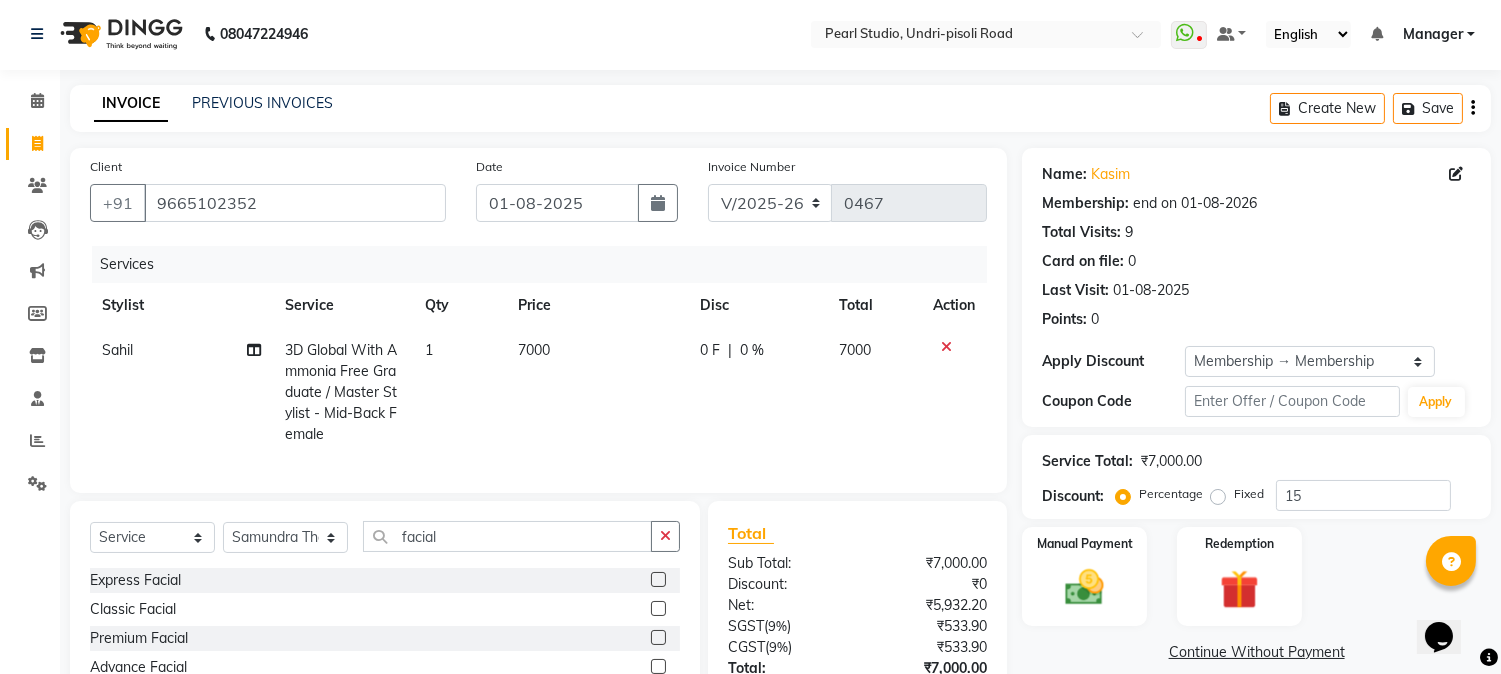 scroll, scrollTop: 0, scrollLeft: 0, axis: both 